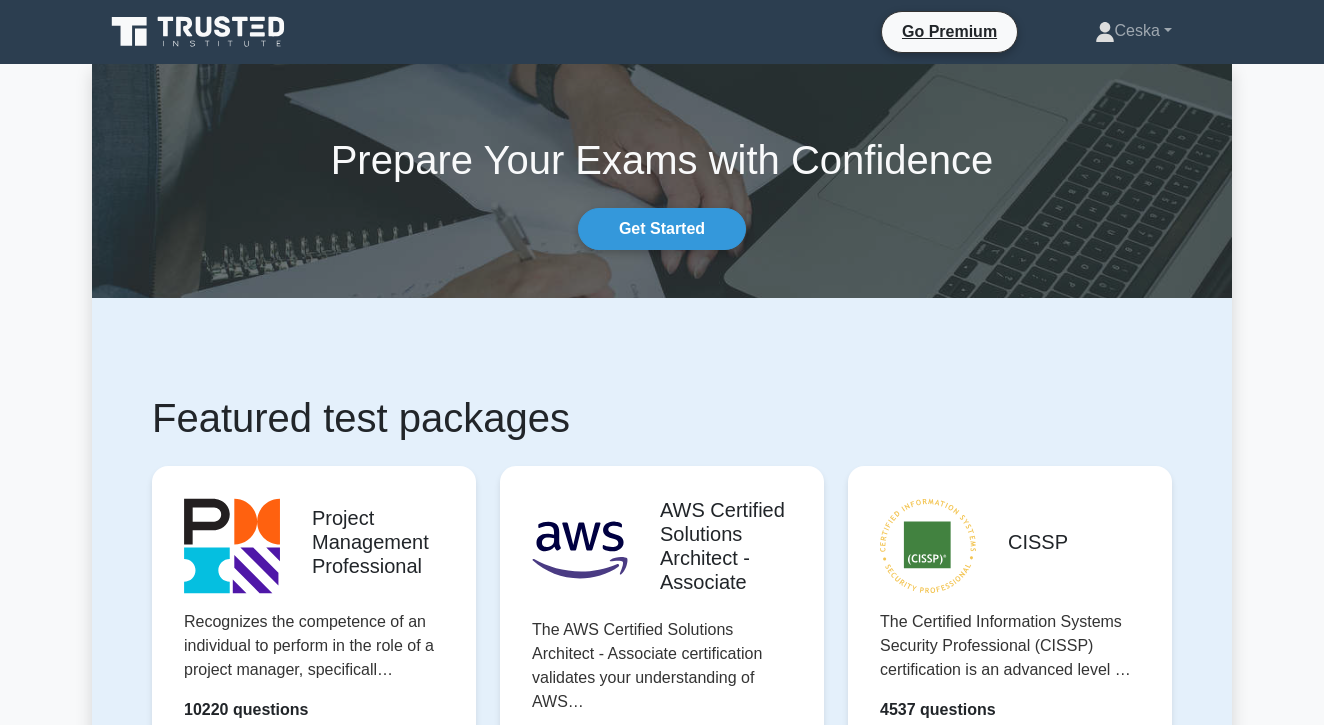 scroll, scrollTop: 0, scrollLeft: 0, axis: both 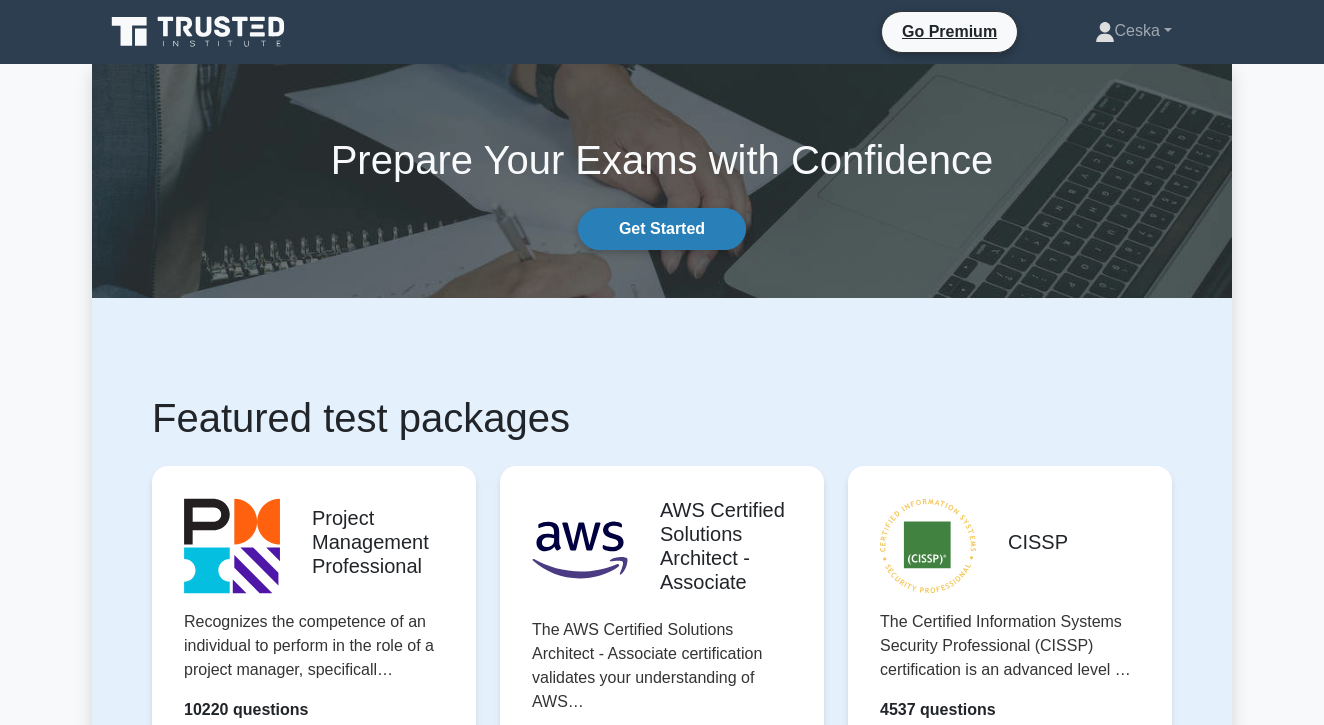 click on "Get Started" at bounding box center (662, 229) 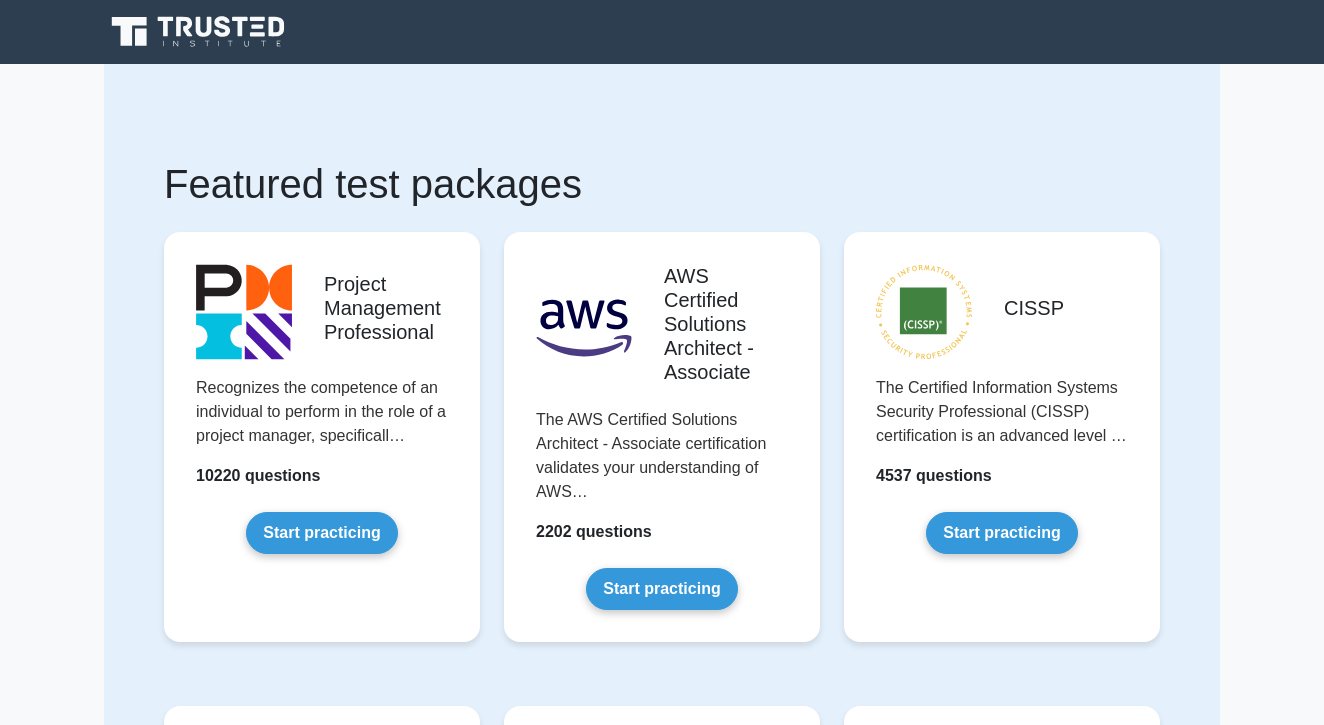 scroll, scrollTop: 0, scrollLeft: 0, axis: both 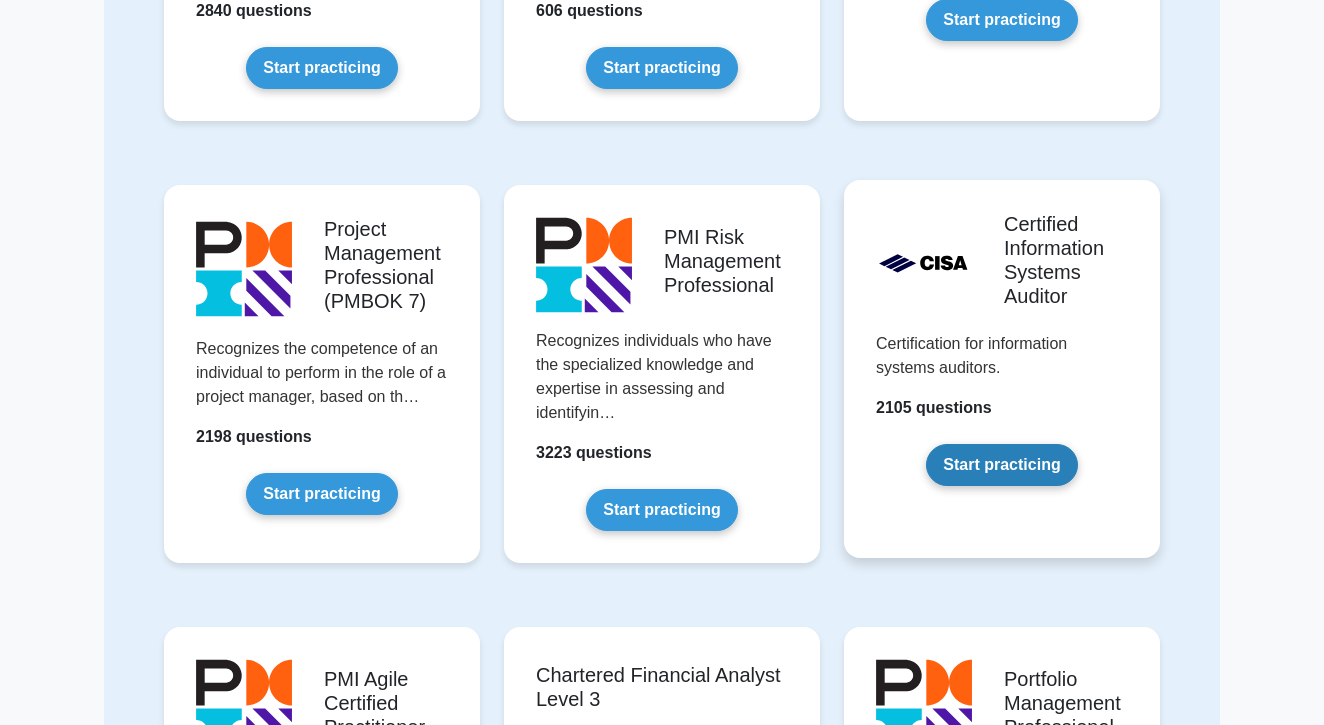 click on "Start practicing" at bounding box center [1001, 465] 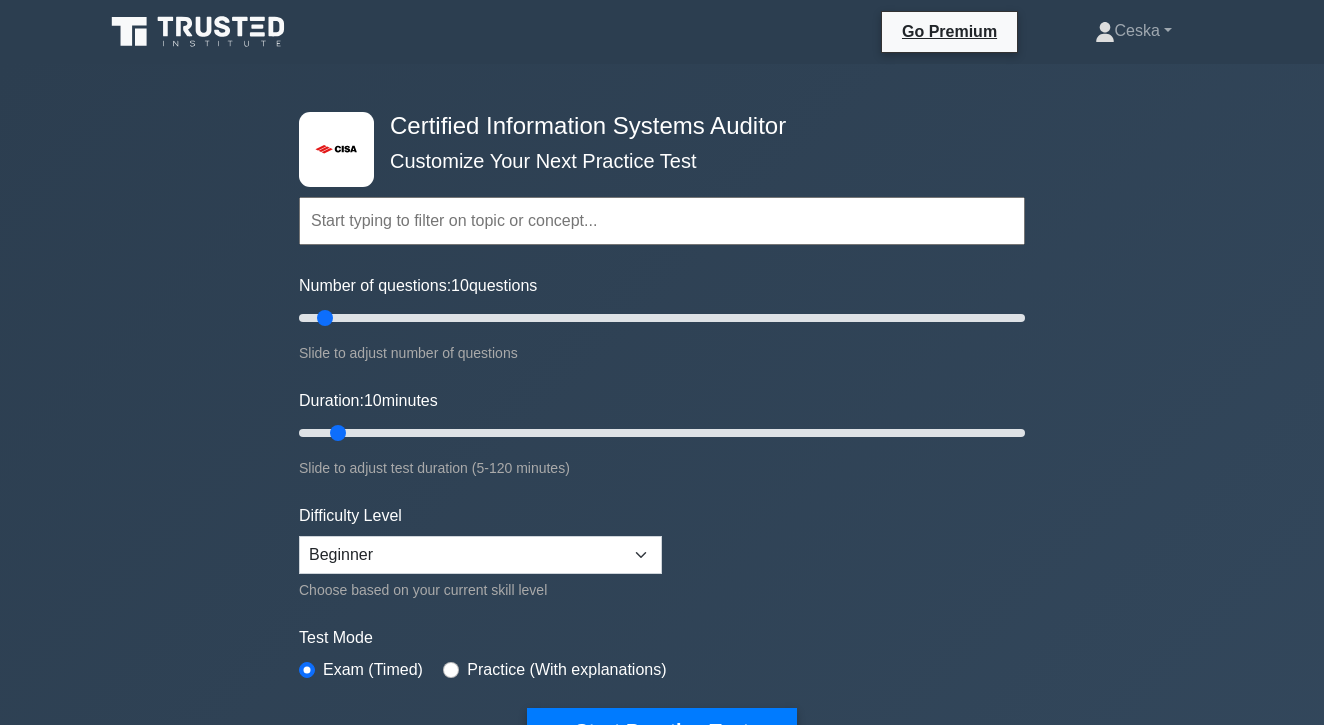 scroll, scrollTop: 0, scrollLeft: 0, axis: both 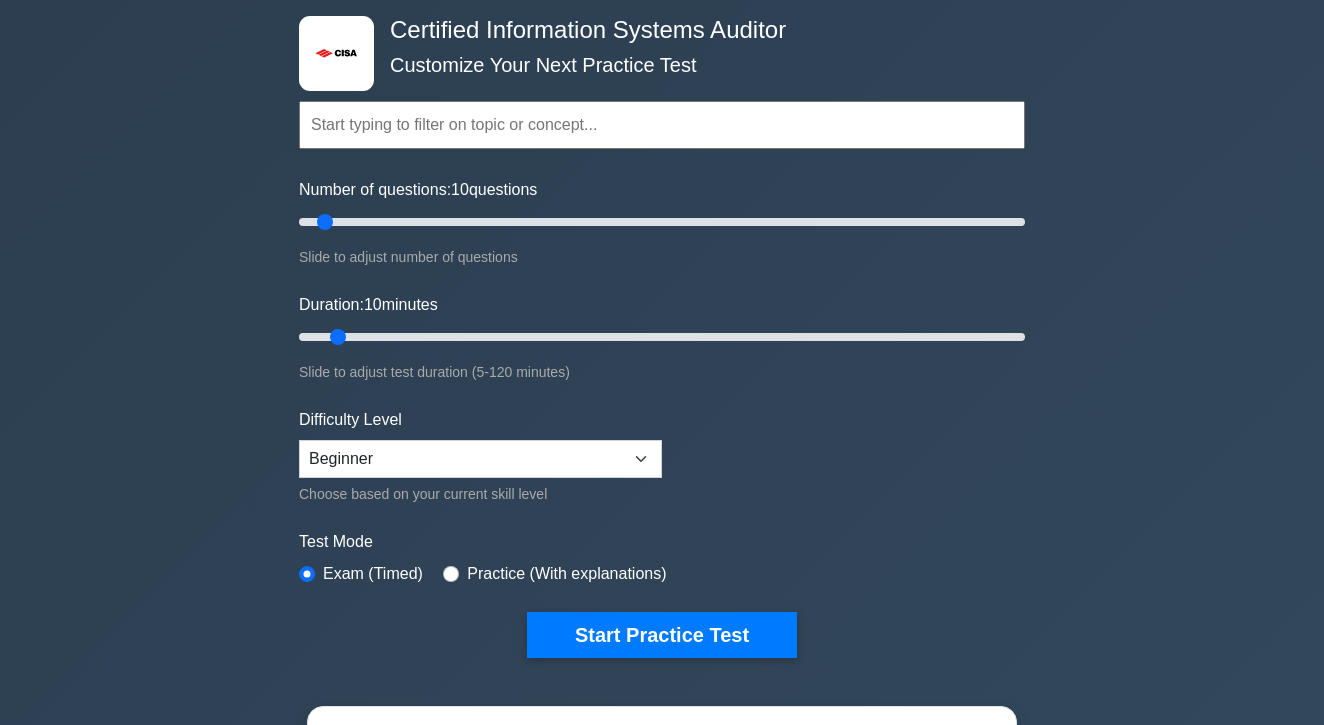 click at bounding box center [662, 125] 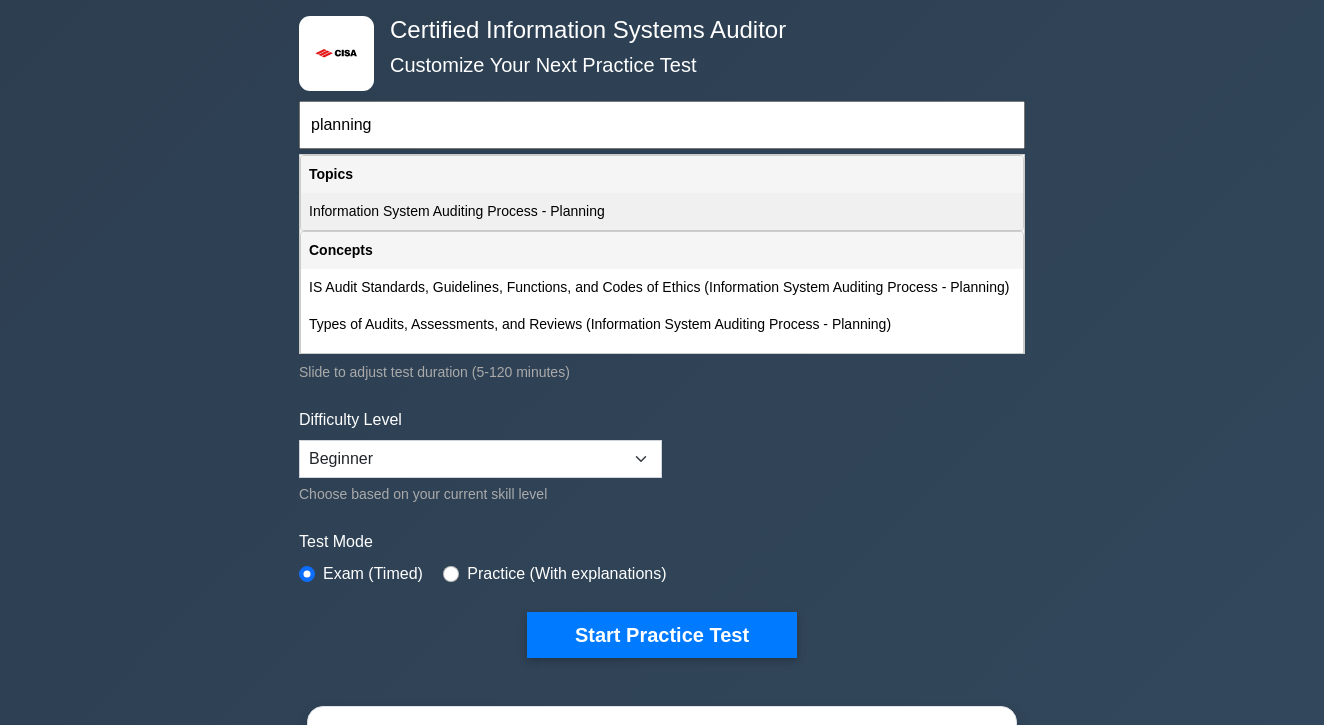 click on "Information System Auditing Process - Planning" at bounding box center (662, 211) 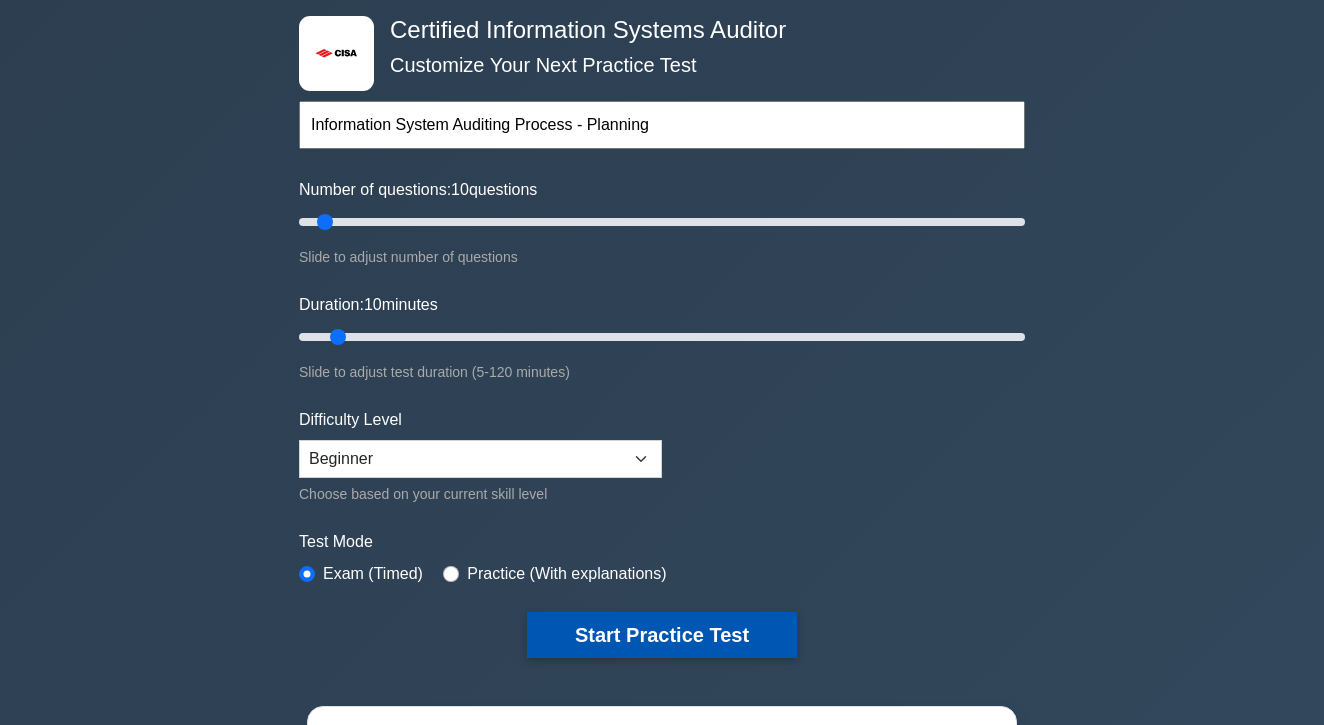 click on "Start Practice Test" at bounding box center (662, 635) 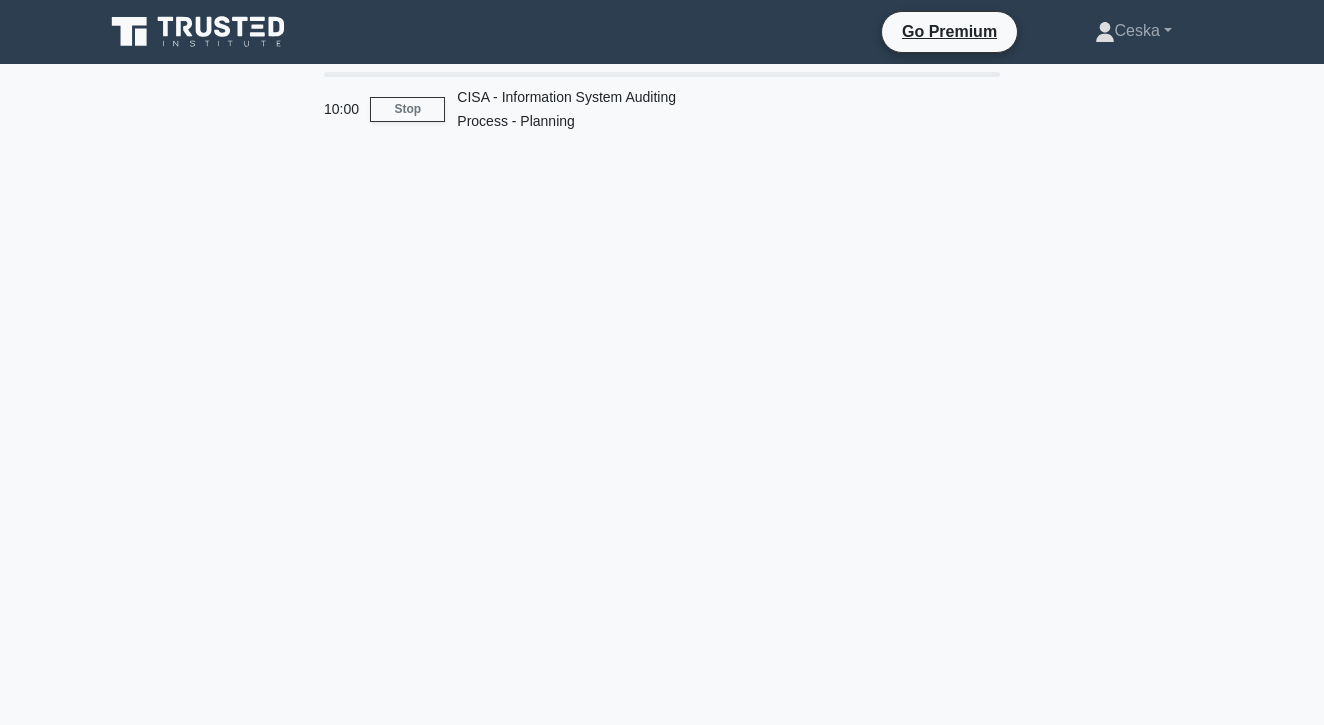 scroll, scrollTop: 0, scrollLeft: 0, axis: both 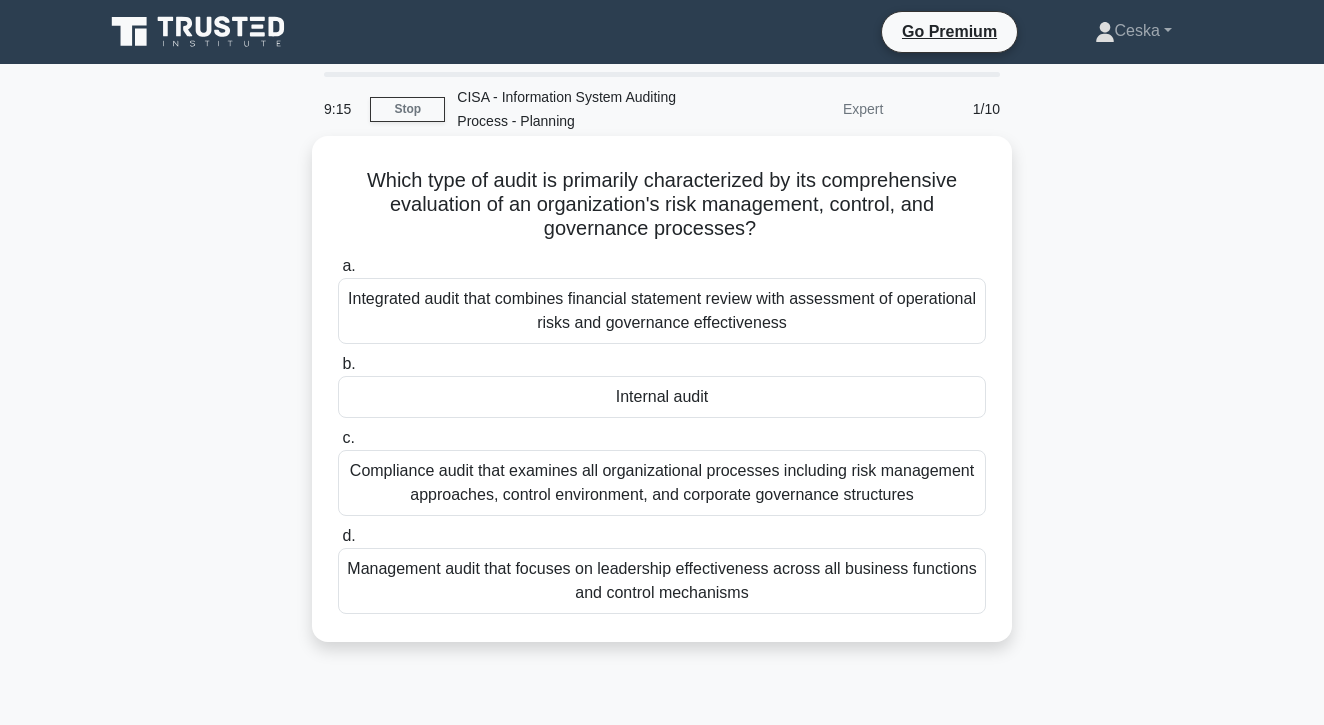 click on "Internal audit" at bounding box center (662, 397) 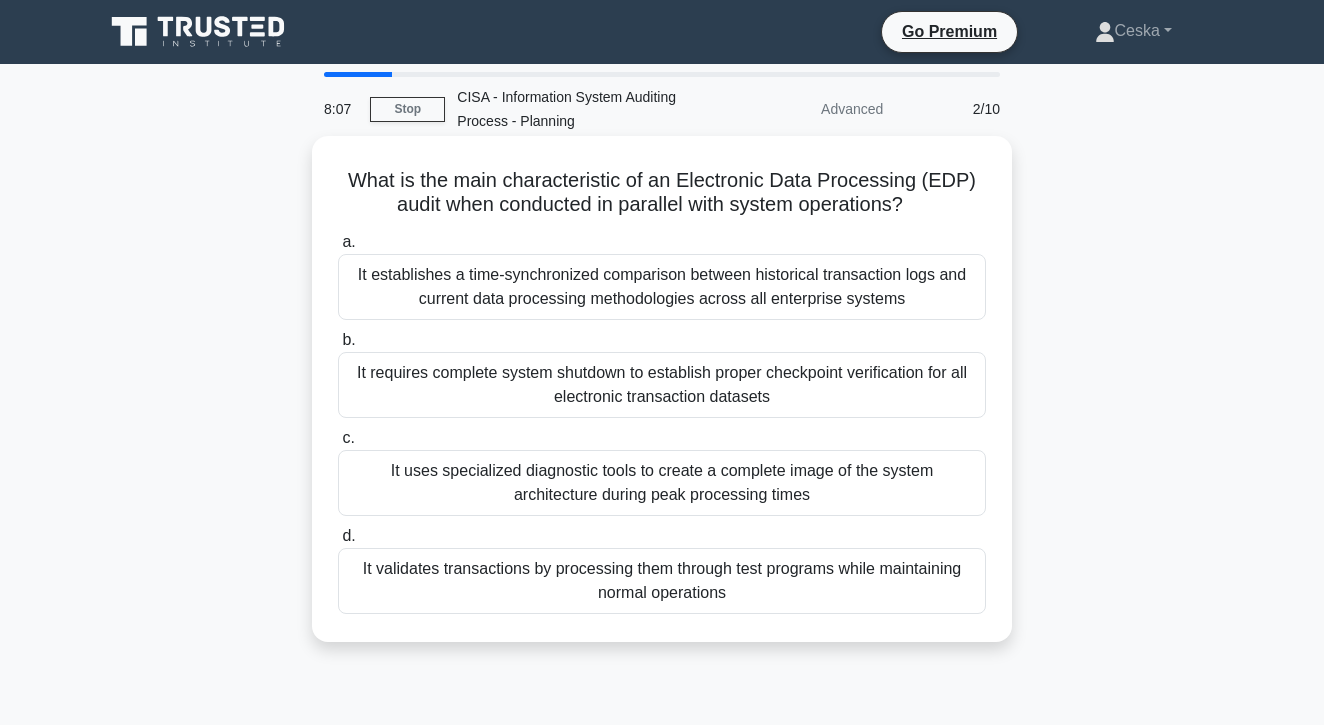 click on "It validates transactions by processing them through test programs while maintaining normal operations" at bounding box center (662, 581) 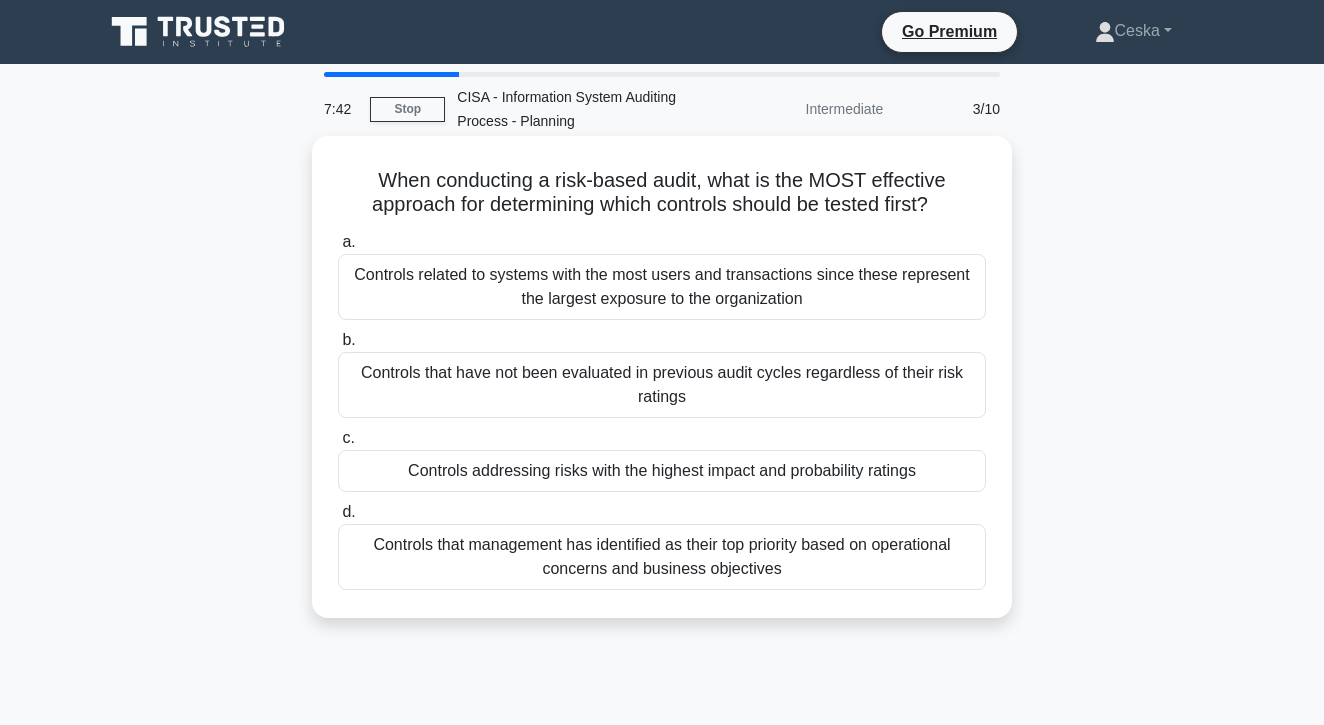 click on "Controls addressing risks with the highest impact and probability ratings" at bounding box center (662, 471) 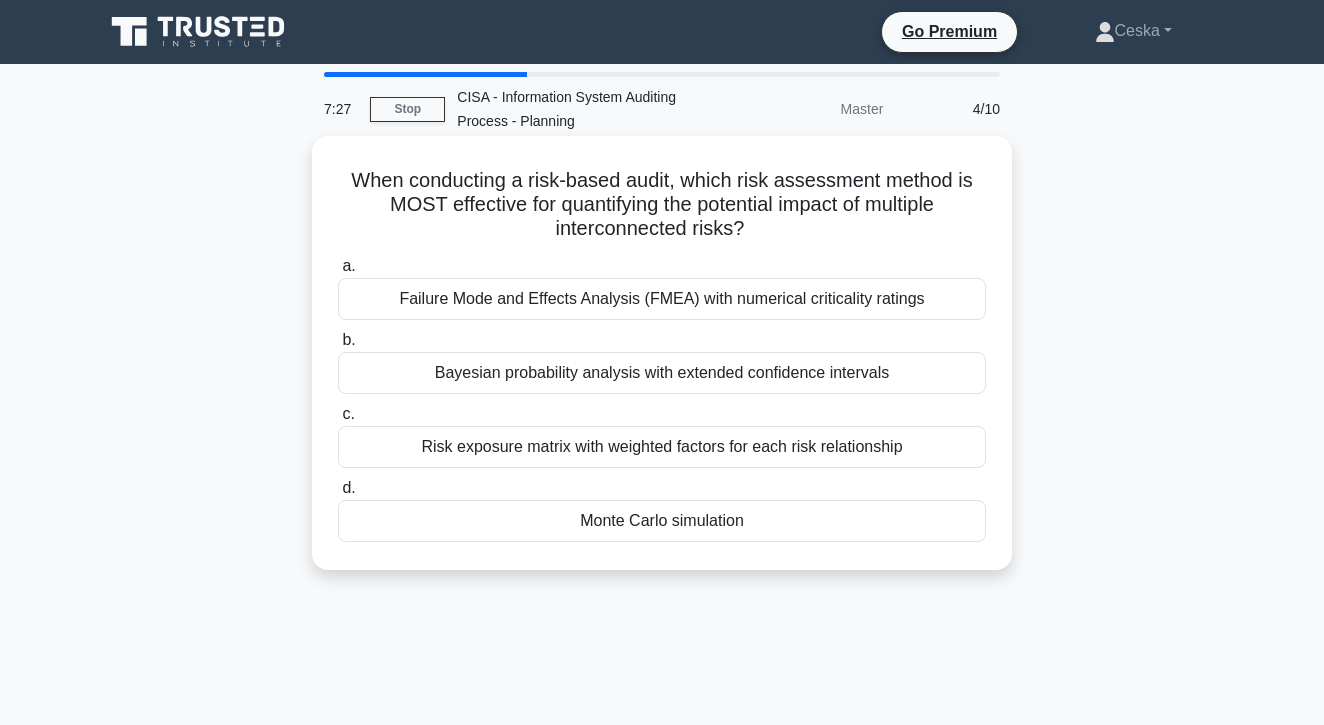 click on "Risk exposure matrix with weighted factors for each risk relationship" at bounding box center (662, 447) 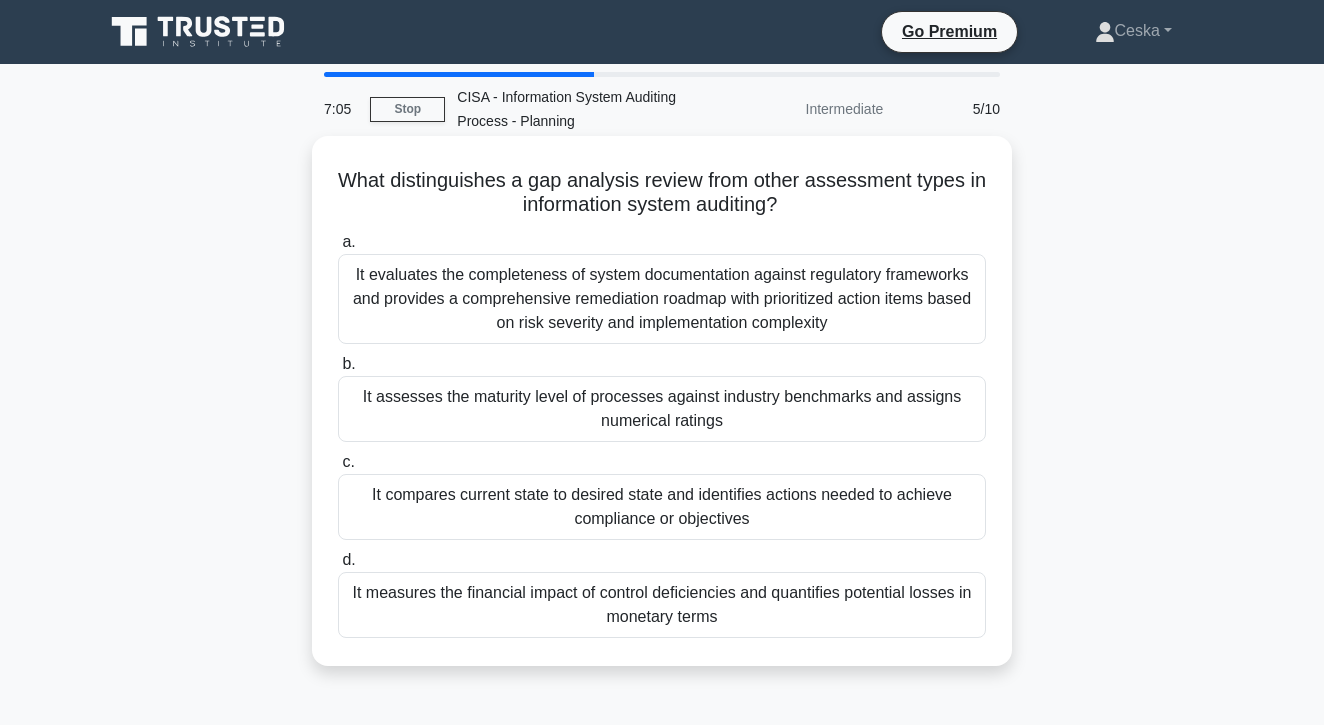 click on "It compares current state to desired state and identifies actions needed to achieve compliance or objectives" at bounding box center (662, 507) 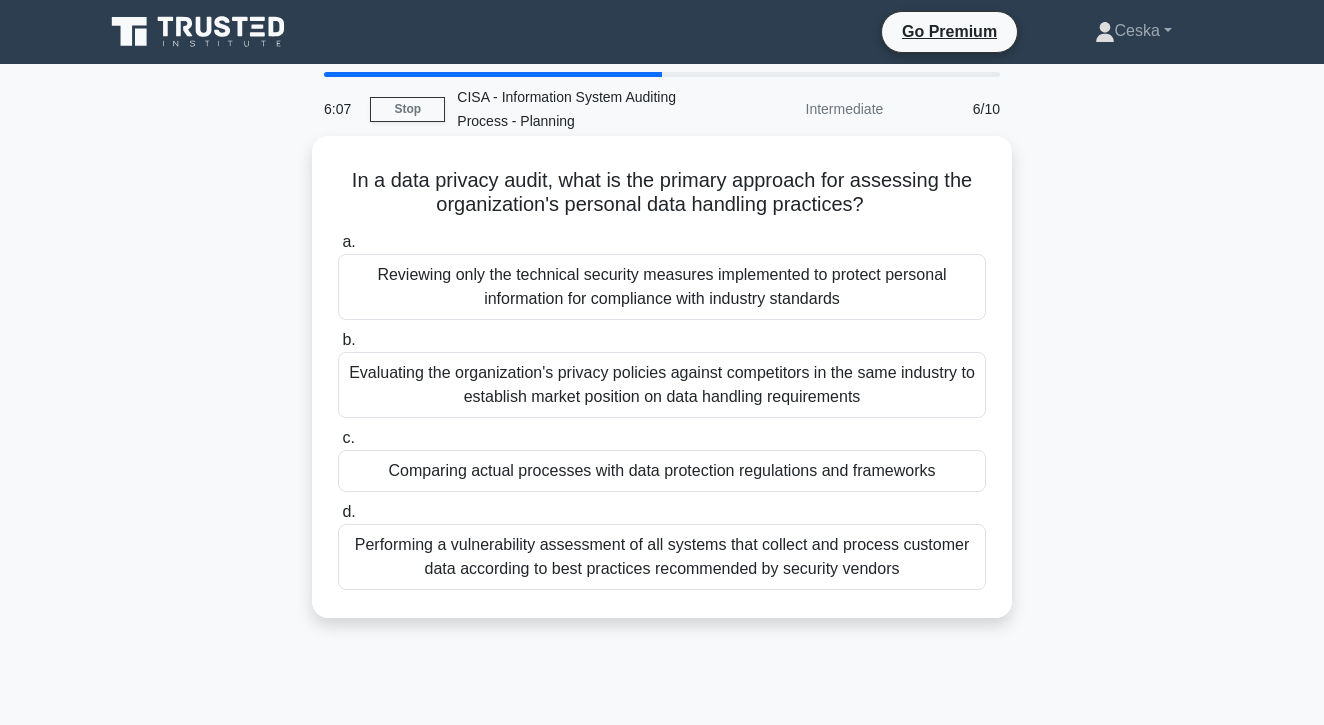click on "Comparing actual processes with data protection regulations and frameworks" at bounding box center (662, 471) 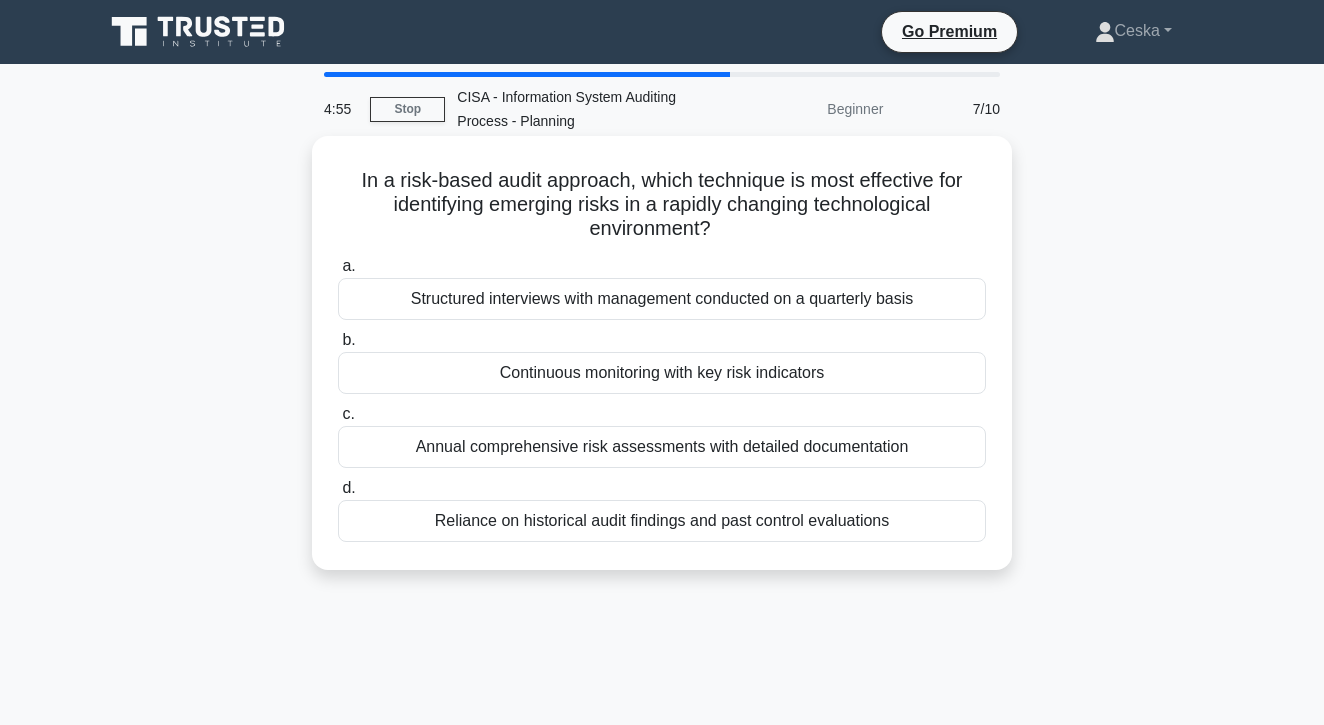 click on "Structured interviews with management conducted on a quarterly basis" at bounding box center (662, 299) 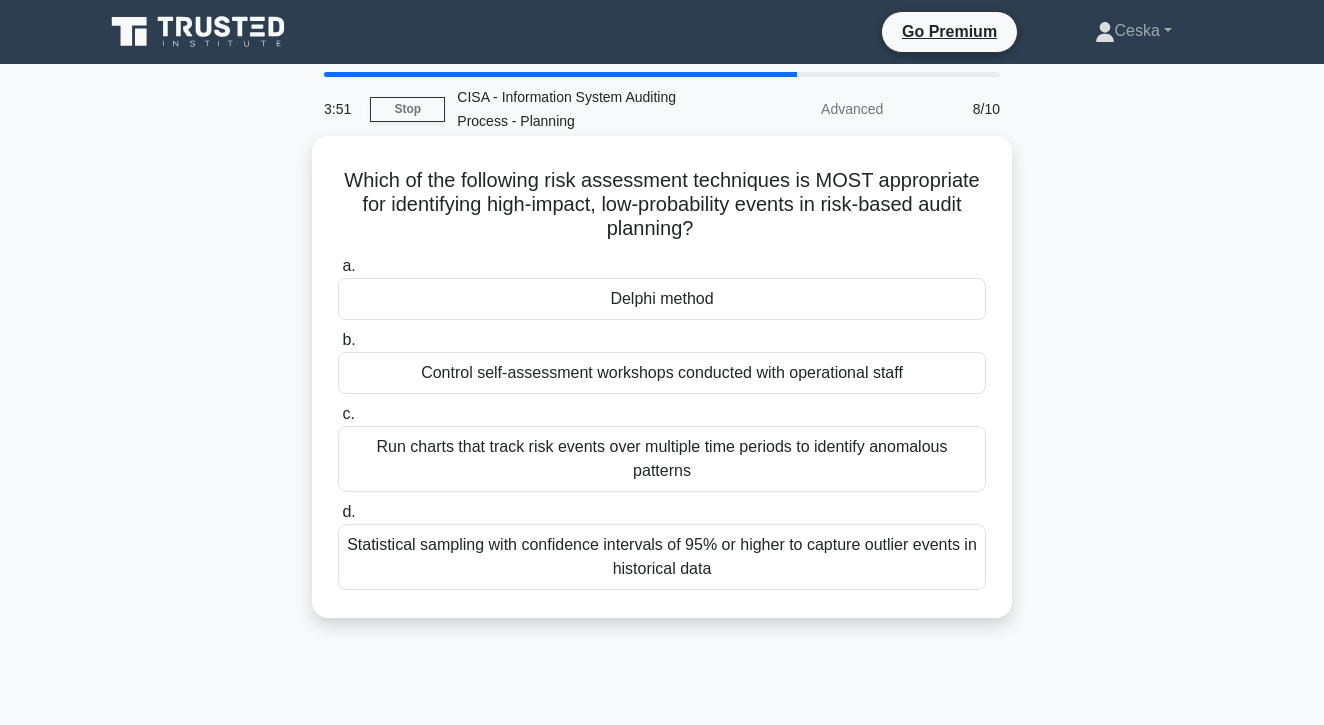 click on "Control self-assessment workshops conducted with operational staff" at bounding box center [662, 373] 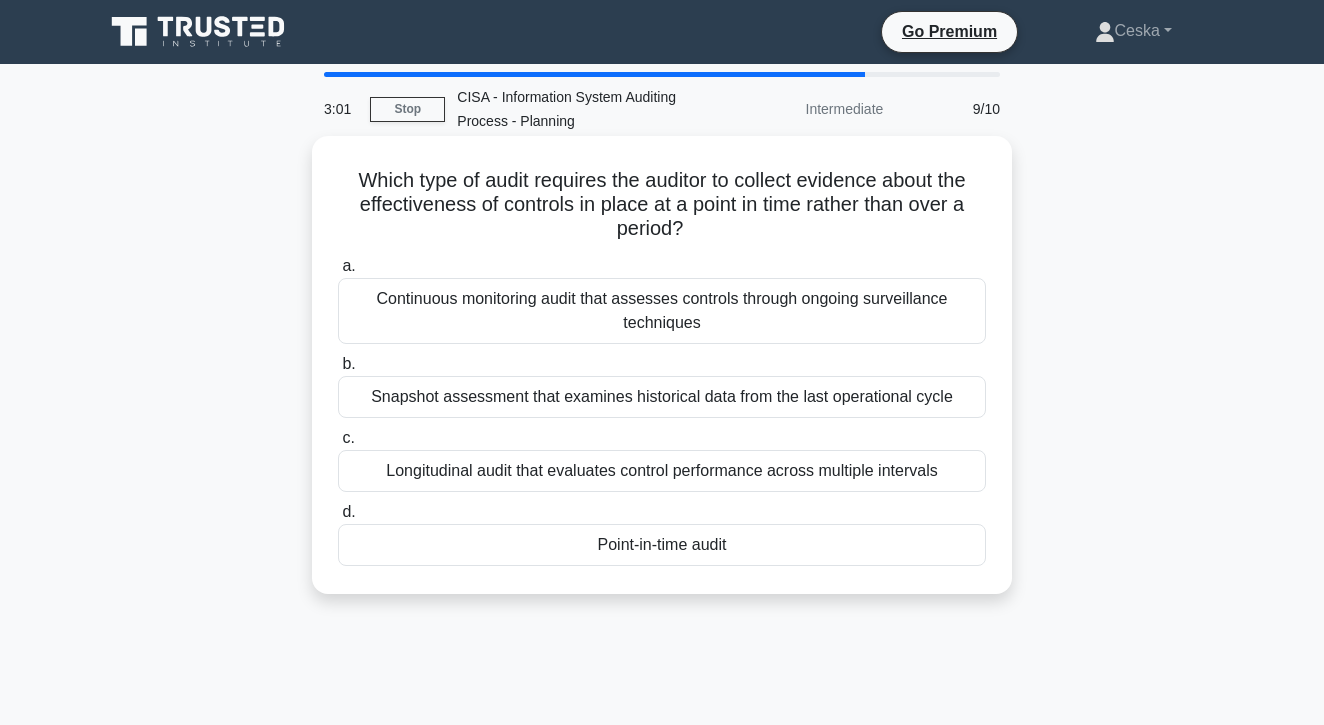 click on "Continuous monitoring audit that assesses controls through ongoing surveillance techniques" at bounding box center [662, 311] 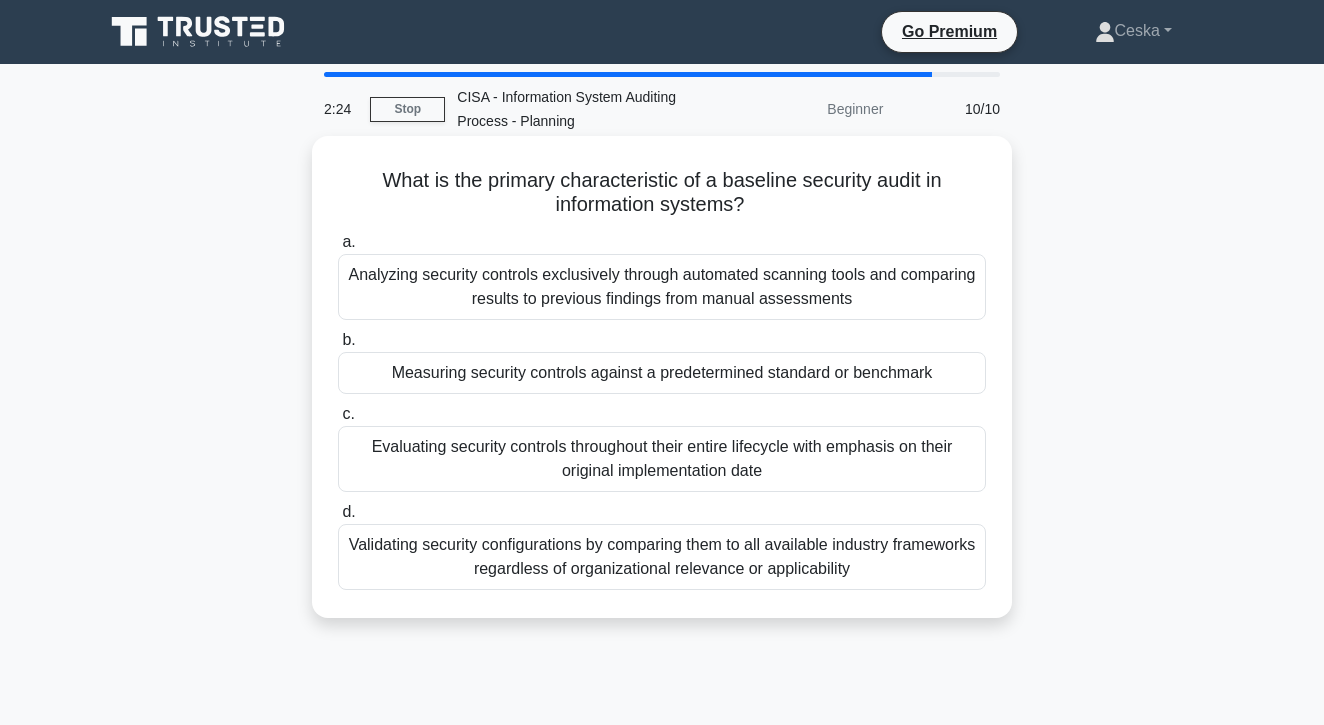 click on "Measuring security controls against a predetermined standard or benchmark" at bounding box center (662, 373) 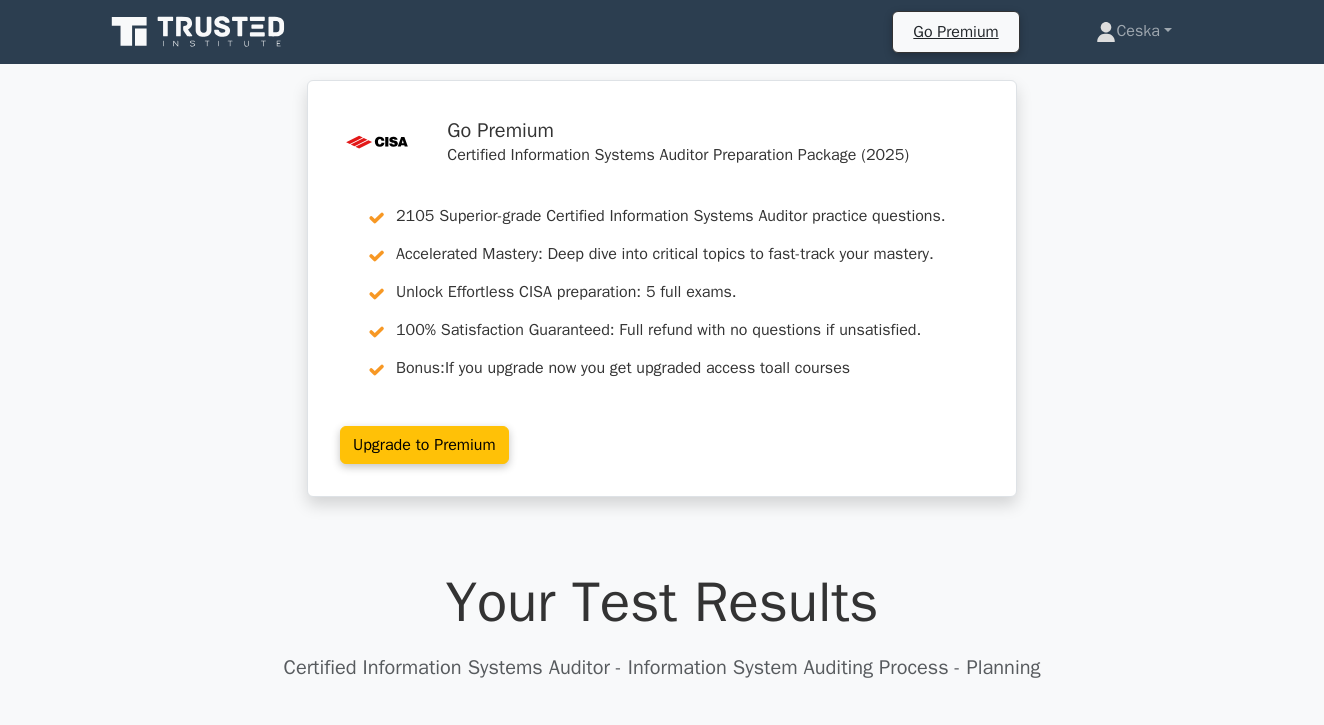 scroll, scrollTop: -14, scrollLeft: 0, axis: vertical 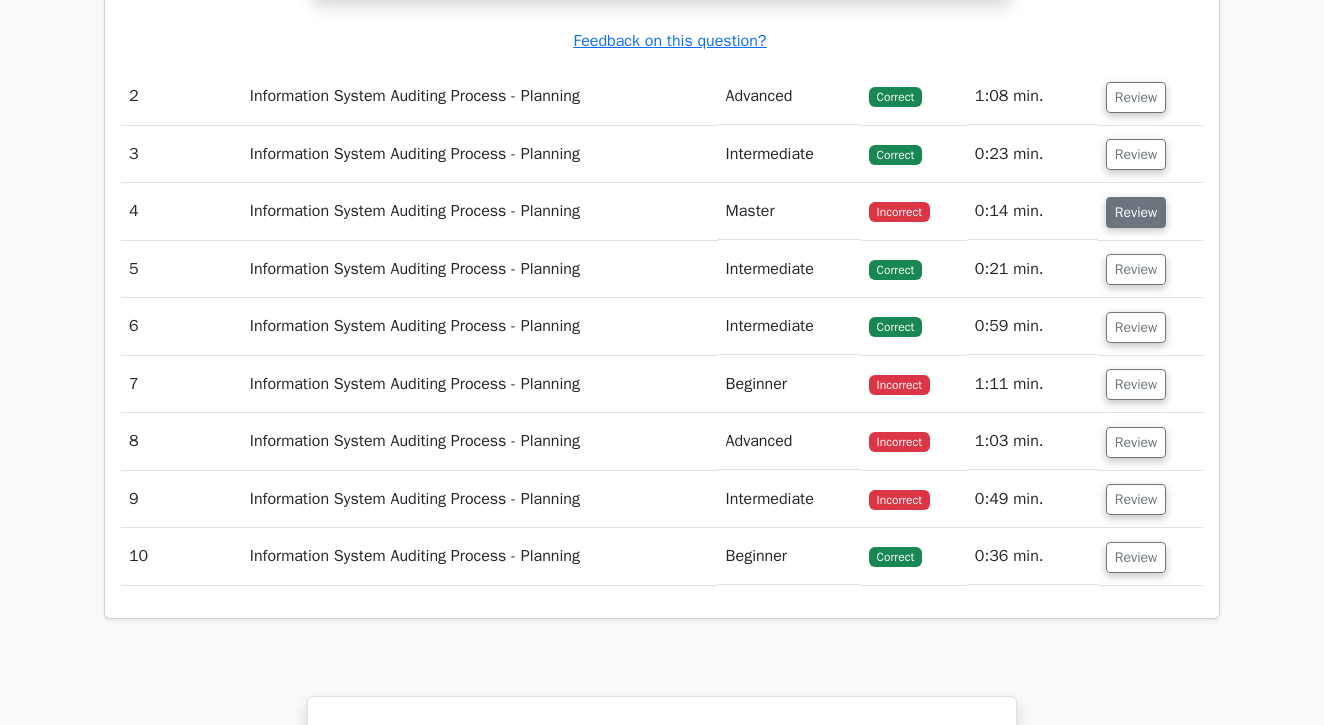 click on "Review" at bounding box center [1136, 212] 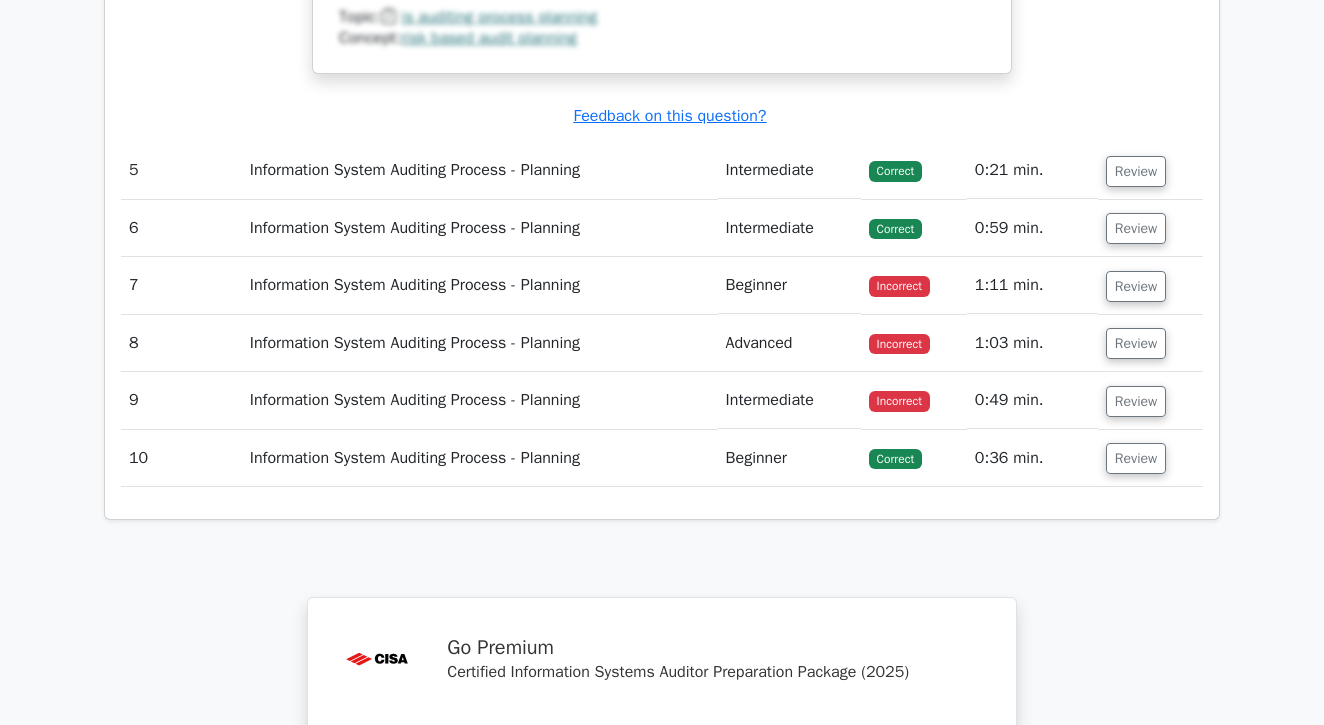 scroll, scrollTop: 3698, scrollLeft: 0, axis: vertical 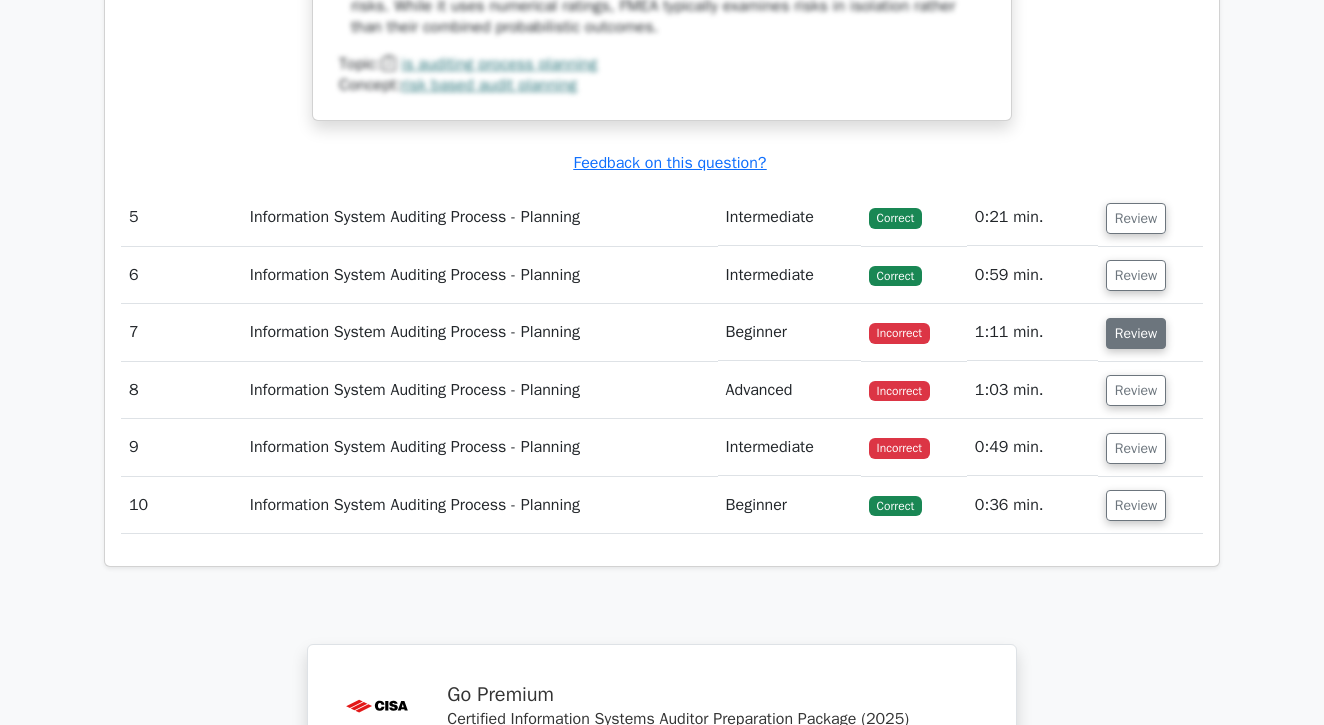 click on "Review" at bounding box center [1136, 333] 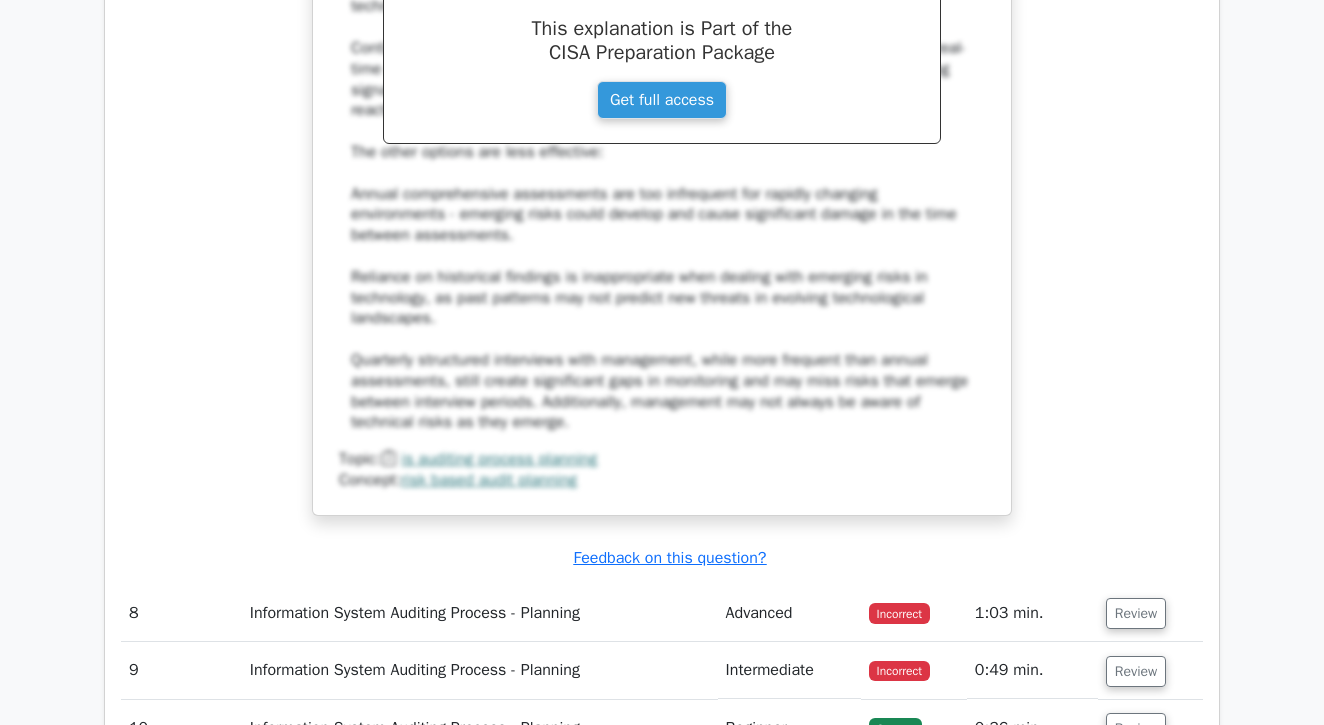 scroll, scrollTop: 4567, scrollLeft: 0, axis: vertical 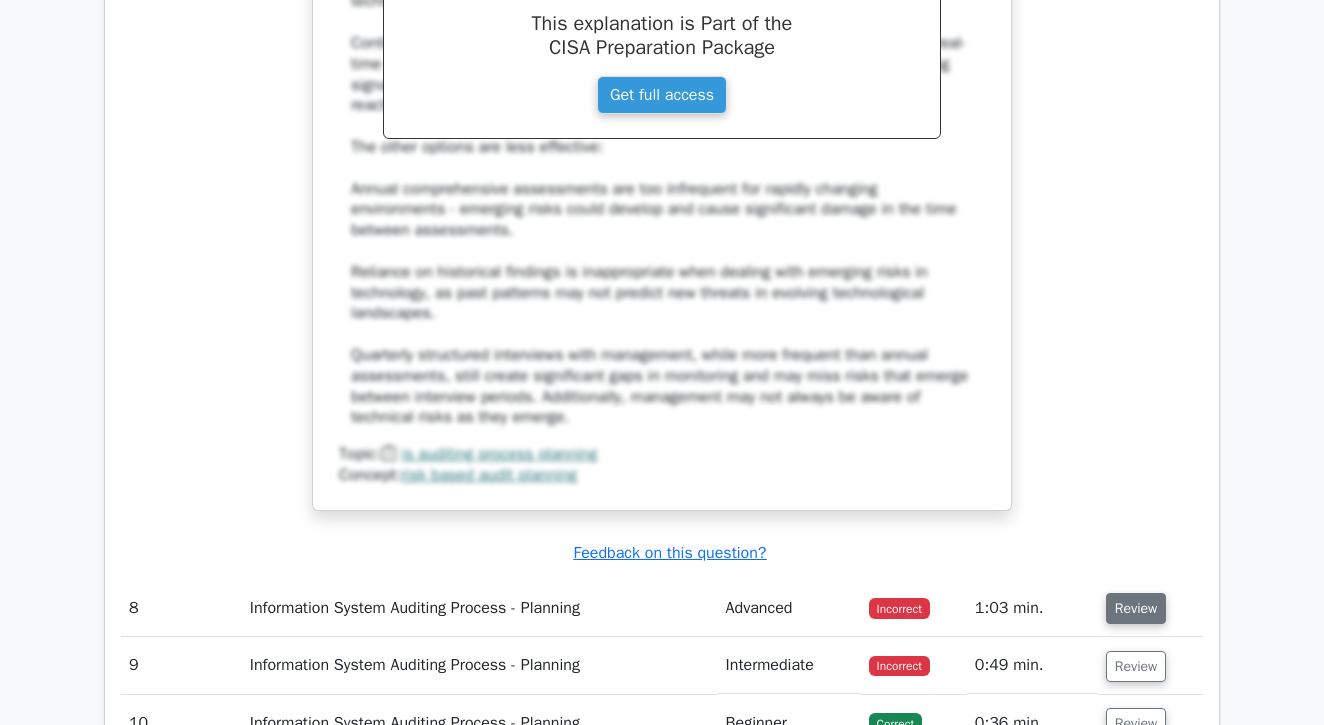 click on "Review" at bounding box center [1136, 608] 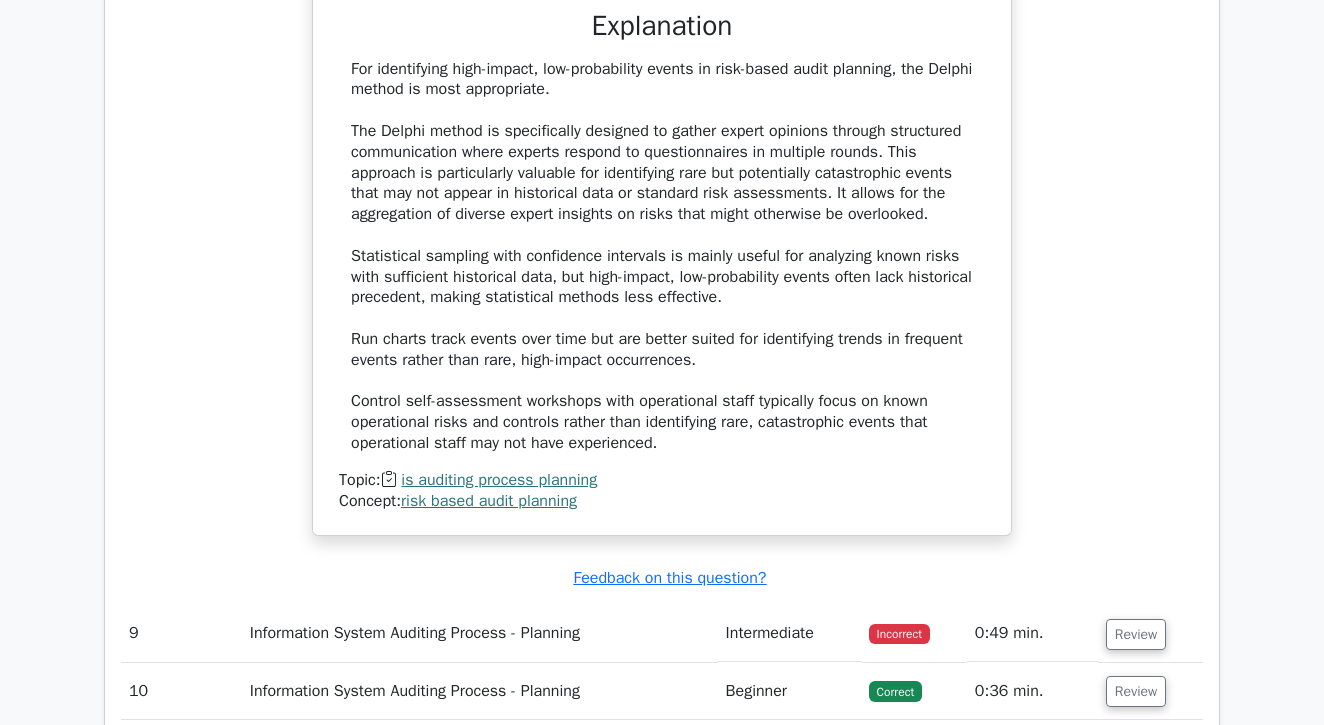 scroll, scrollTop: 5642, scrollLeft: 0, axis: vertical 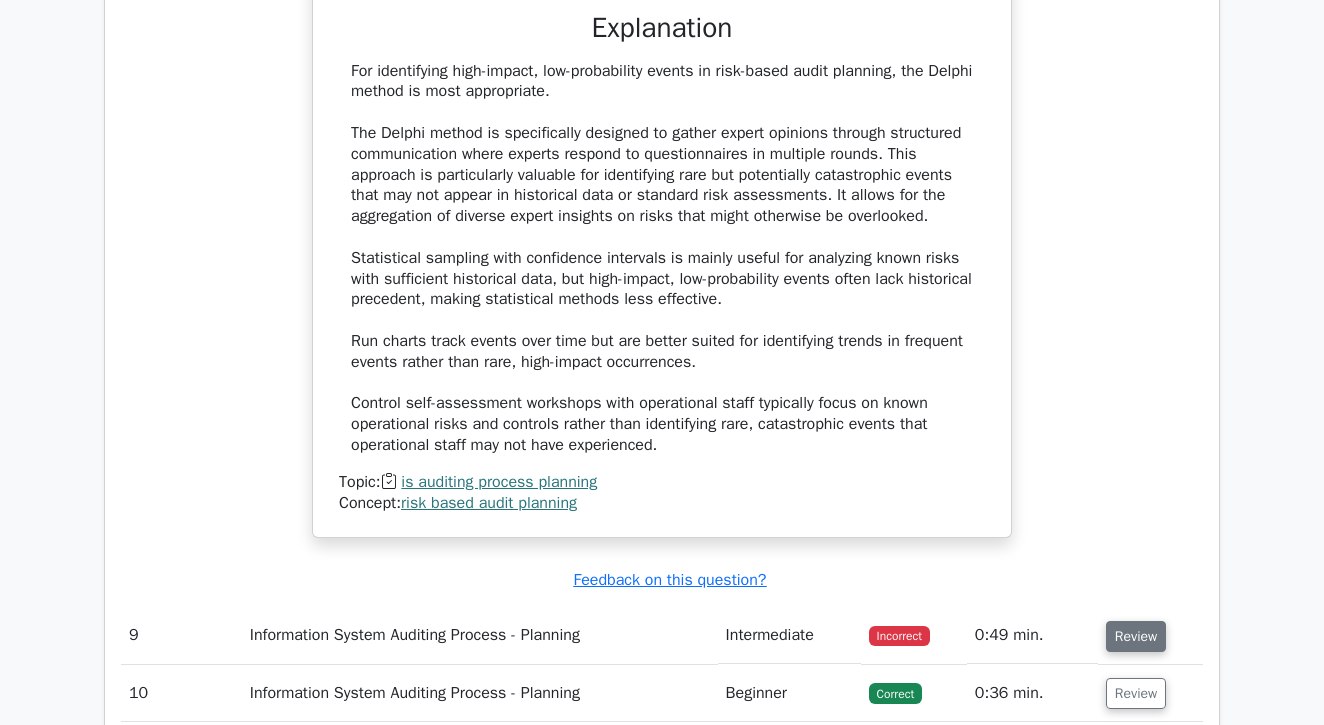 click on "Review" at bounding box center (1136, 636) 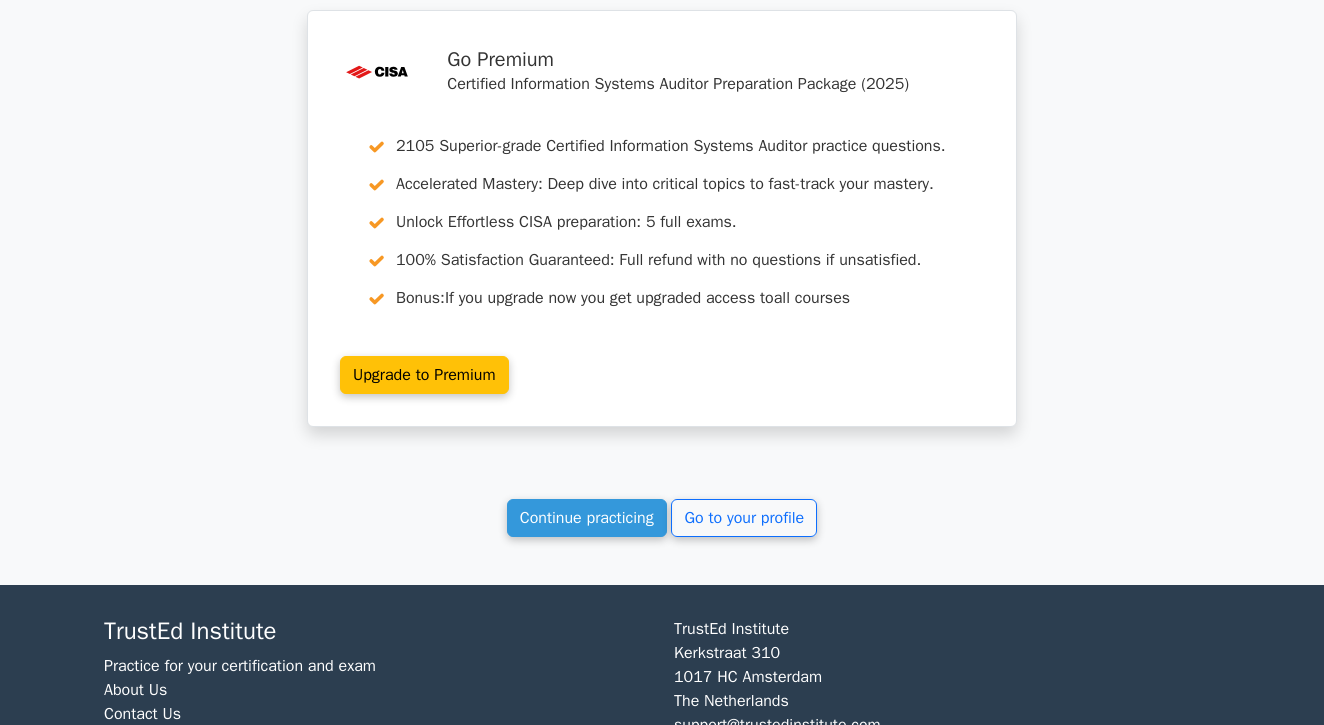 scroll, scrollTop: 7446, scrollLeft: 0, axis: vertical 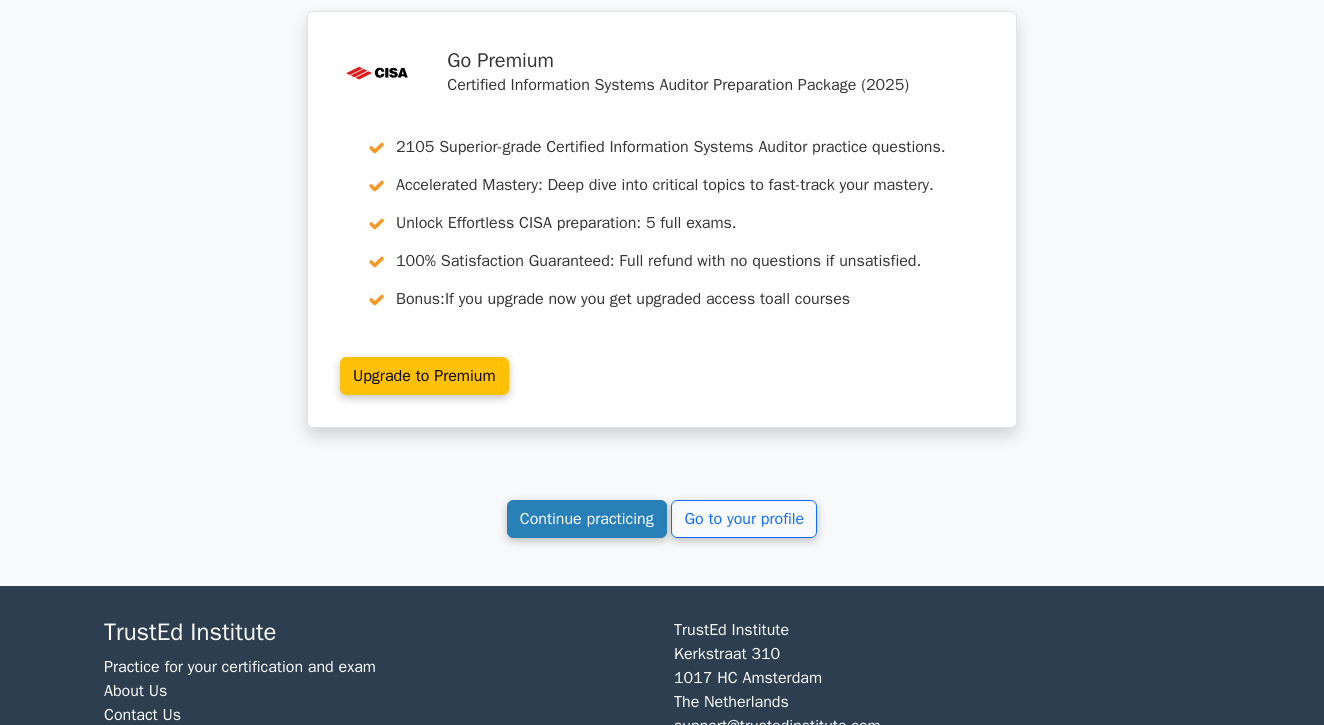 click on "Continue practicing" at bounding box center (587, 519) 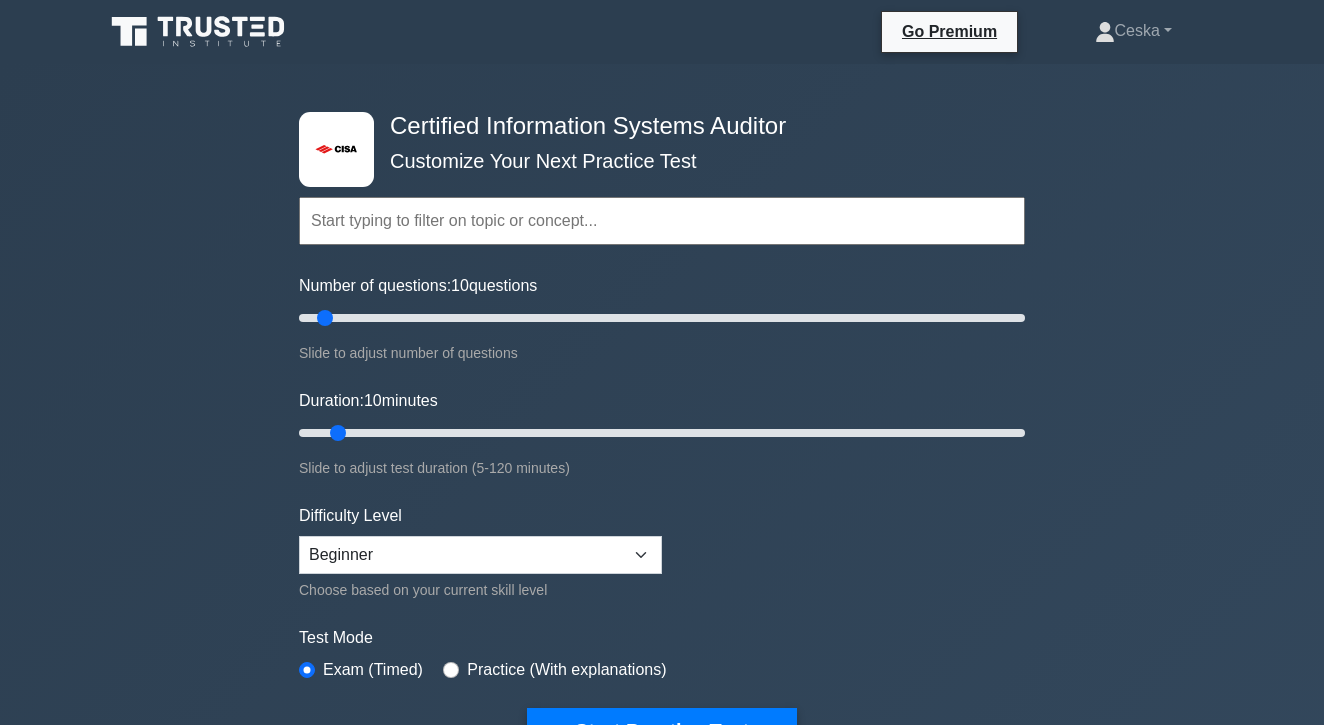 scroll, scrollTop: 0, scrollLeft: 0, axis: both 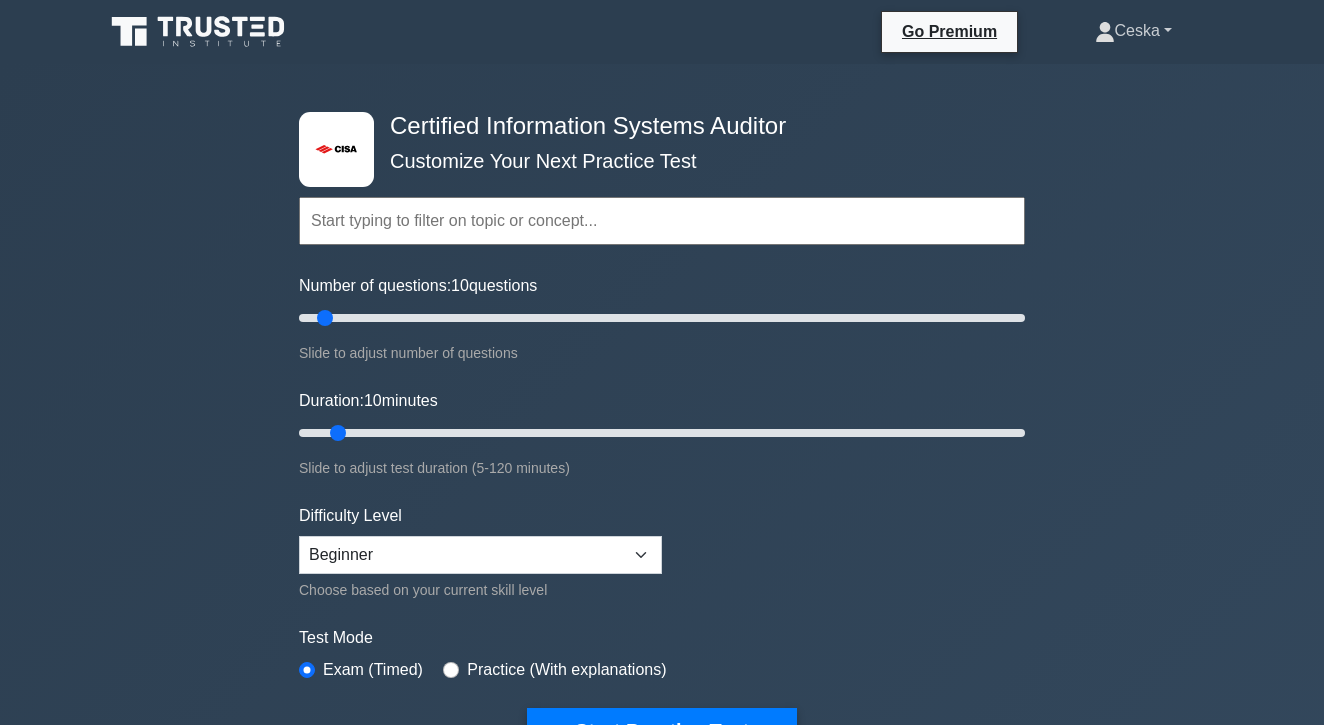 click on "Ceska" at bounding box center (1133, 31) 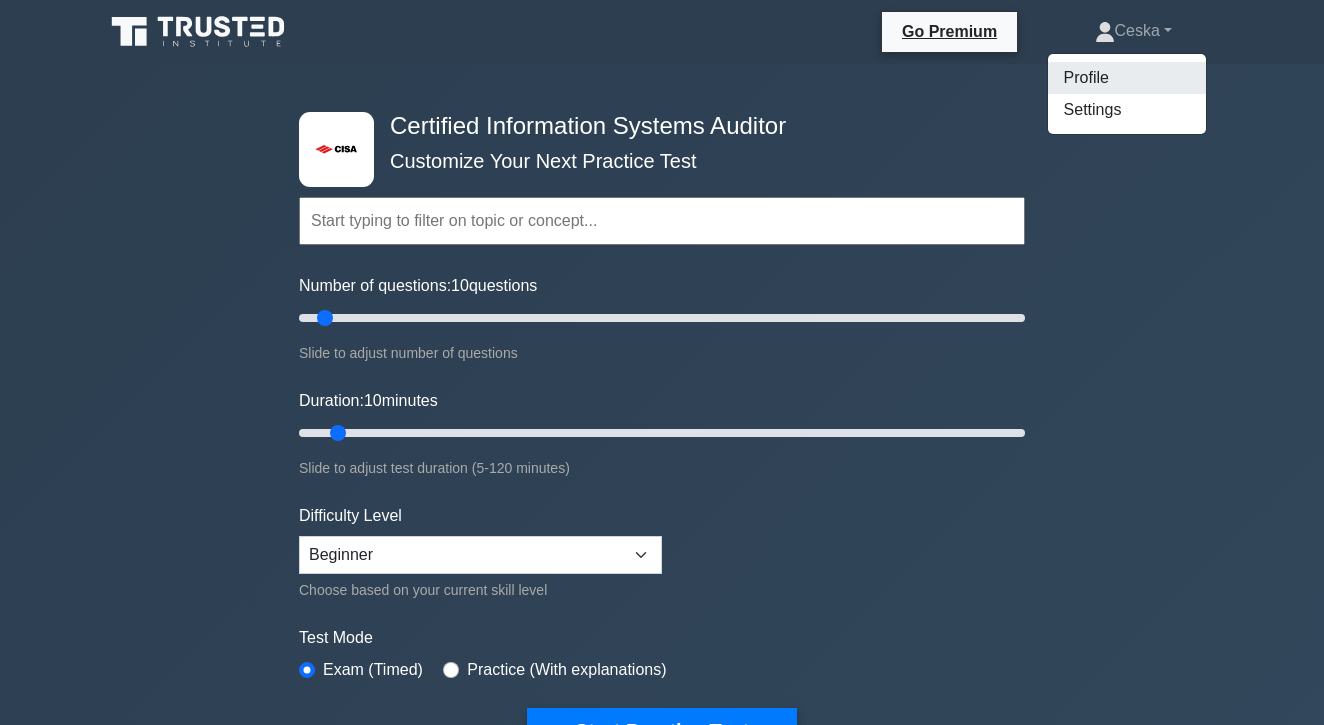 click on "Profile" at bounding box center [1127, 78] 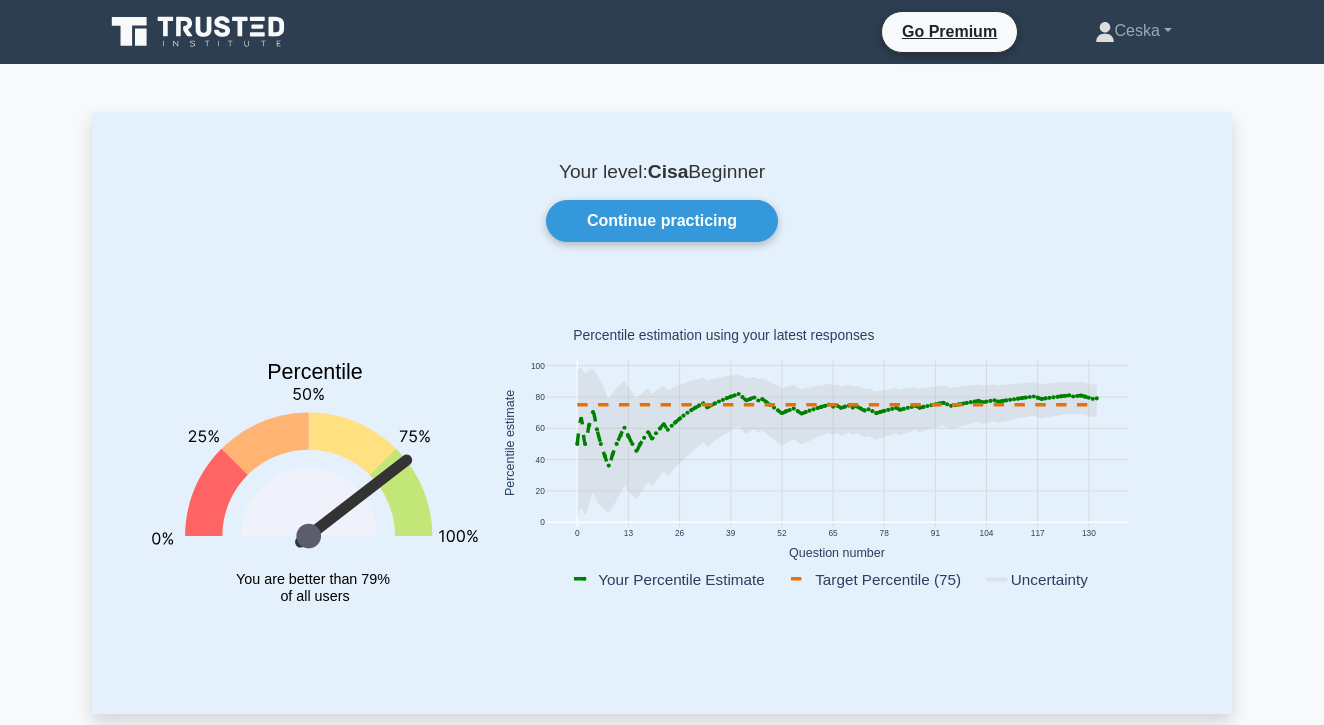 scroll, scrollTop: 0, scrollLeft: 0, axis: both 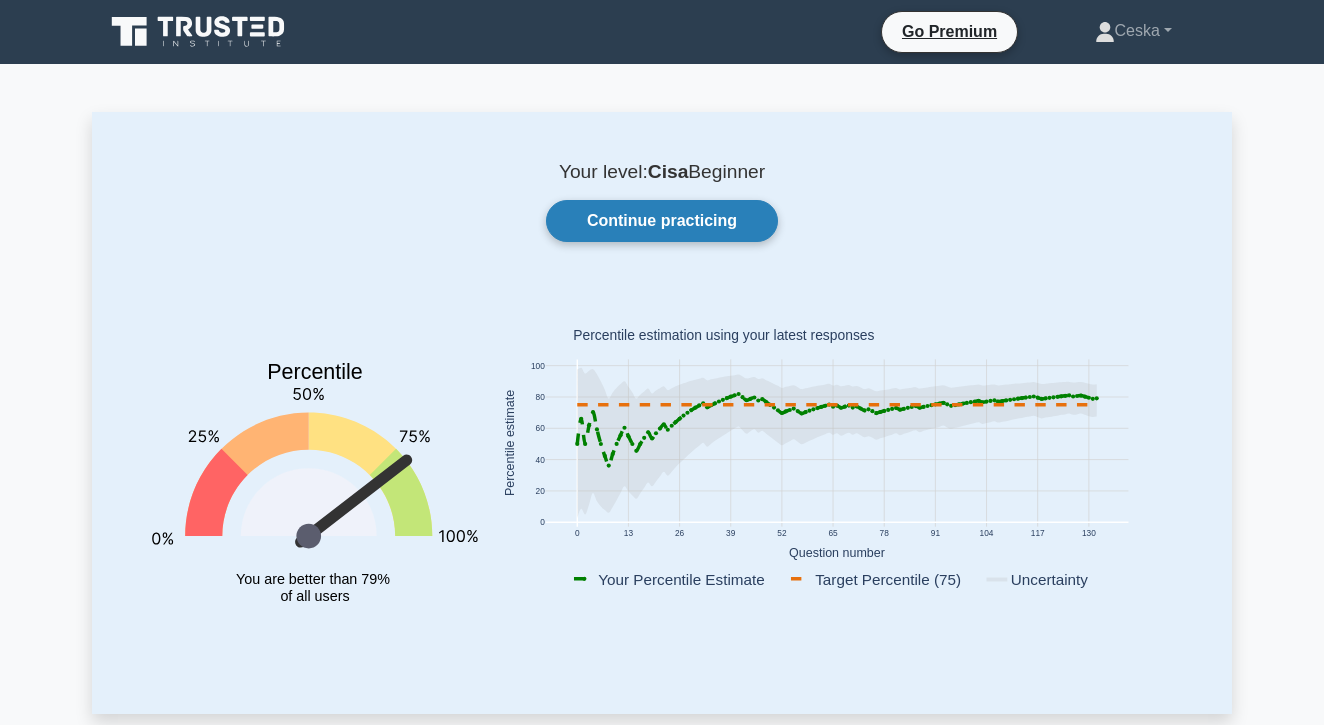 click on "Continue practicing" at bounding box center (662, 221) 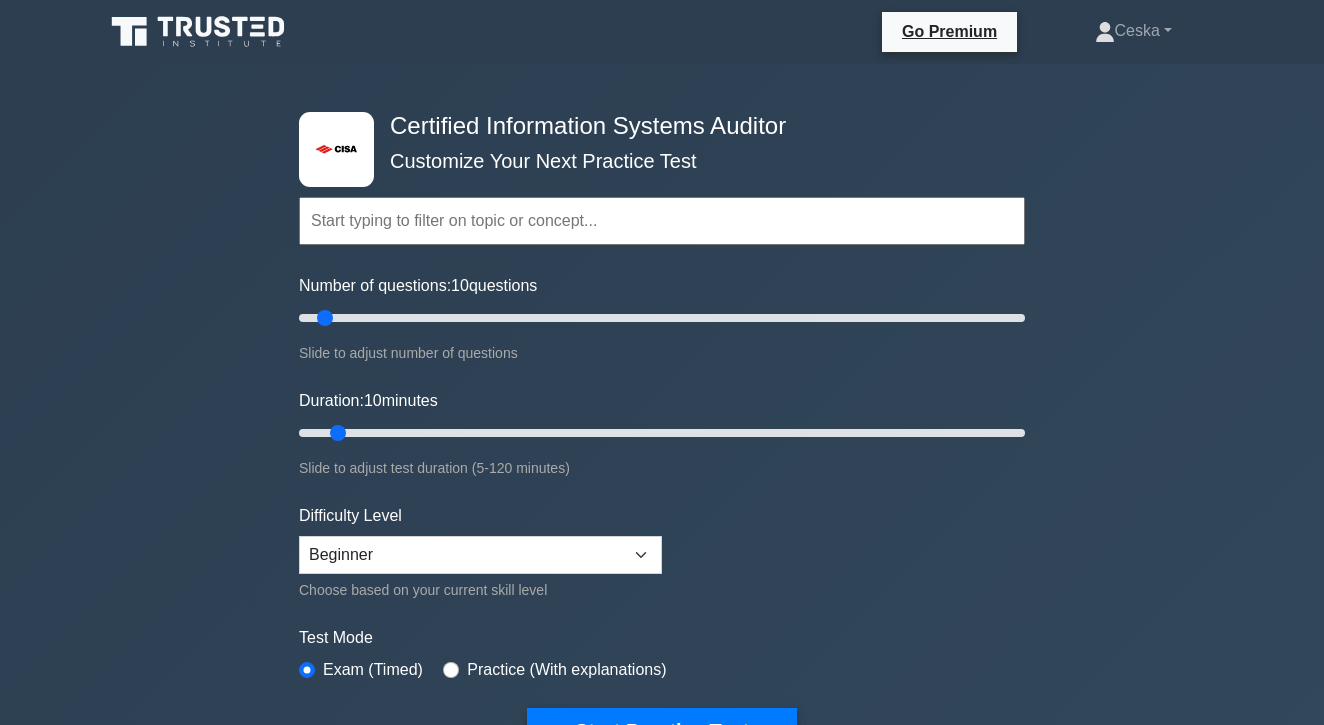 scroll, scrollTop: 0, scrollLeft: 0, axis: both 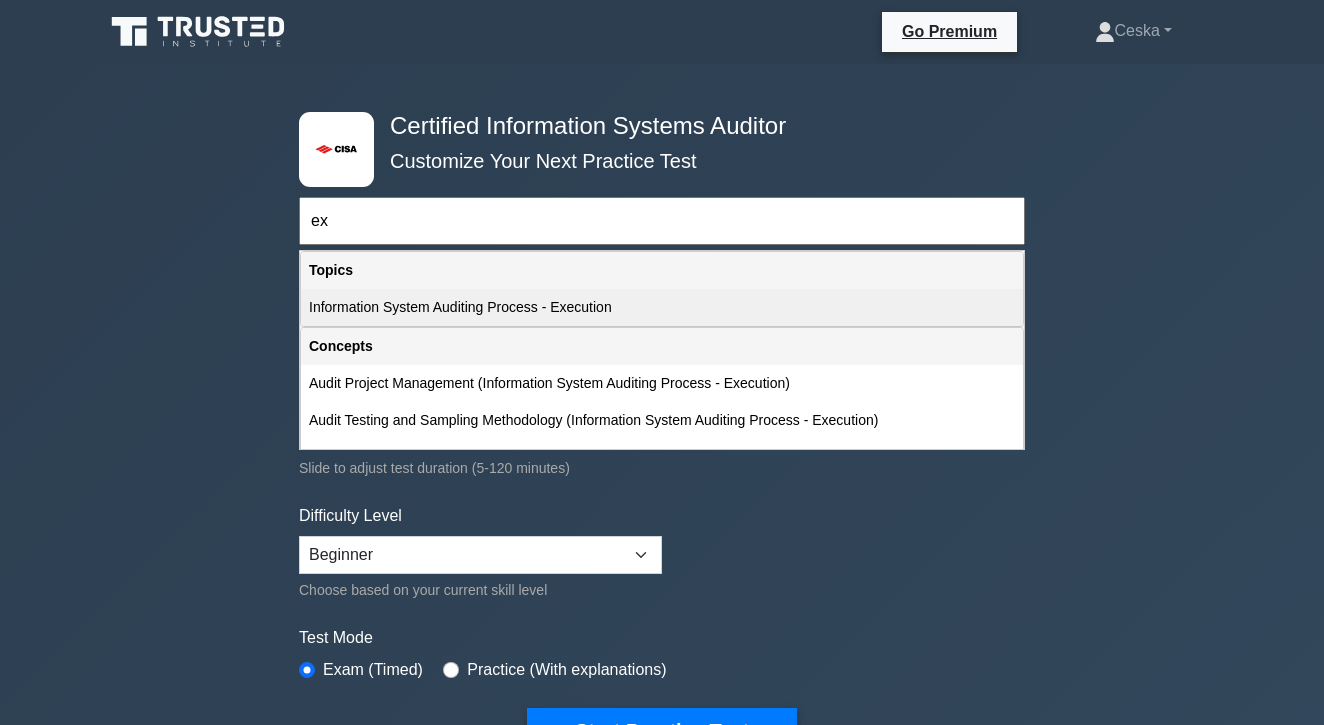 click on "Information System Auditing Process - Execution" at bounding box center [662, 307] 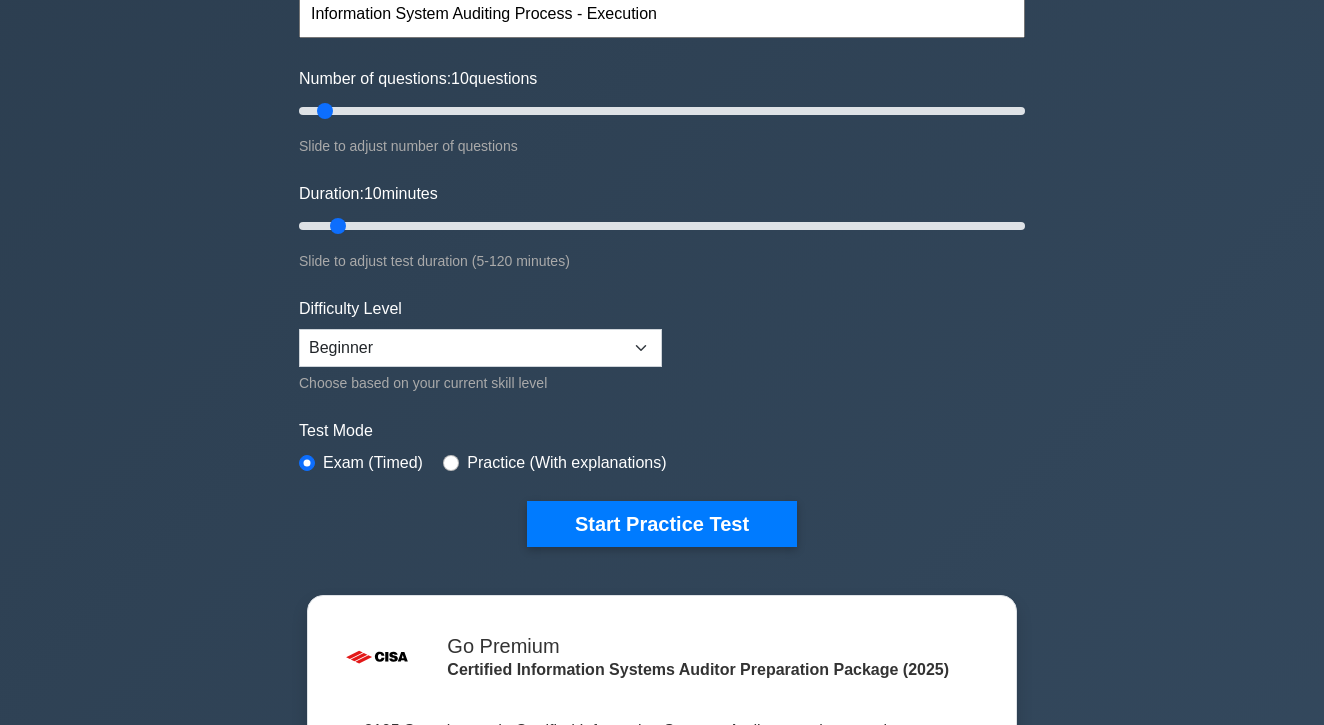 scroll, scrollTop: 247, scrollLeft: 0, axis: vertical 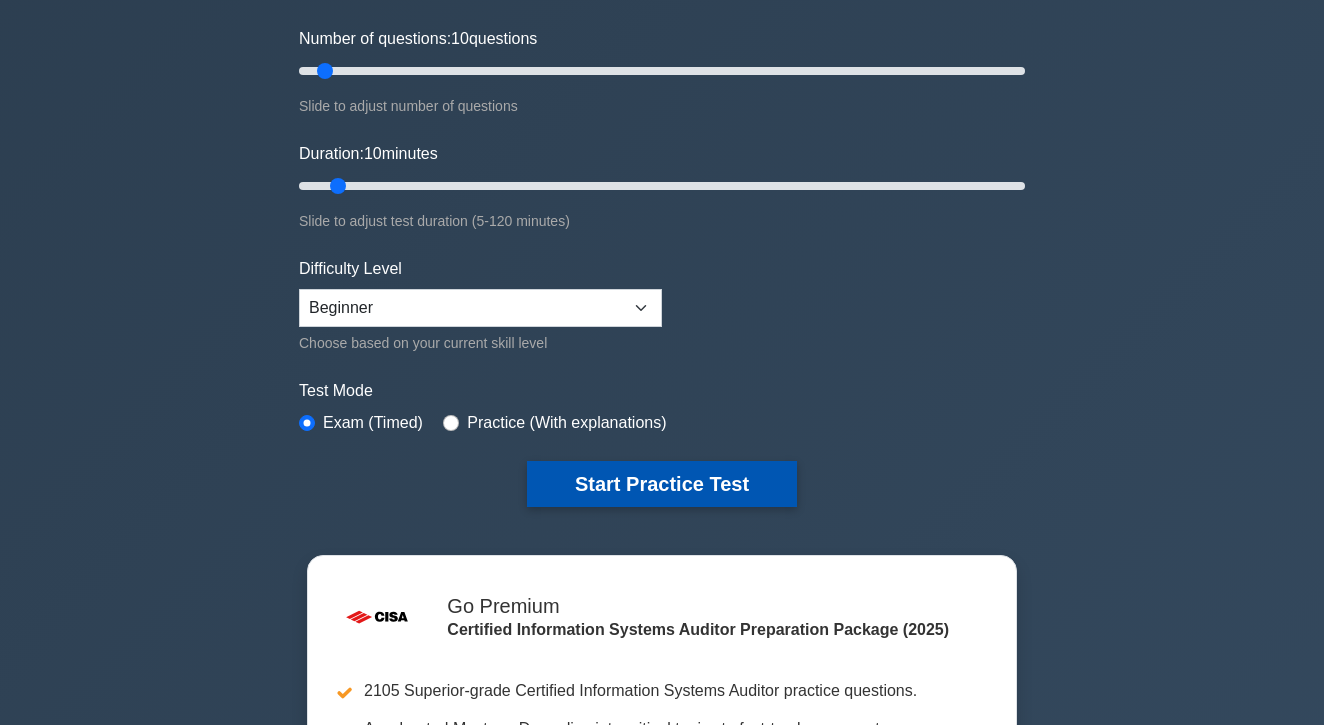 click on "Start Practice Test" at bounding box center [662, 484] 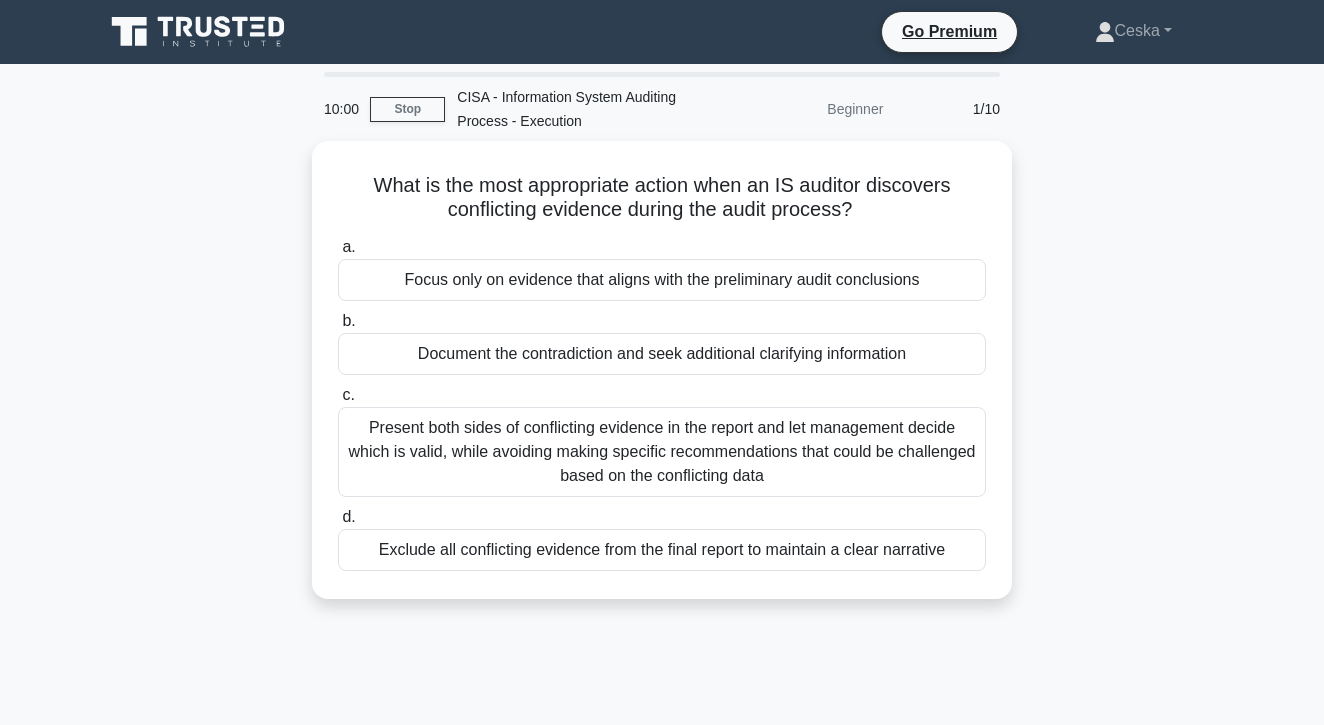 scroll, scrollTop: 0, scrollLeft: 0, axis: both 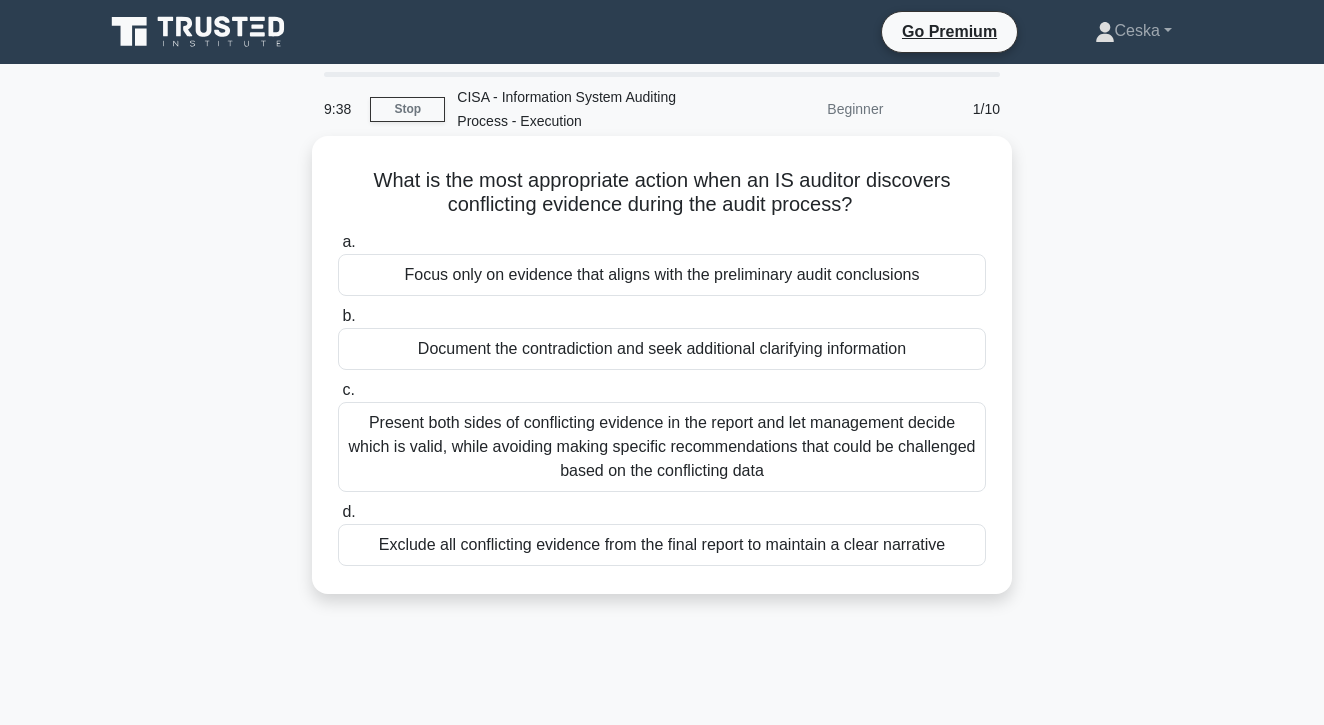 click on "Document the contradiction and seek additional clarifying information" at bounding box center (662, 349) 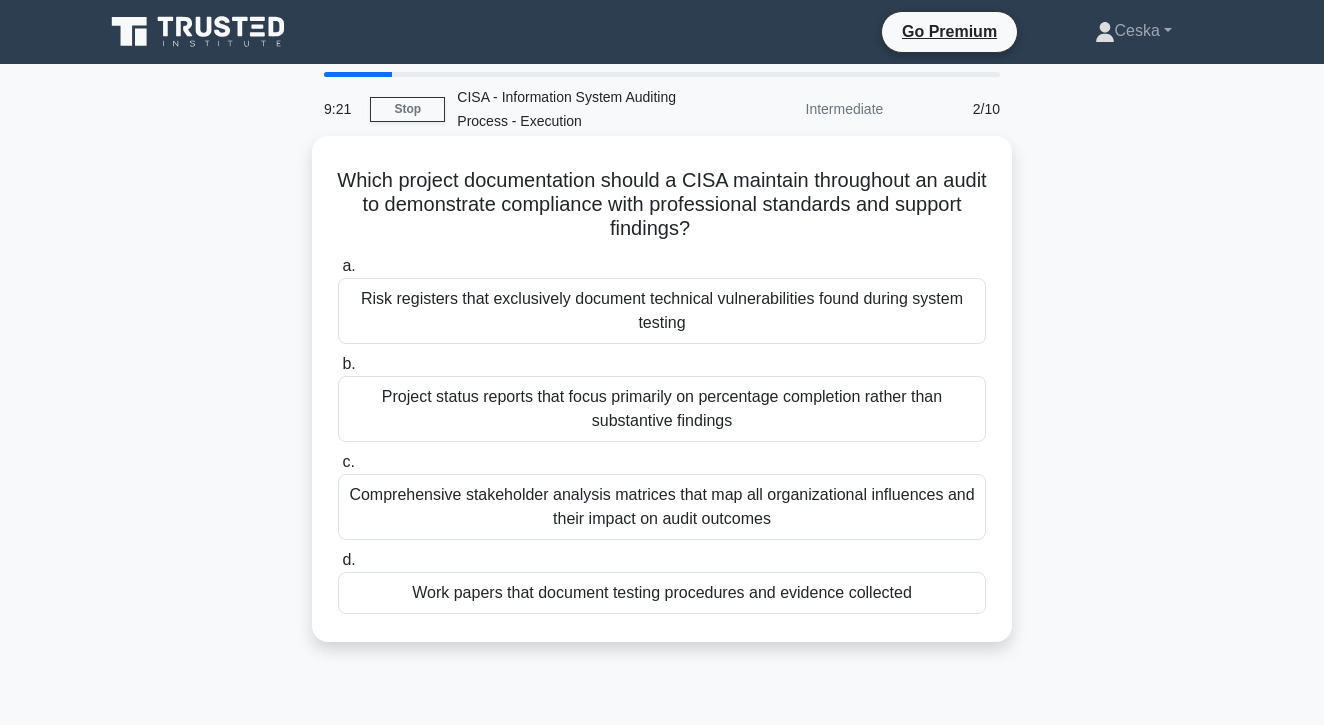 click on "Work papers that document testing procedures and evidence collected" at bounding box center (662, 593) 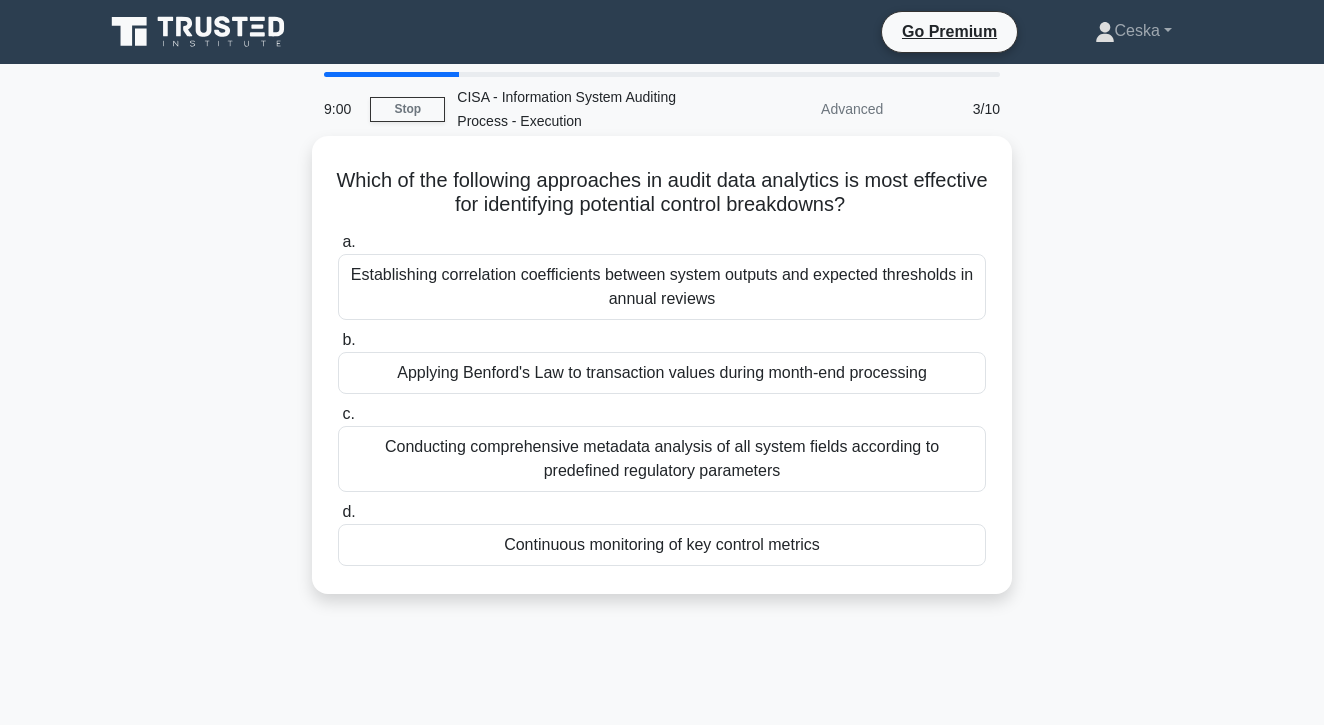 click on "Continuous monitoring of key control metrics" at bounding box center [662, 545] 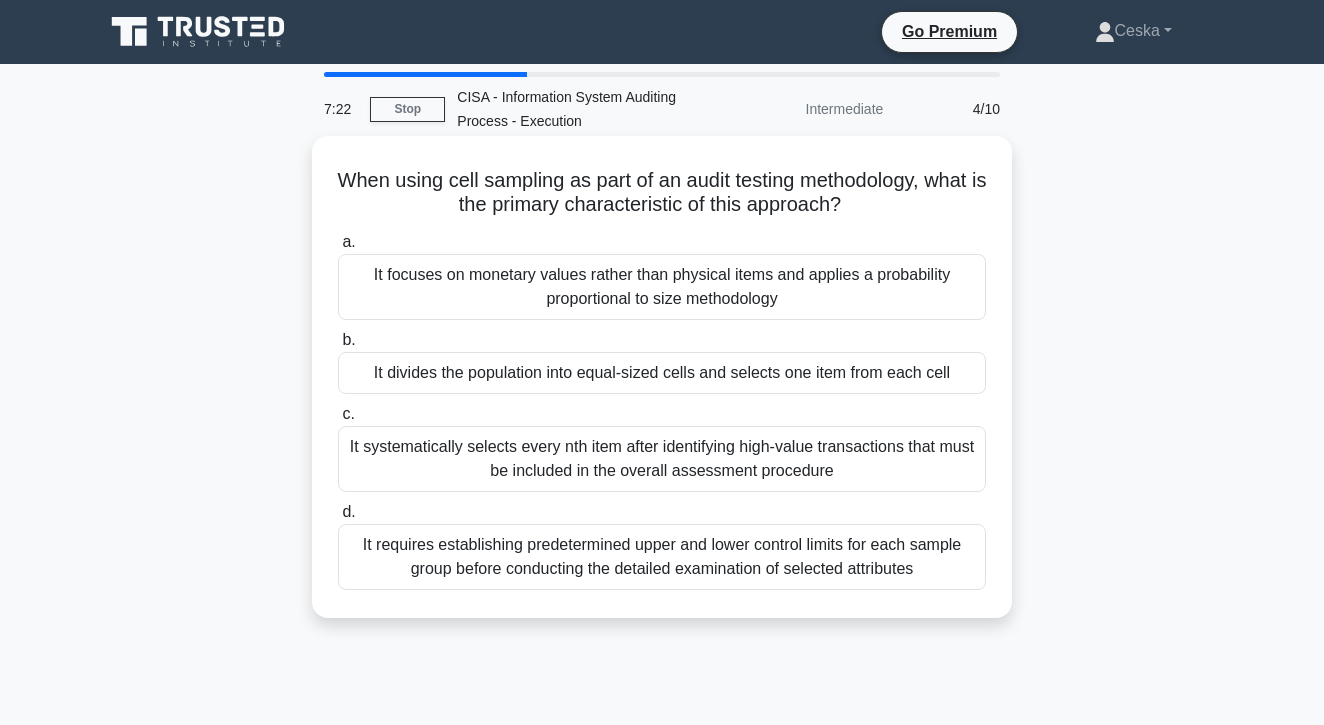click on "It divides the population into equal-sized cells and selects one item from each cell" at bounding box center (662, 373) 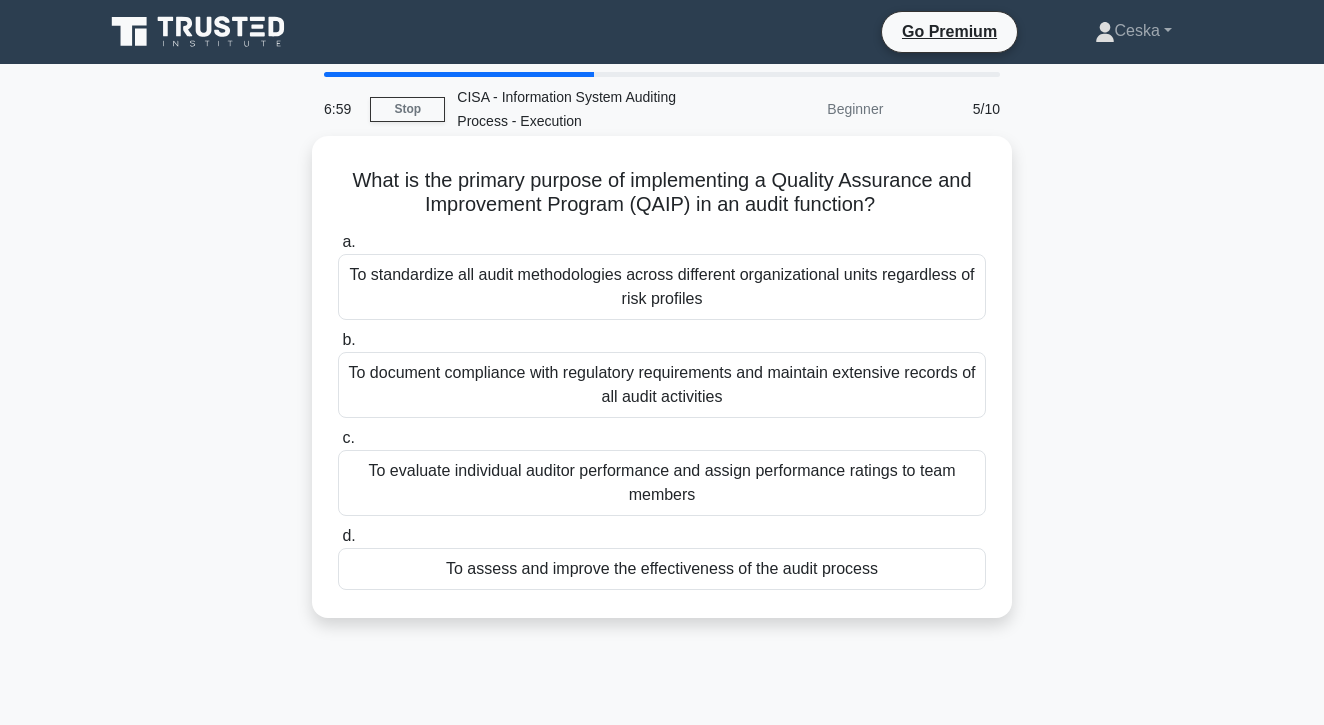 click on "To assess and improve the effectiveness of the audit process" at bounding box center [662, 569] 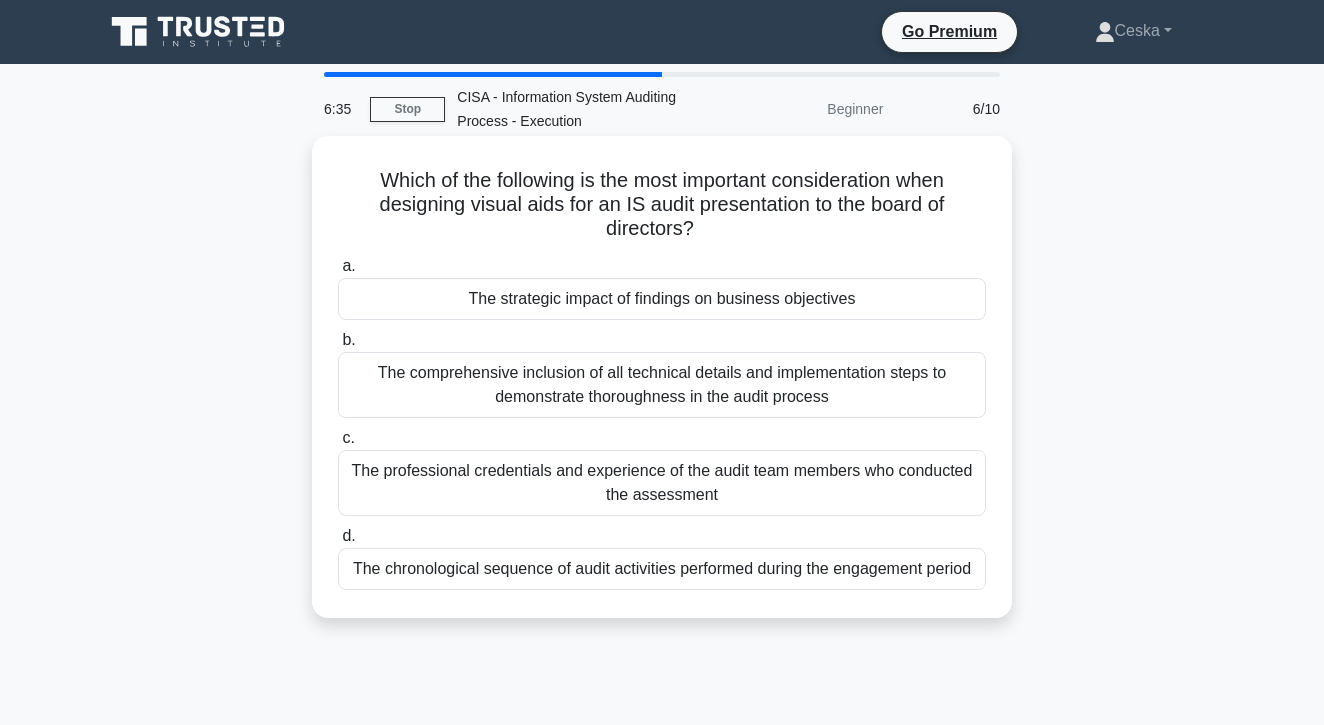 click on "The strategic impact of findings on business objectives" at bounding box center (662, 299) 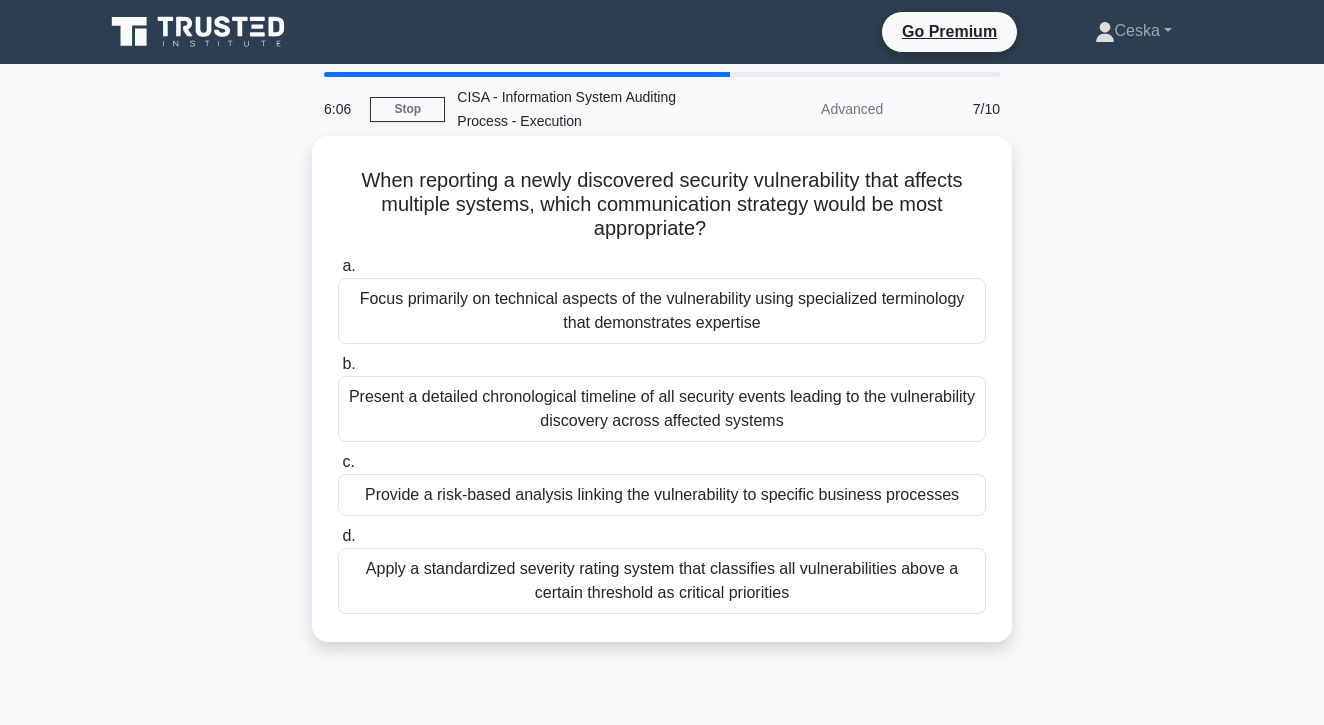 click on "Provide a risk-based analysis linking the vulnerability to specific business processes" at bounding box center (662, 495) 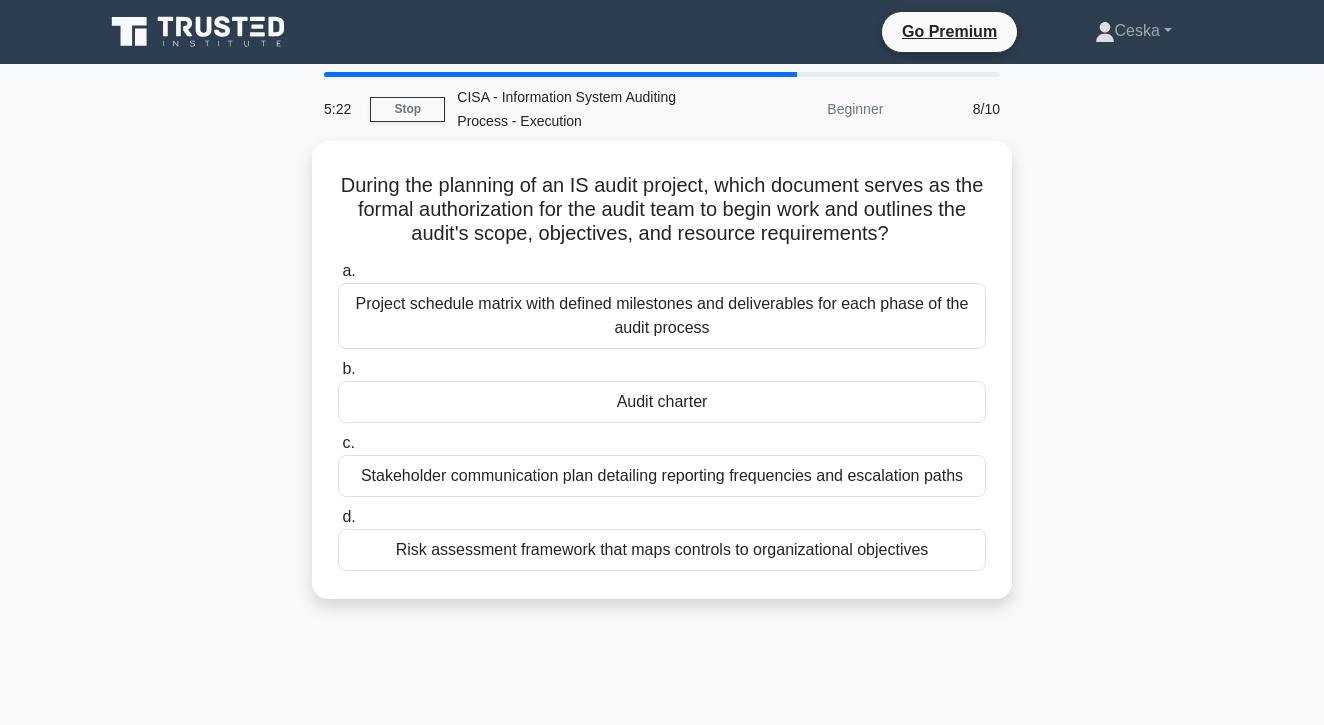 click on "Stakeholder communication plan detailing reporting frequencies and escalation paths" at bounding box center (662, 476) 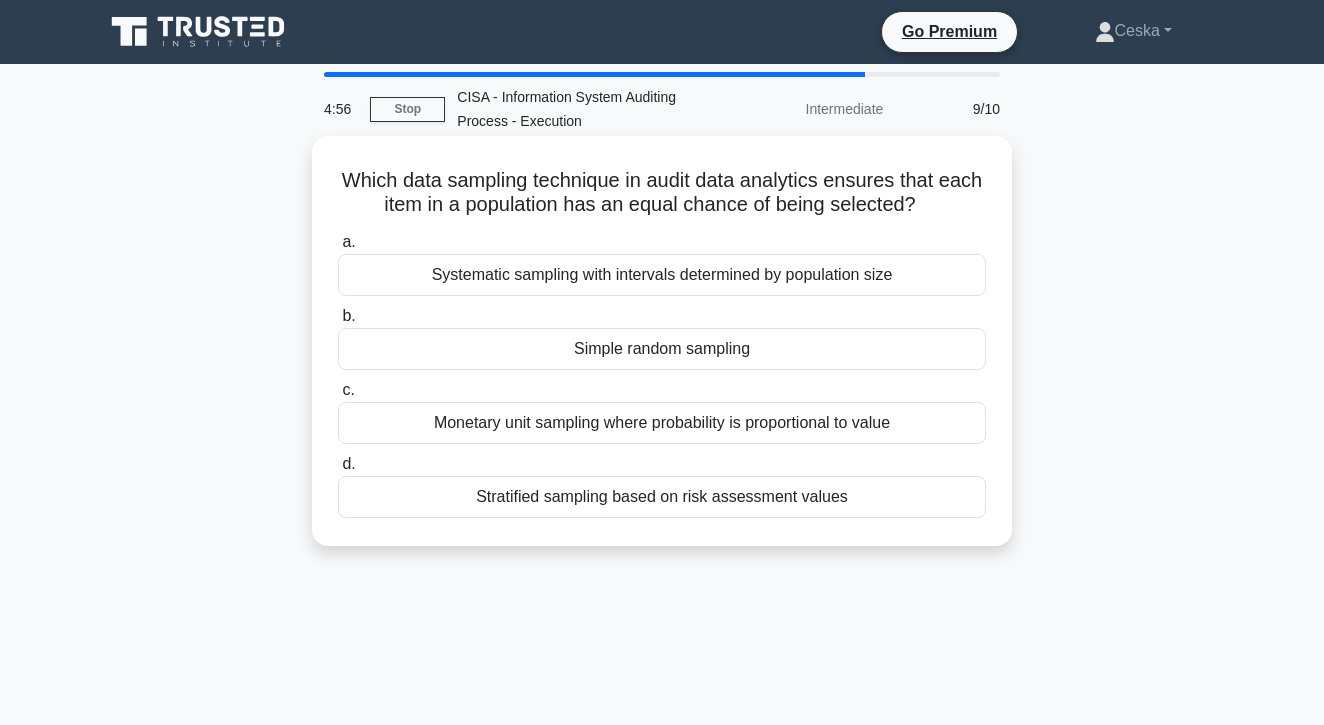 click on "Stratified sampling based on risk assessment values" at bounding box center [662, 497] 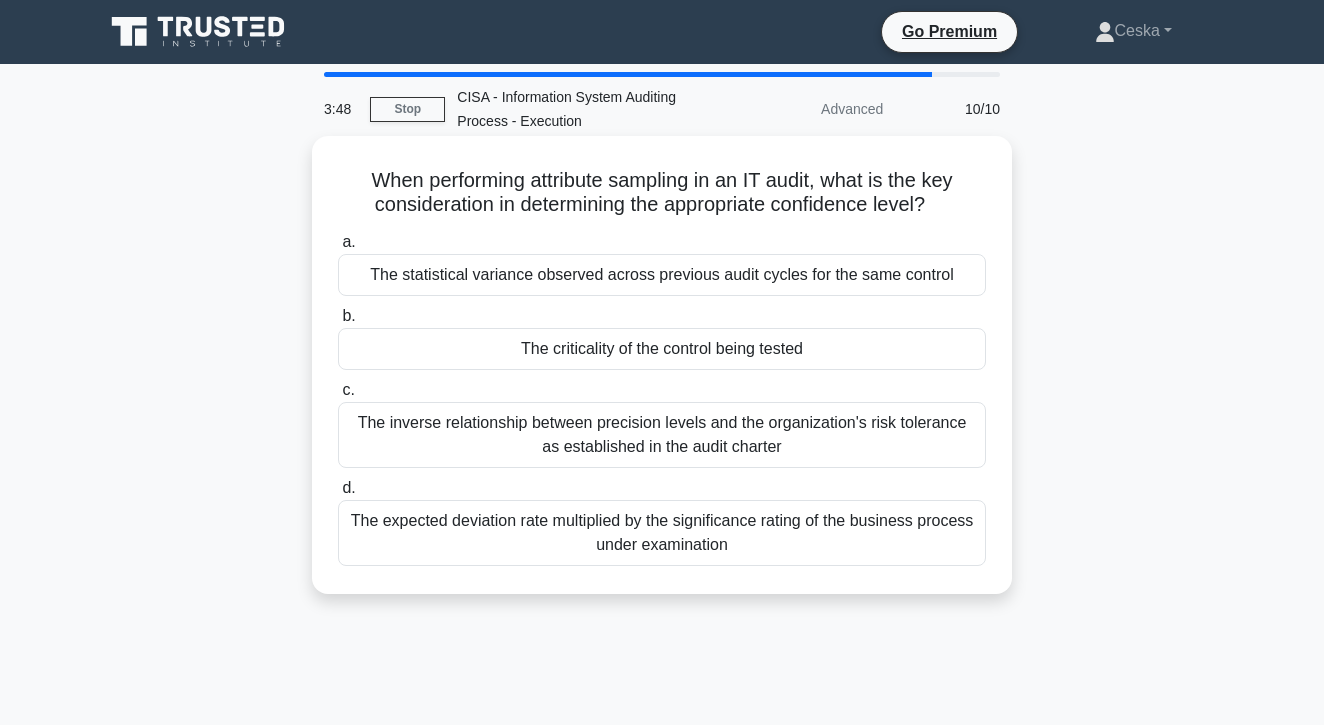click on "The inverse relationship between precision levels and the organization's risk tolerance as established in the audit charter" at bounding box center (662, 435) 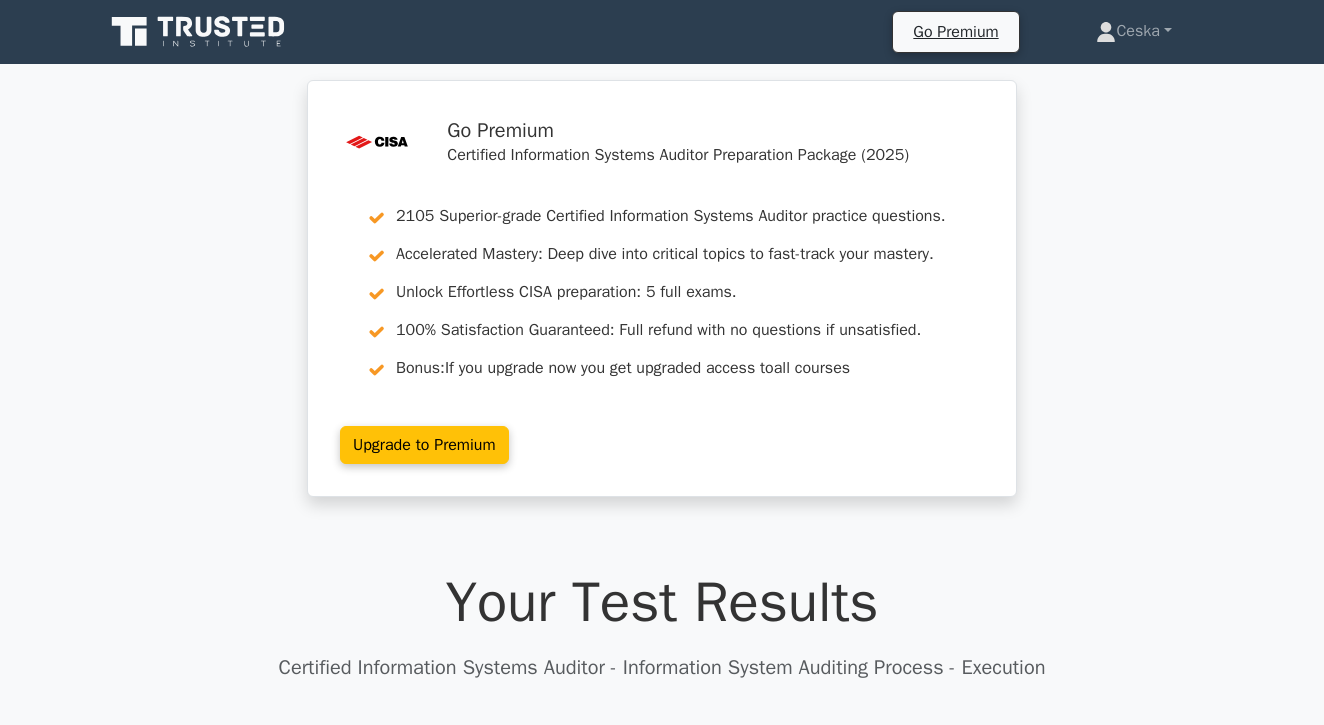 scroll, scrollTop: 0, scrollLeft: 0, axis: both 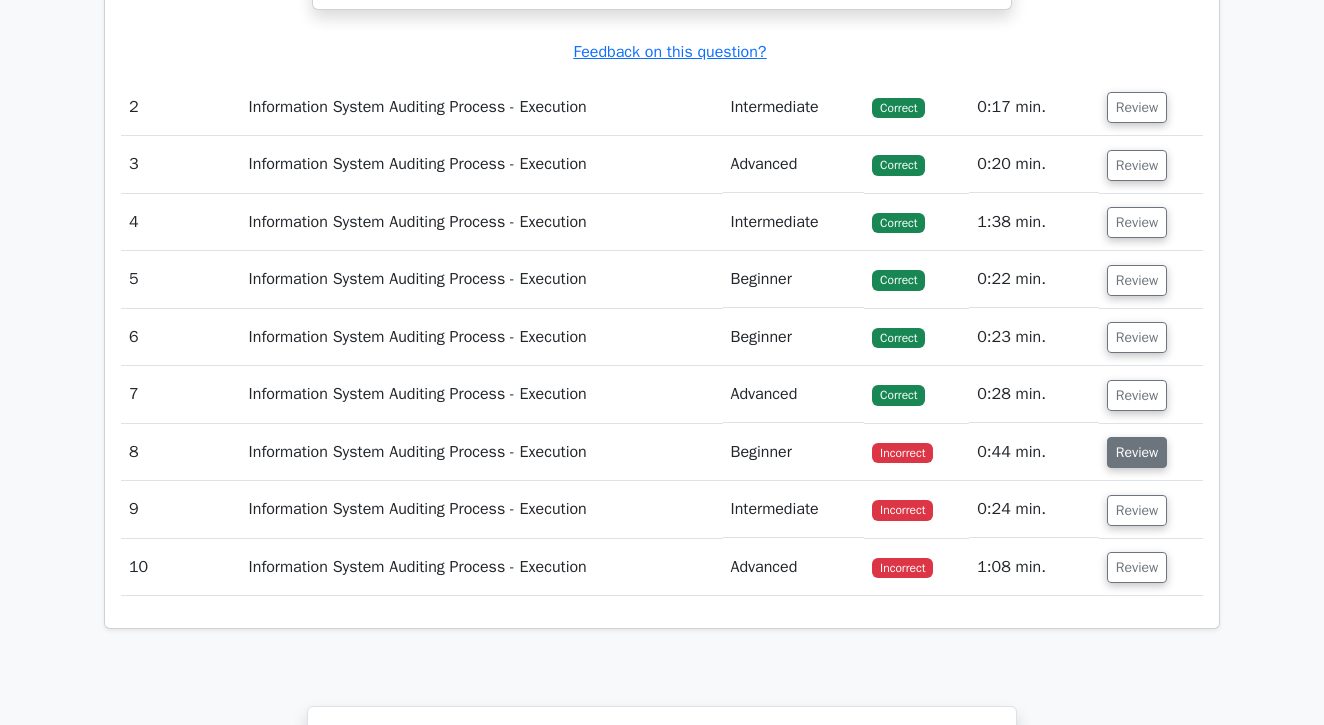 click on "Review" at bounding box center (1137, 452) 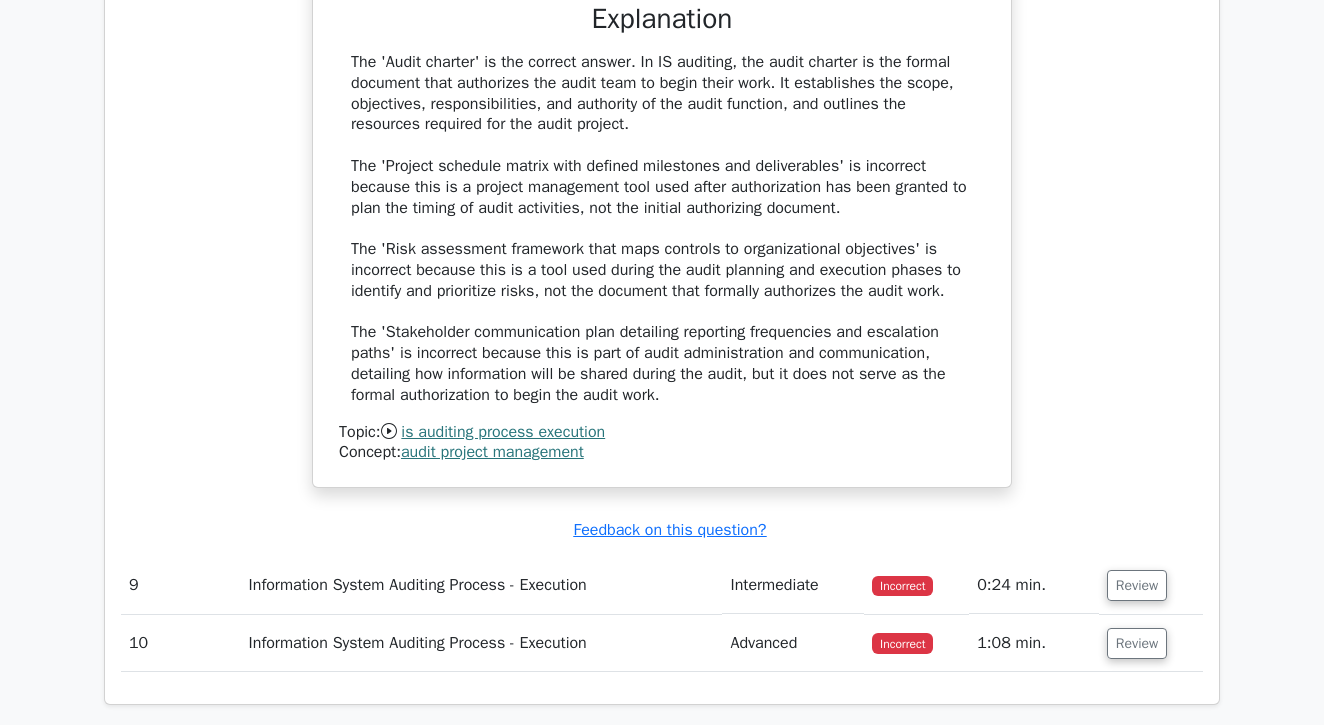 scroll, scrollTop: 3369, scrollLeft: 0, axis: vertical 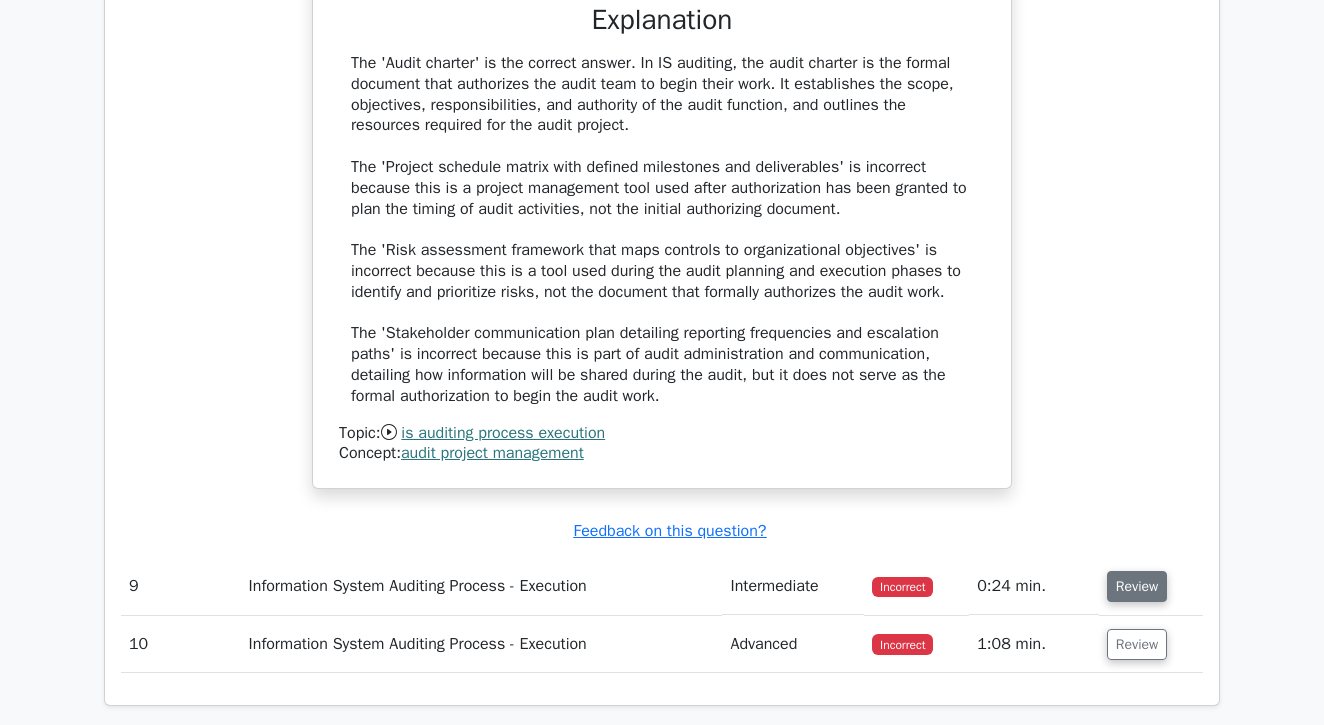 click on "Review" at bounding box center [1137, 586] 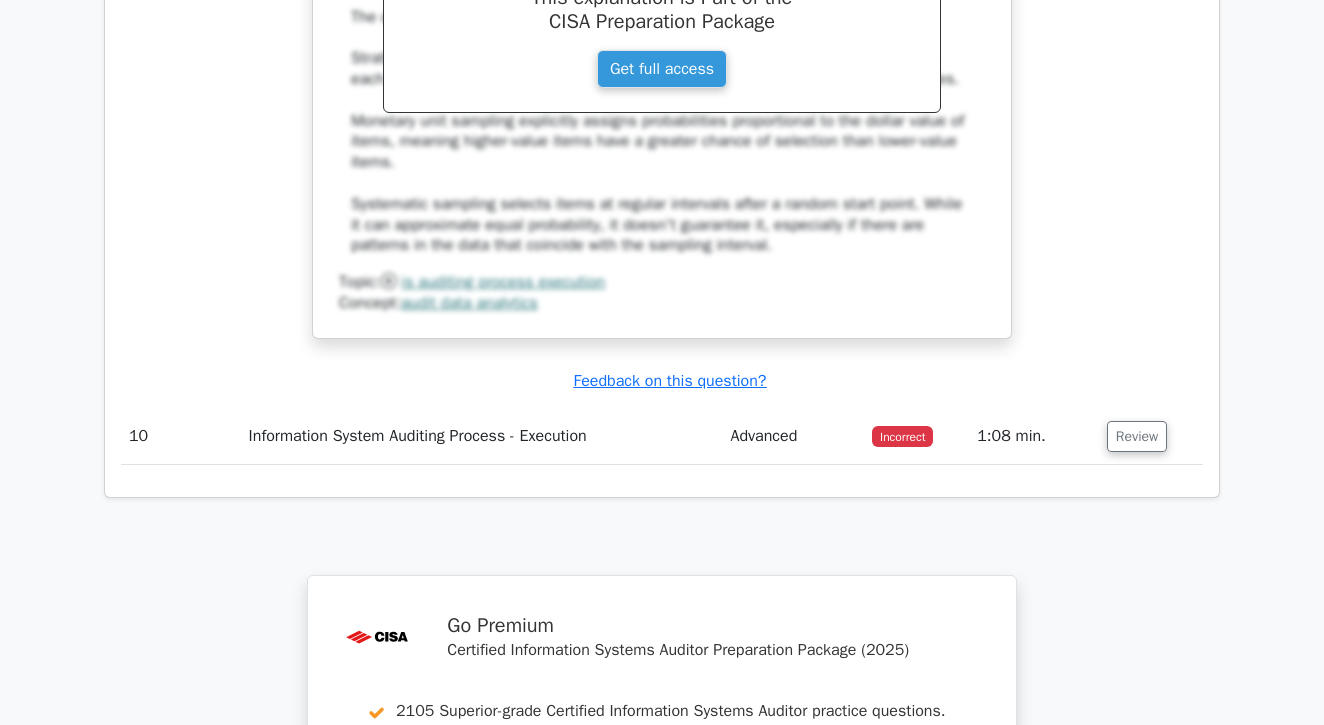 scroll, scrollTop: 4495, scrollLeft: 0, axis: vertical 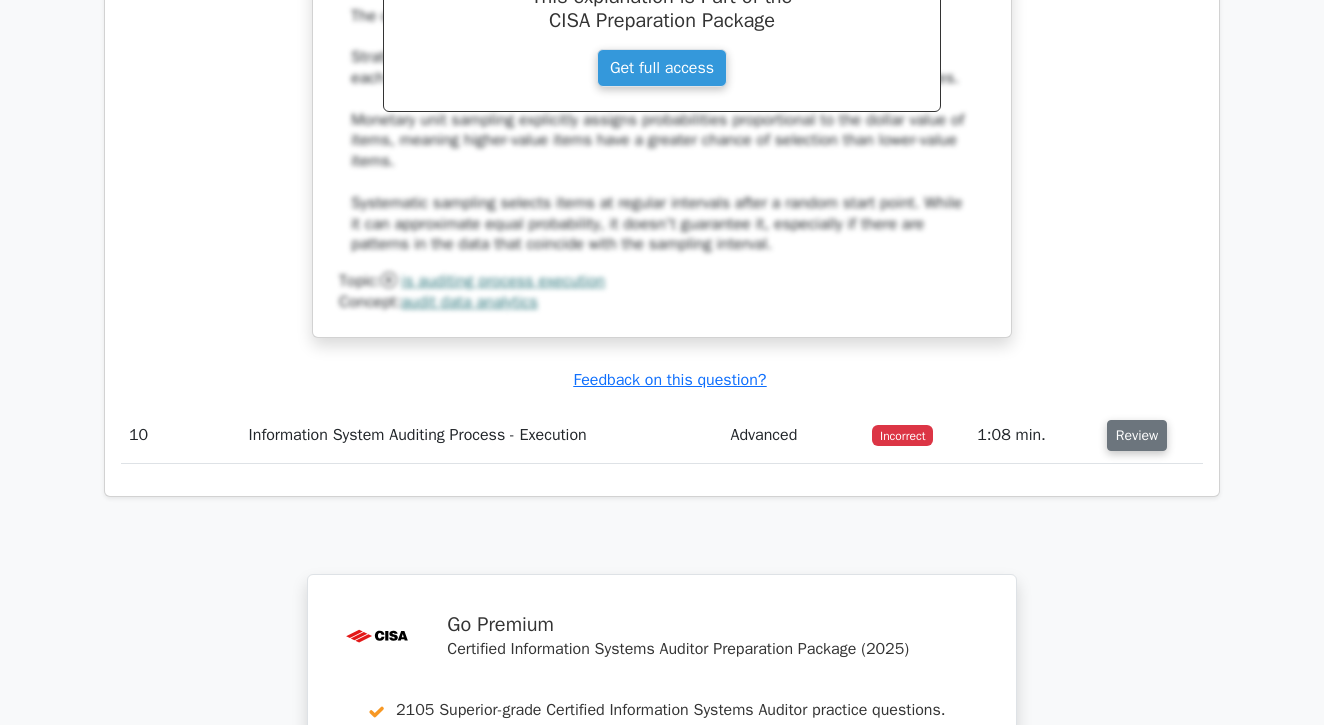click on "Review" at bounding box center [1137, 435] 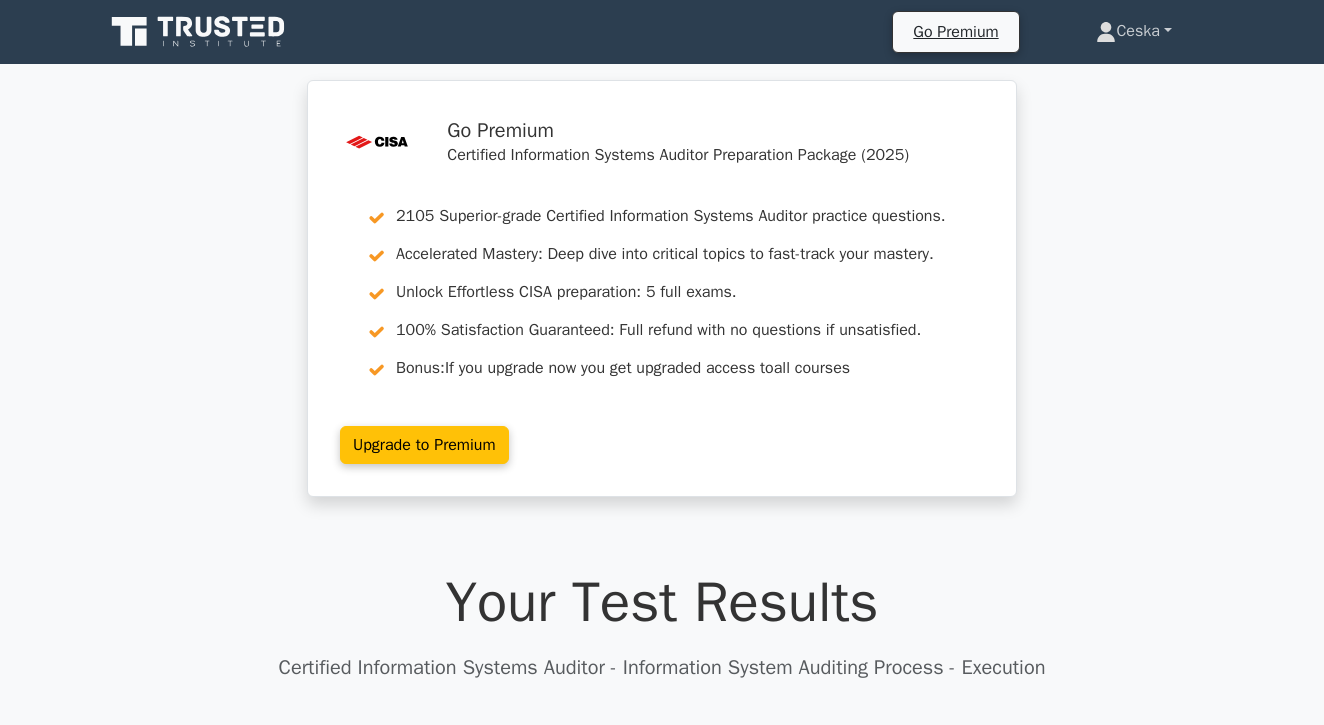 scroll, scrollTop: 0, scrollLeft: 0, axis: both 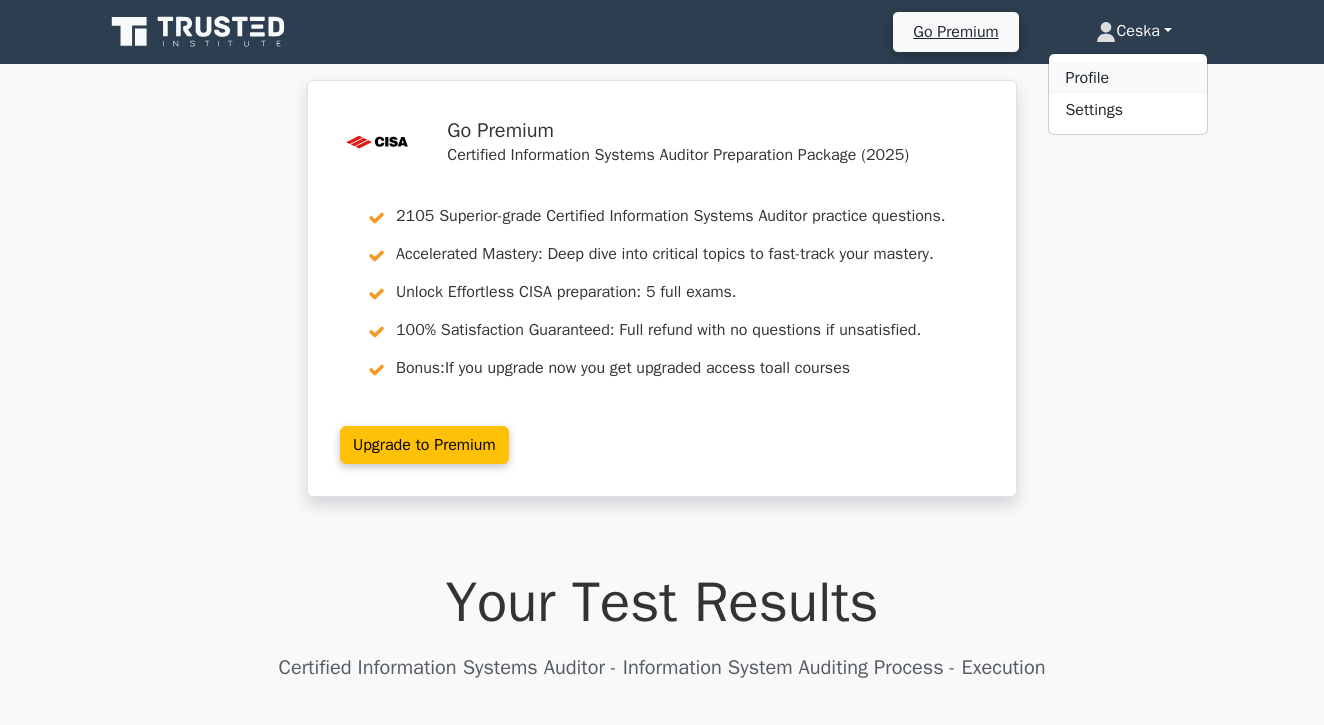 click on "Profile" at bounding box center [1128, 78] 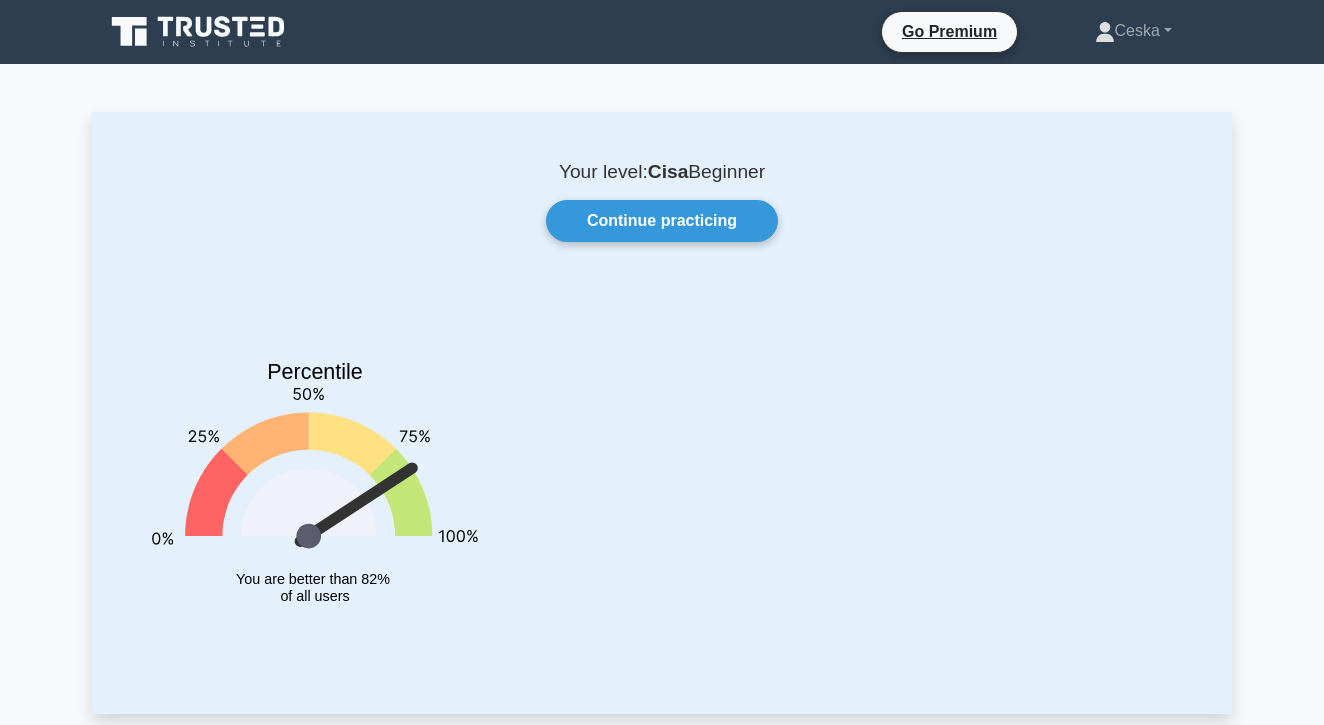 scroll, scrollTop: 0, scrollLeft: 0, axis: both 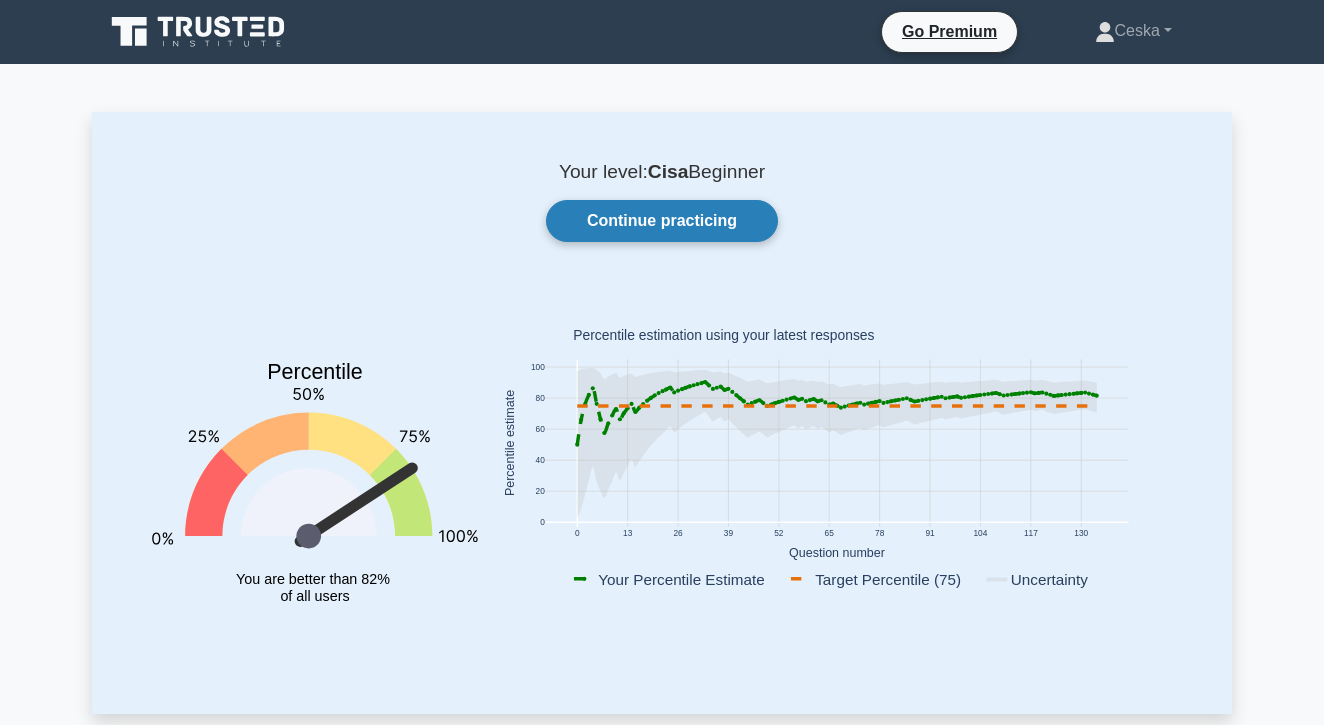 click on "Continue practicing" at bounding box center [662, 221] 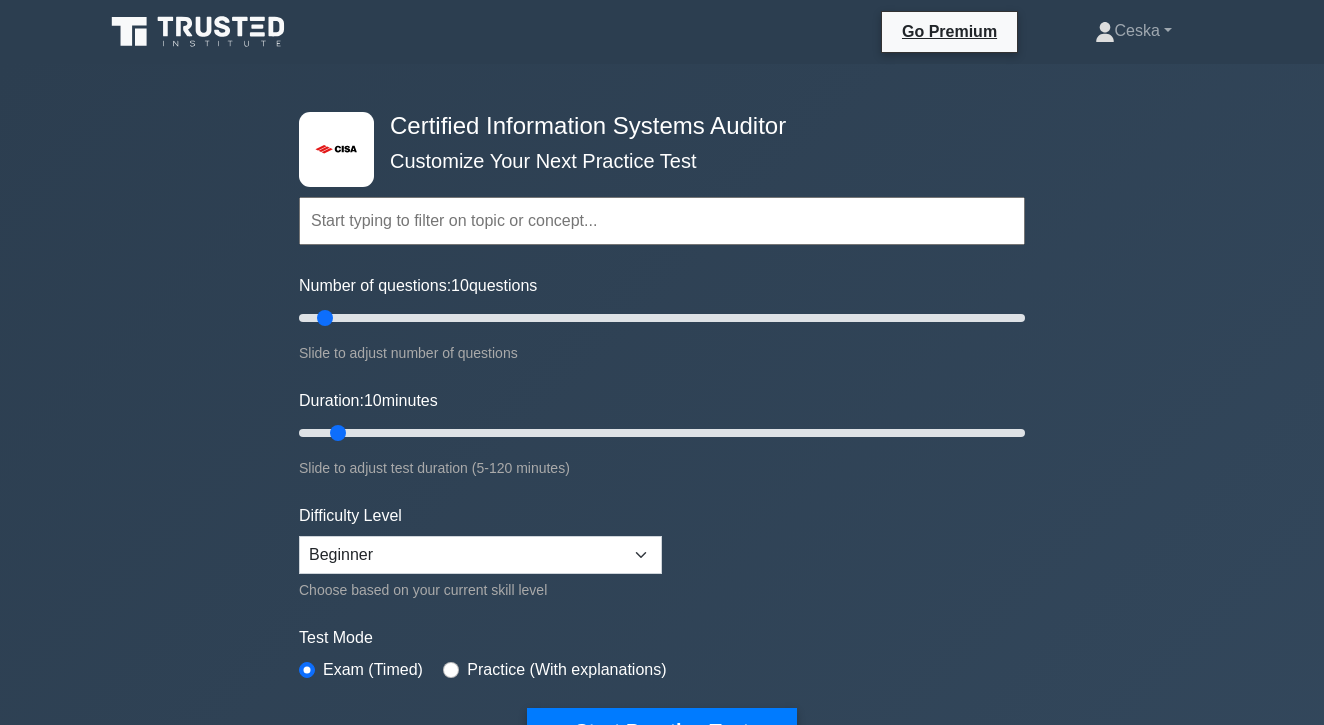 scroll, scrollTop: 0, scrollLeft: 0, axis: both 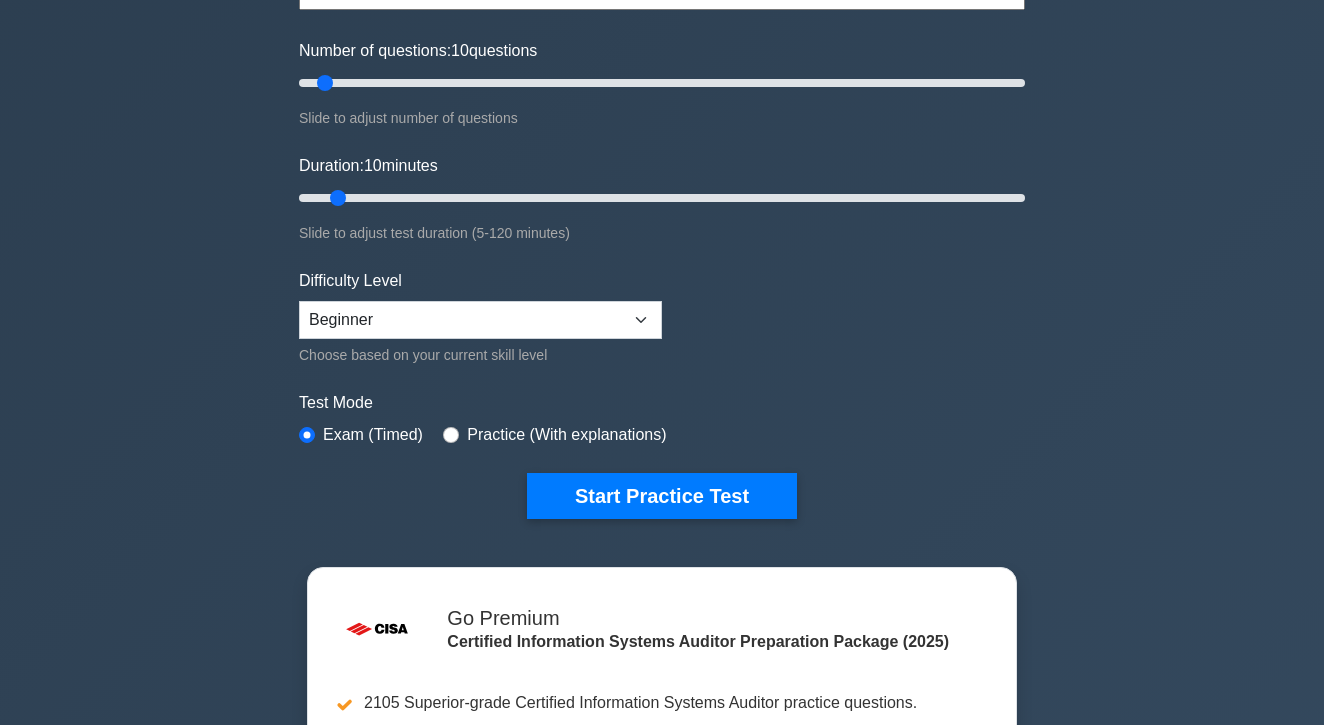 click on "Difficulty Level
Beginner
Intermediate
Expert
Choose based on your current skill level" at bounding box center (480, 318) 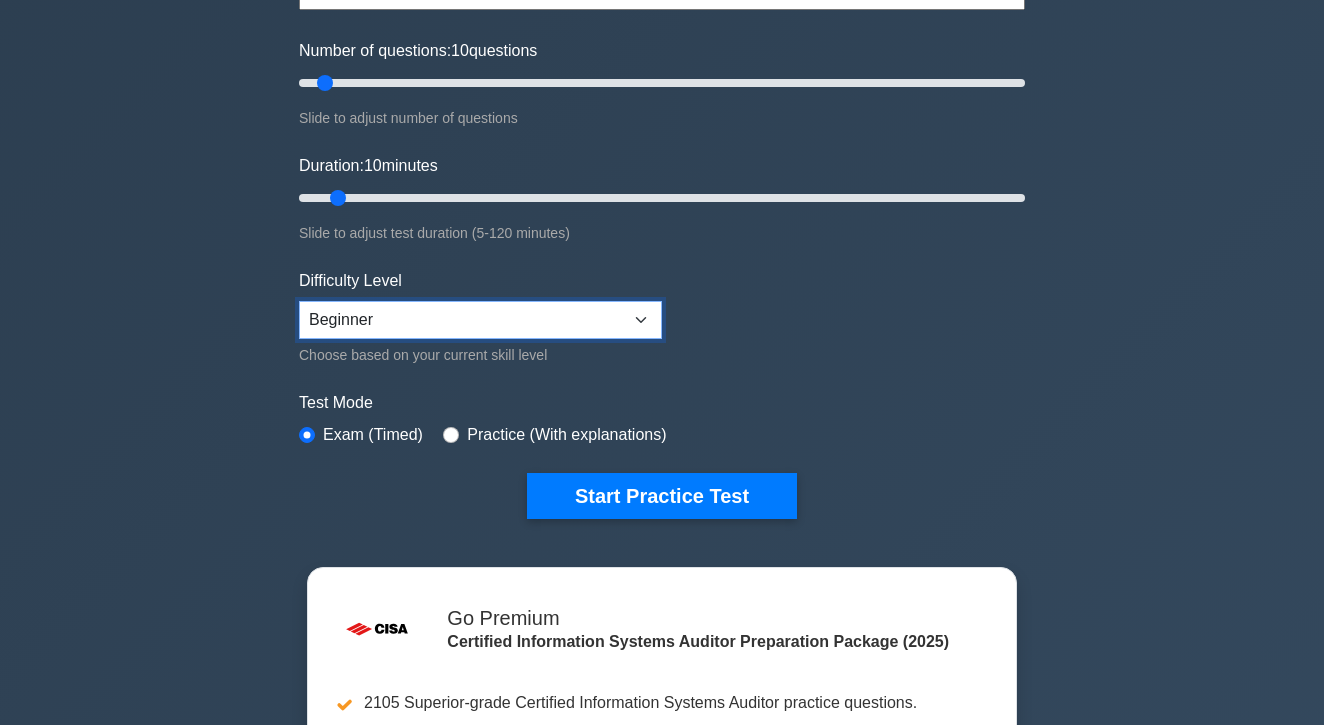 select on "intermediate" 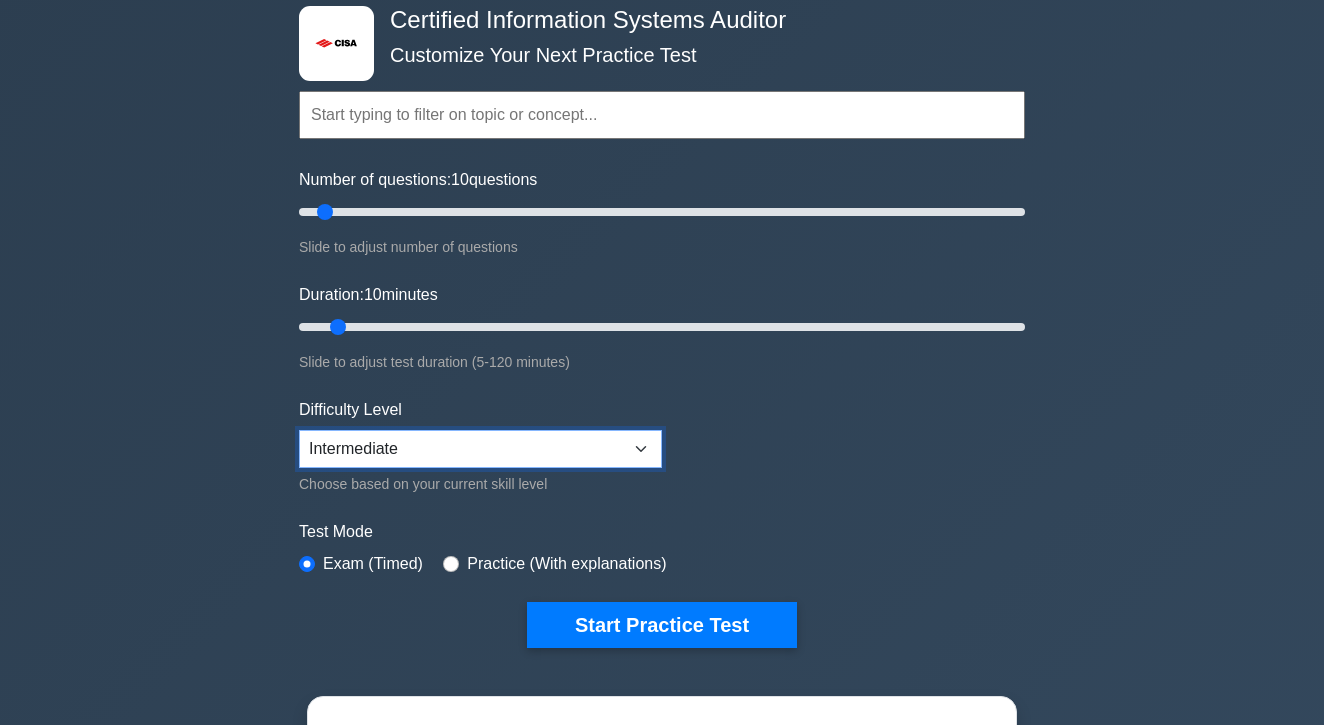 scroll, scrollTop: 103, scrollLeft: 0, axis: vertical 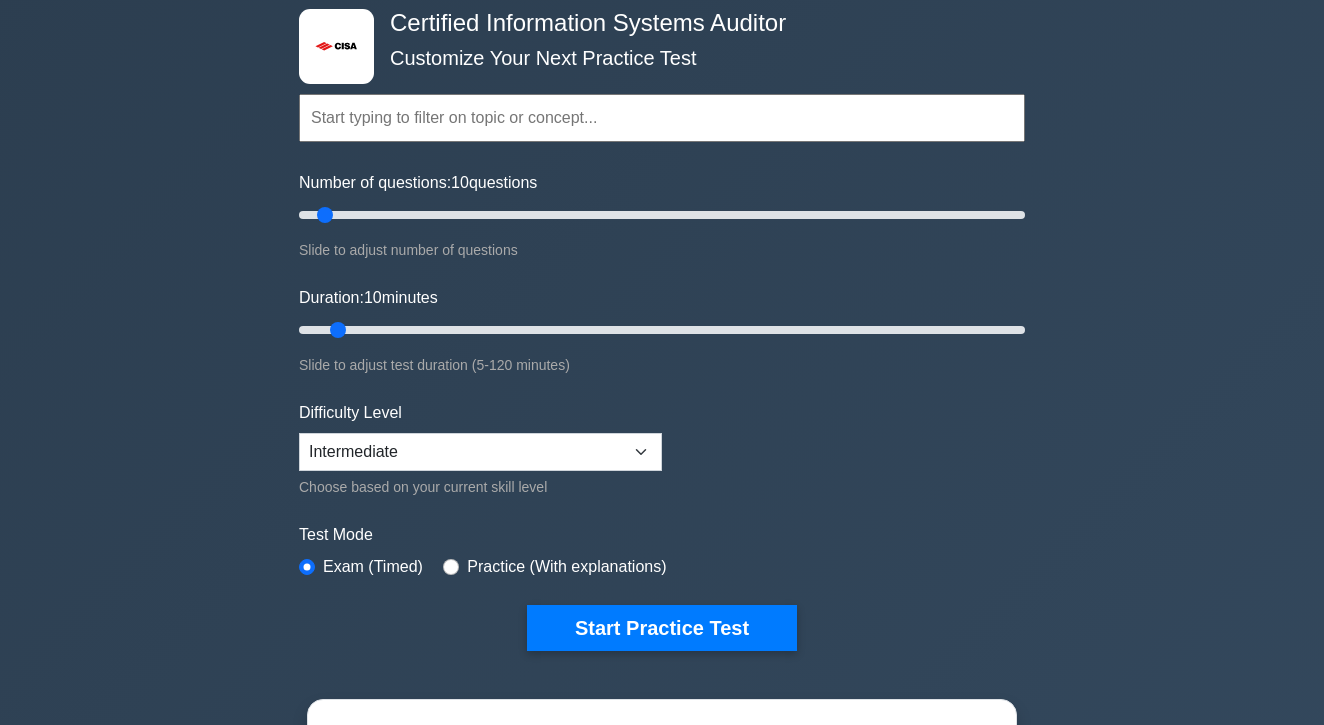click at bounding box center (662, 118) 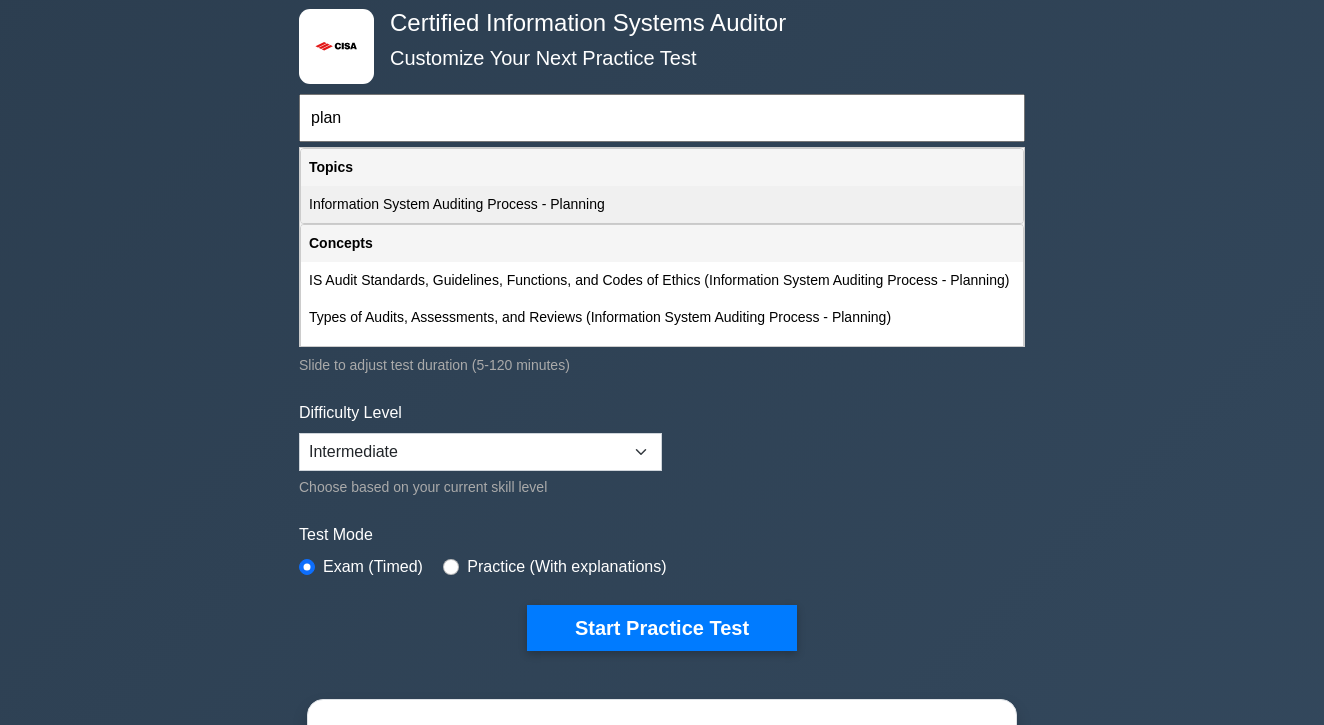 click on "Information System Auditing Process - Planning" at bounding box center [662, 204] 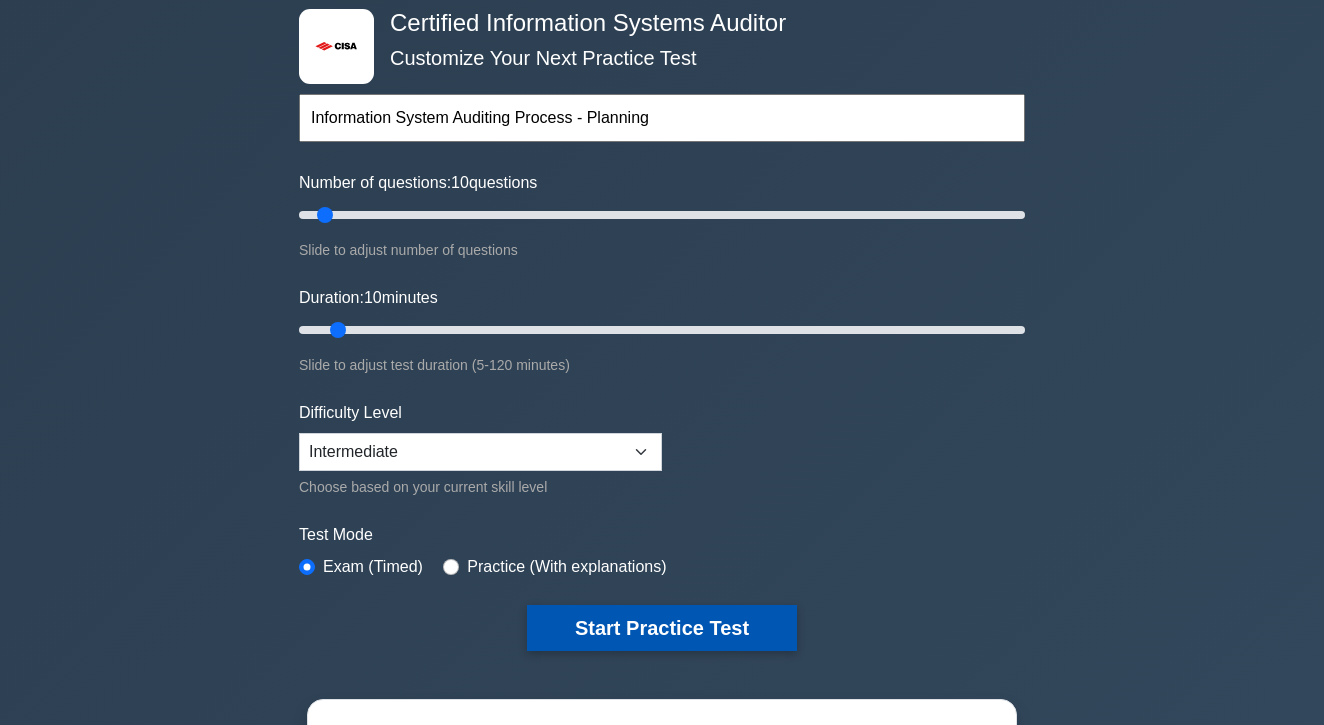 click on "Start Practice Test" at bounding box center [662, 628] 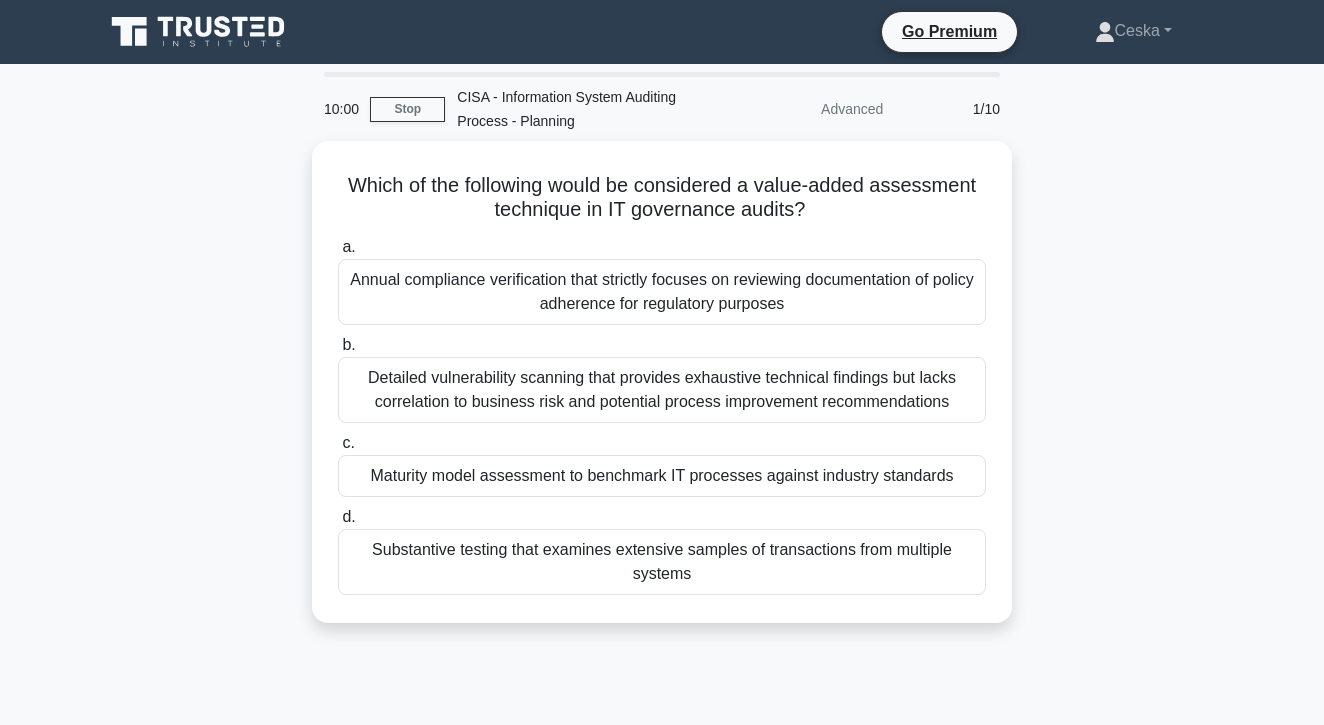 scroll, scrollTop: 0, scrollLeft: 0, axis: both 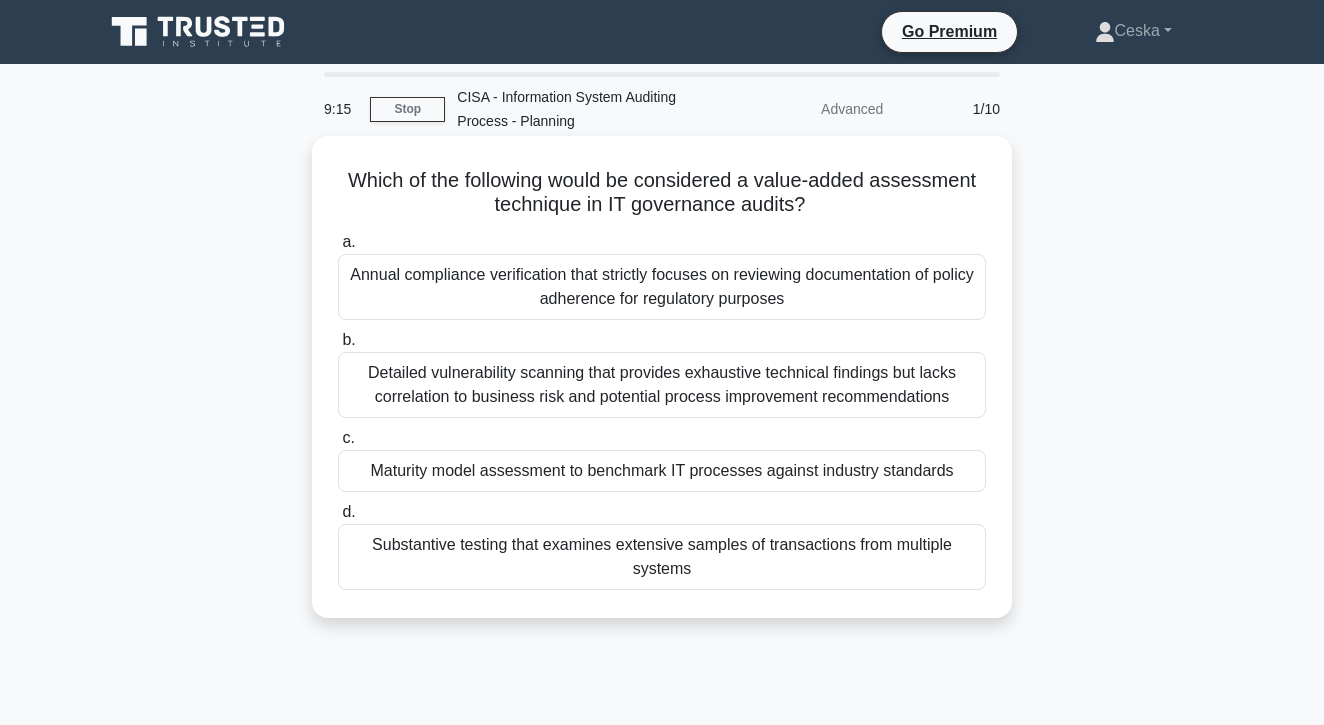 click on "Maturity model assessment to benchmark IT processes against industry standards" at bounding box center [662, 471] 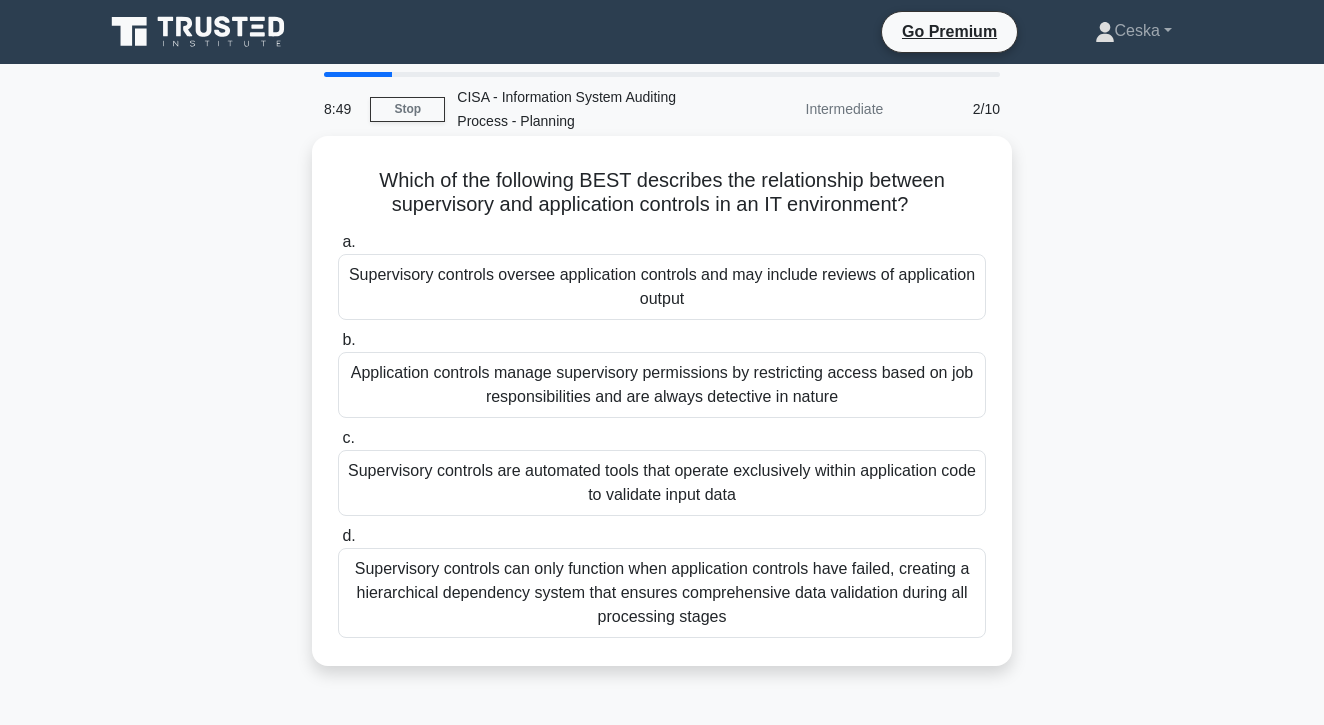 click on "Supervisory controls oversee application controls and may include reviews of application output" at bounding box center [662, 287] 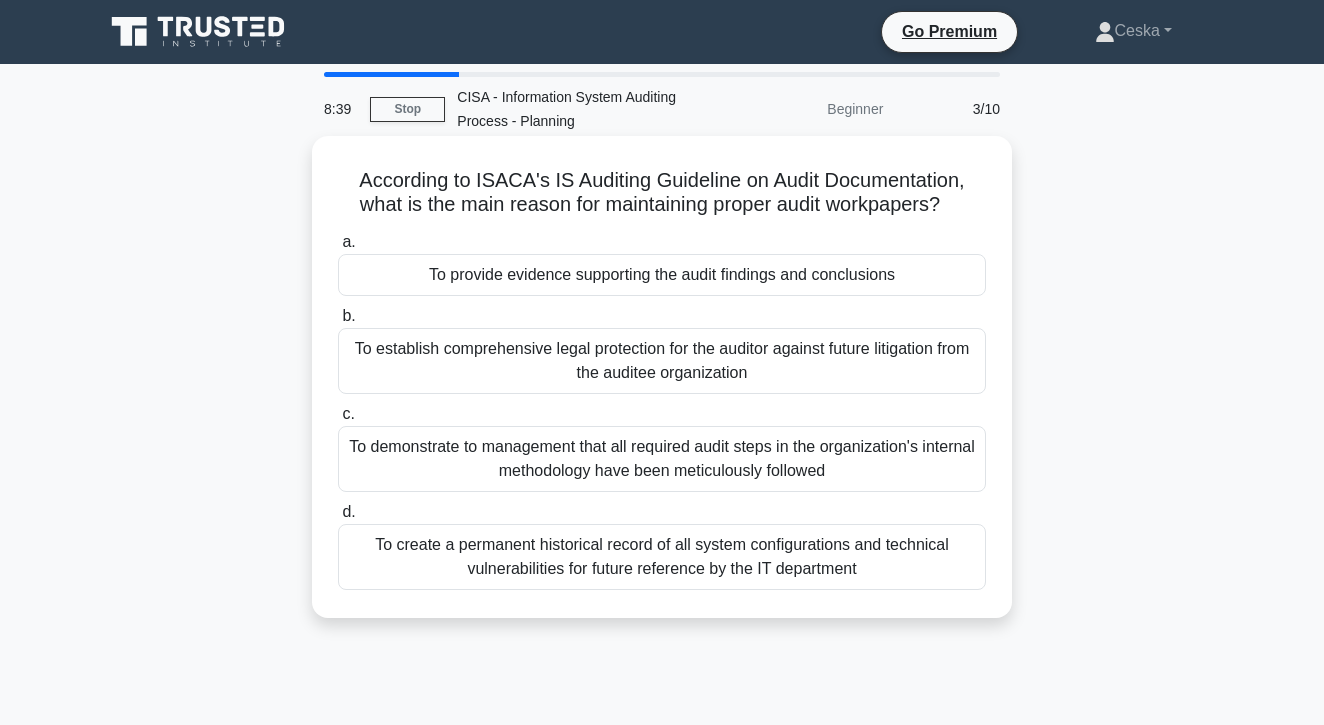 click on "To provide evidence supporting the audit findings and conclusions" at bounding box center [662, 275] 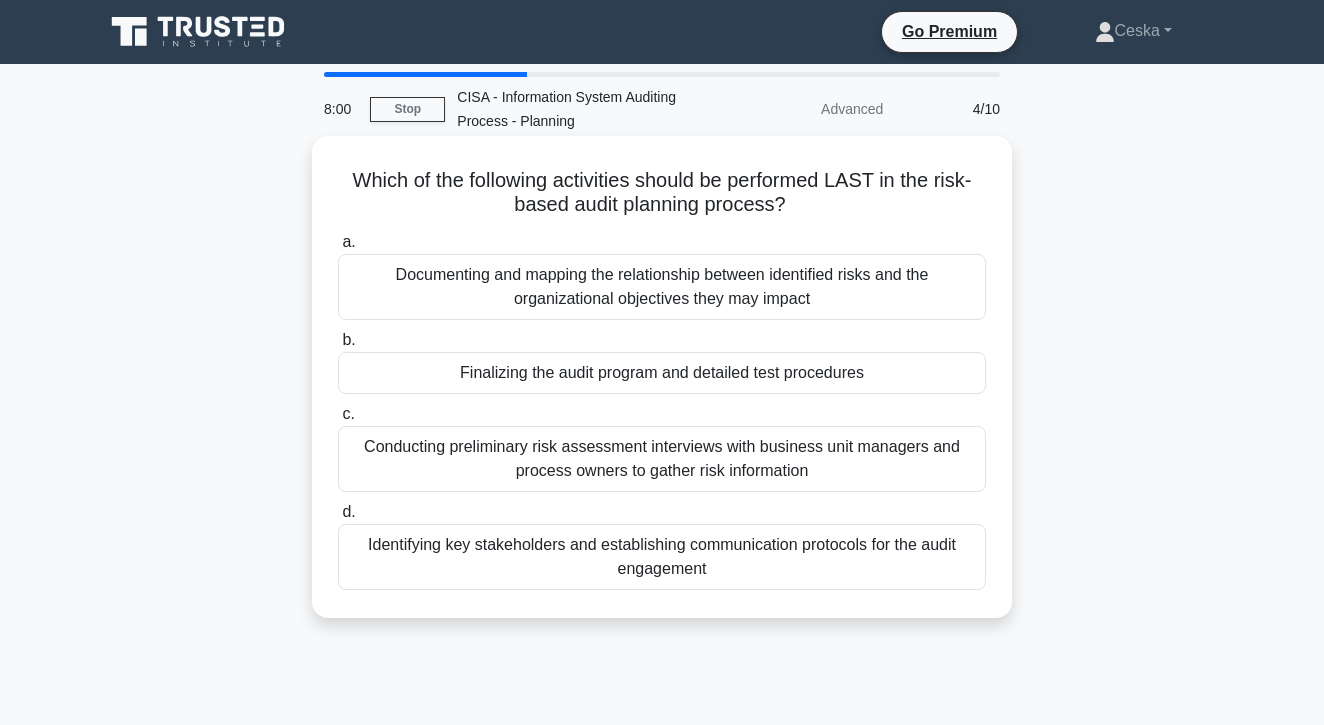 click on "Finalizing the audit program and detailed test procedures" at bounding box center (662, 373) 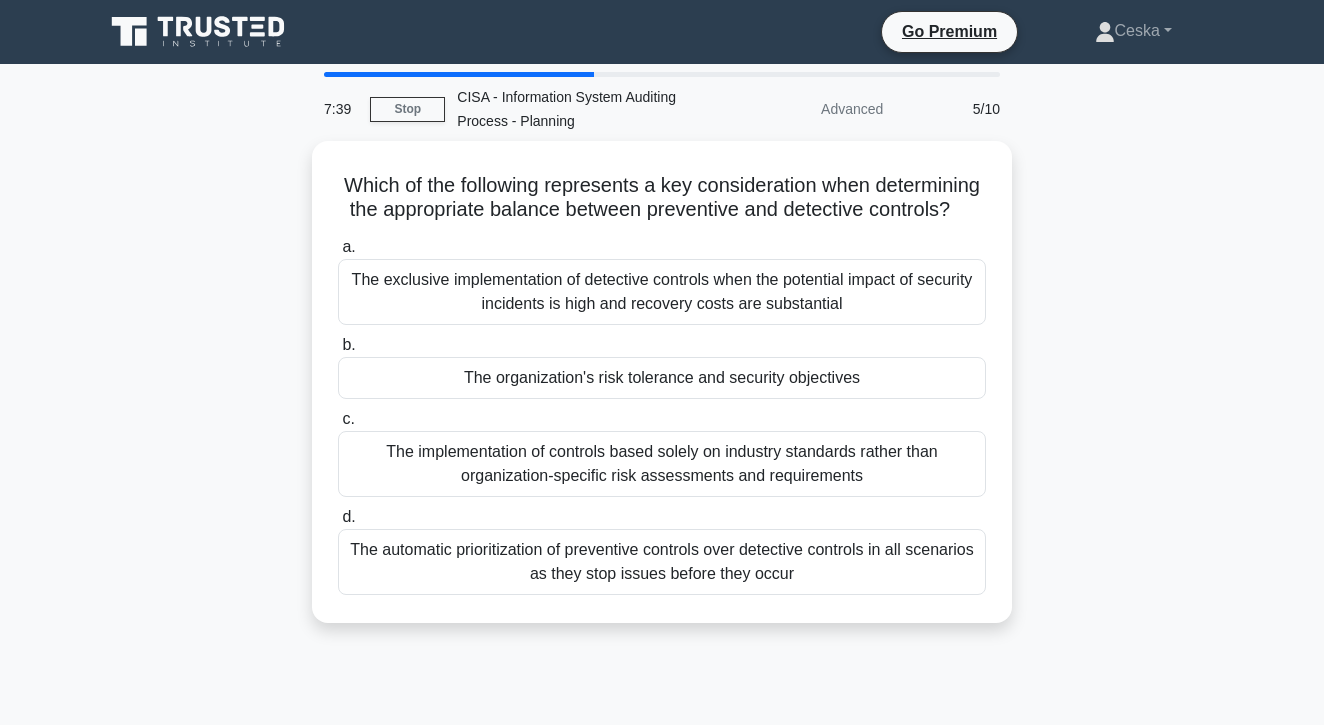 click on "The organization's risk tolerance and security objectives" at bounding box center (662, 378) 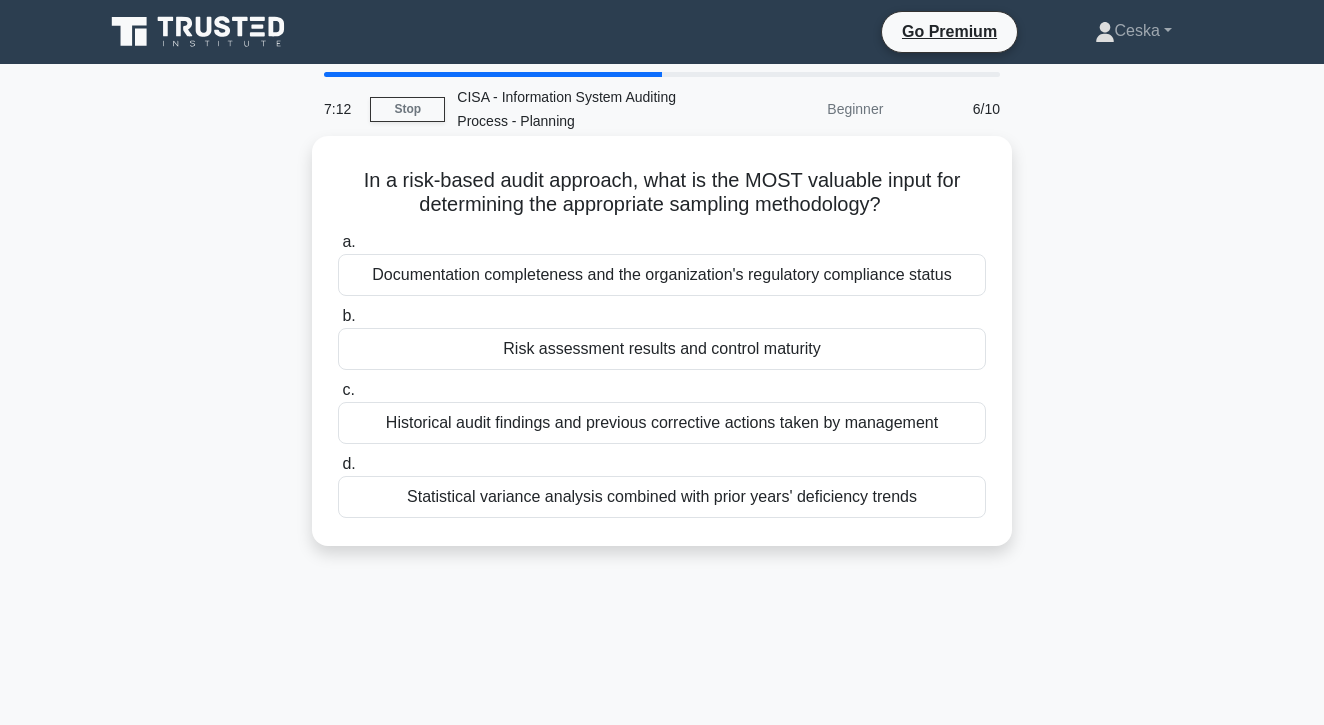 click on "Risk assessment results and control maturity" at bounding box center [662, 349] 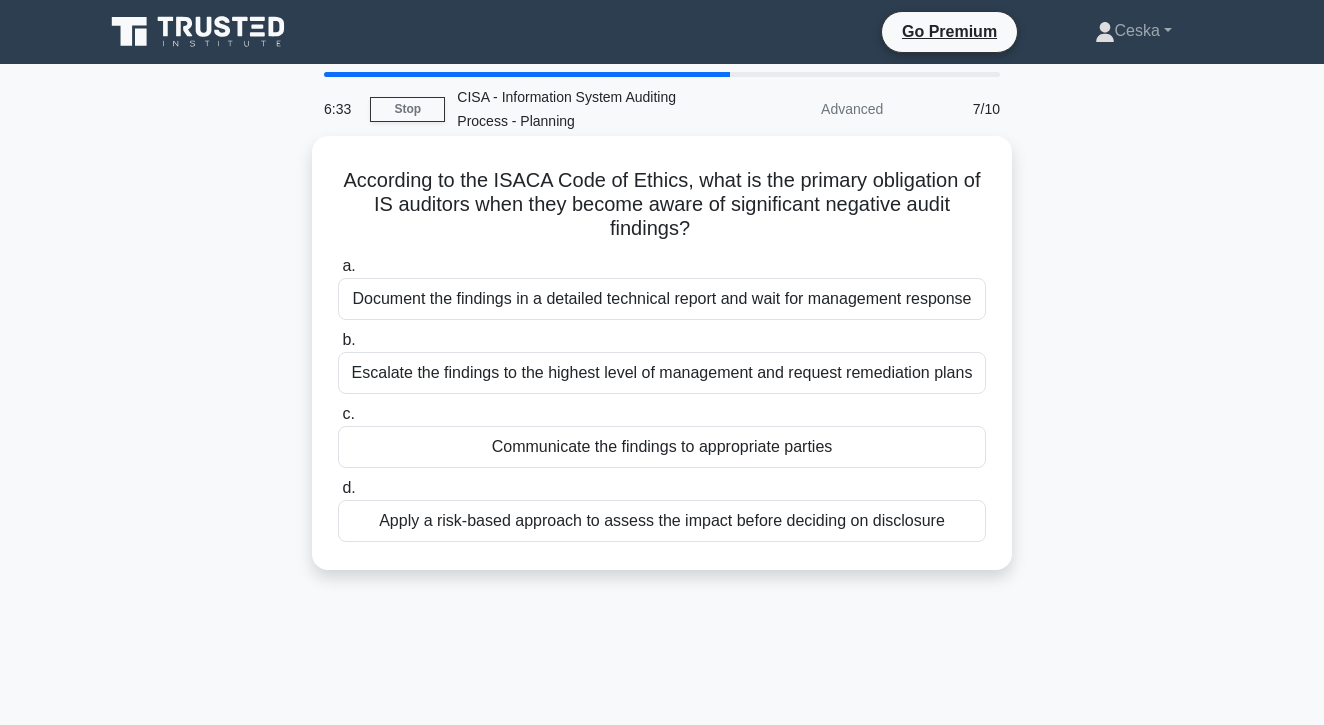 click on "Communicate the findings to appropriate parties" at bounding box center [662, 447] 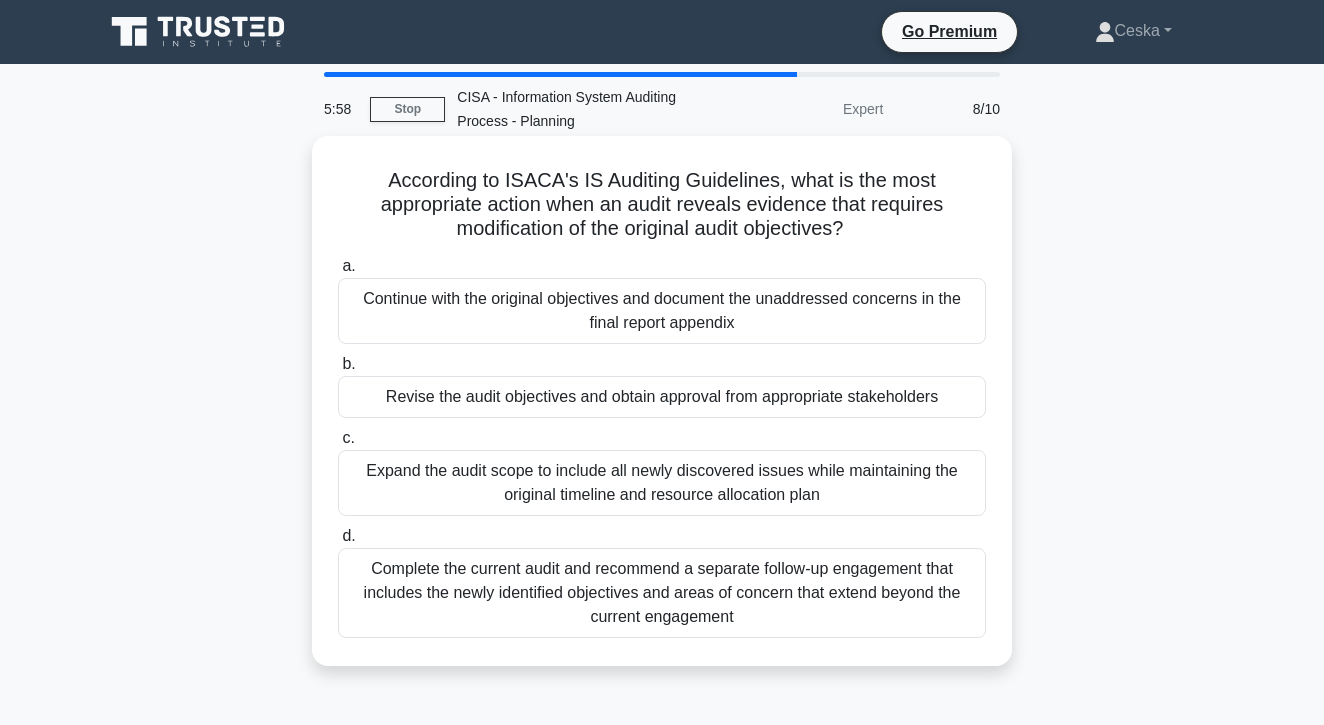 click on "Revise the audit objectives and obtain approval from appropriate stakeholders" at bounding box center [662, 397] 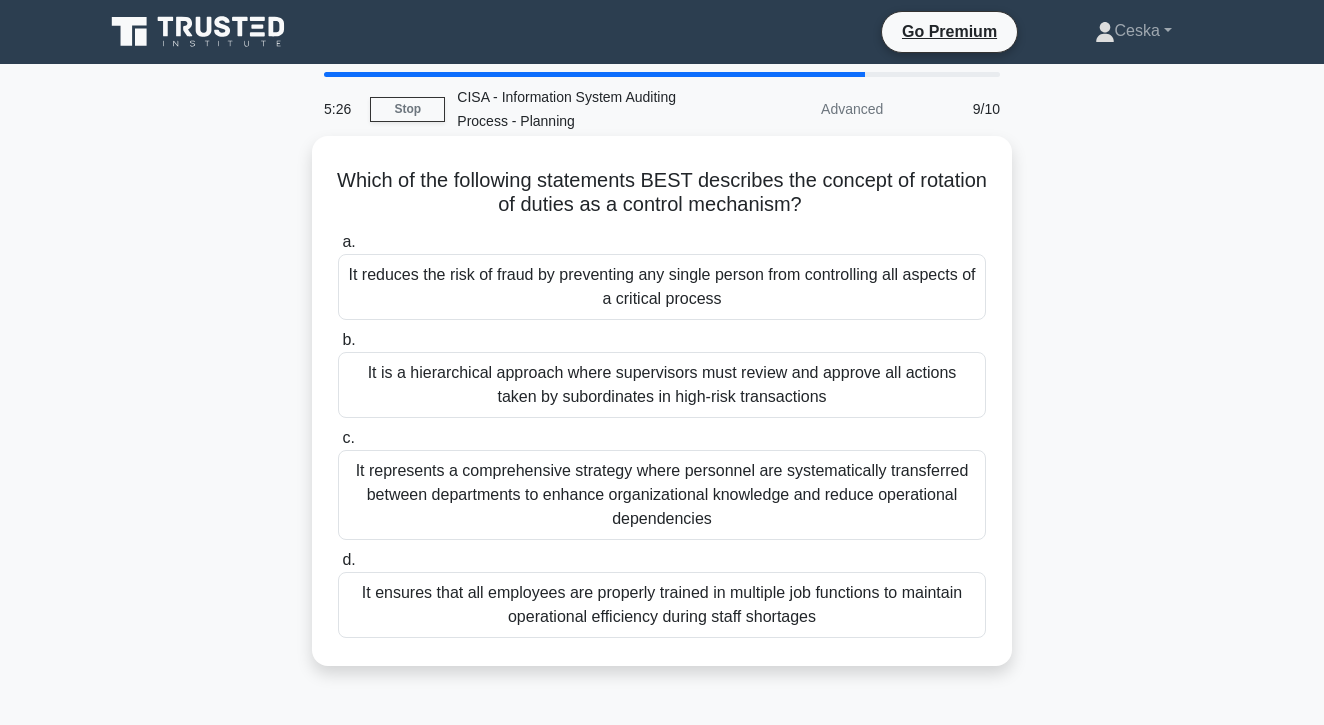 click on "It represents a comprehensive strategy where personnel are systematically transferred between departments to enhance organizational knowledge and reduce operational dependencies" at bounding box center [662, 495] 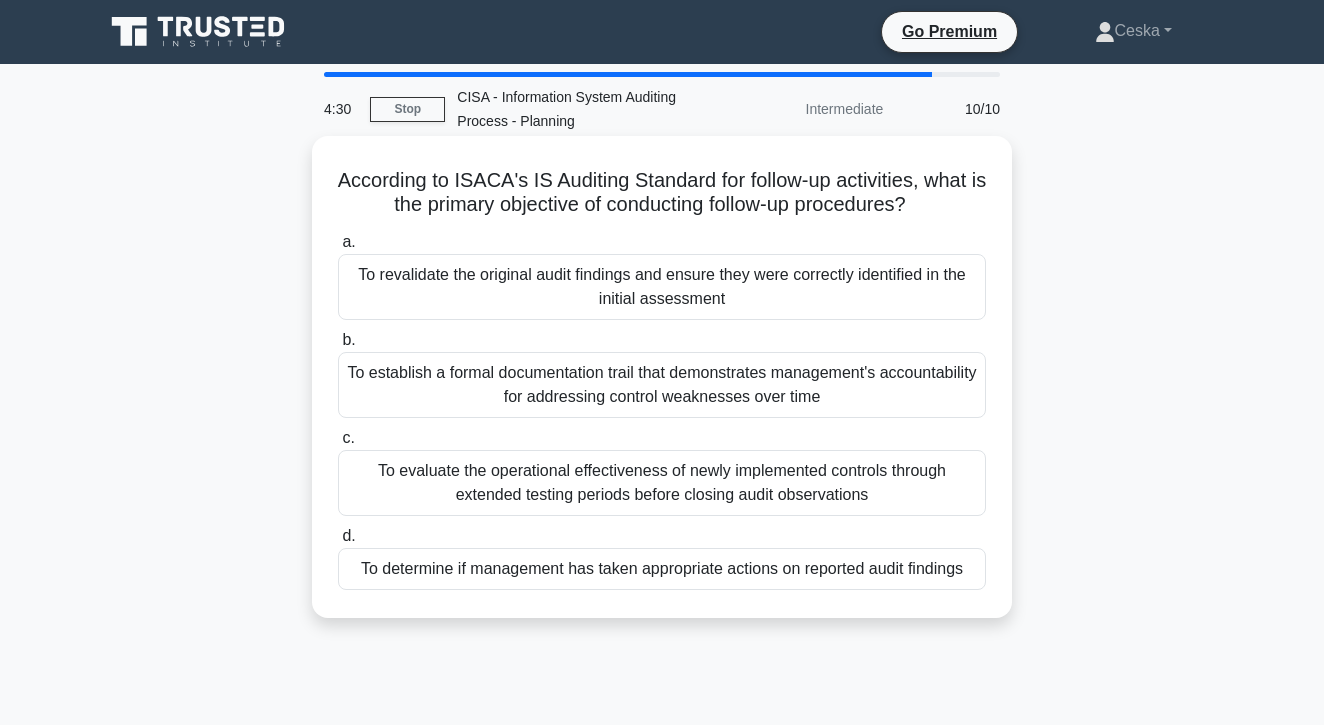 click on "To determine if management has taken appropriate actions on reported audit findings" at bounding box center [662, 569] 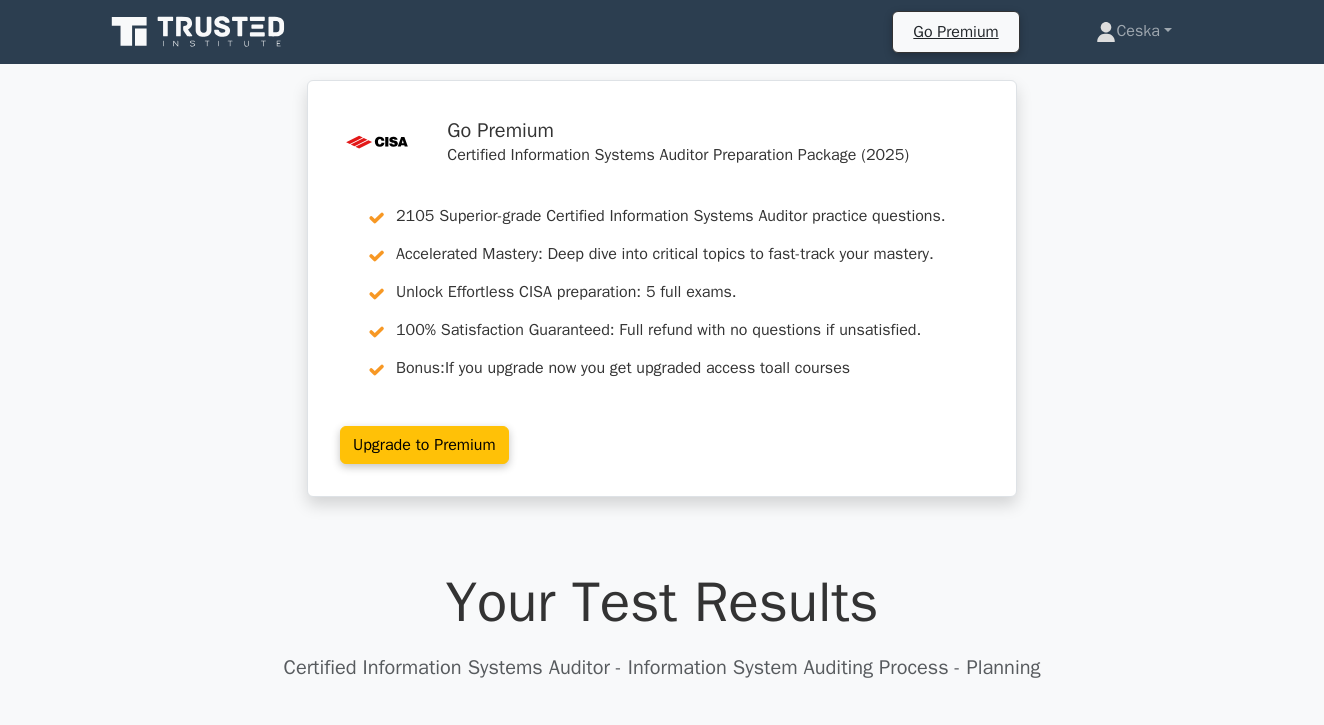 scroll, scrollTop: 0, scrollLeft: 0, axis: both 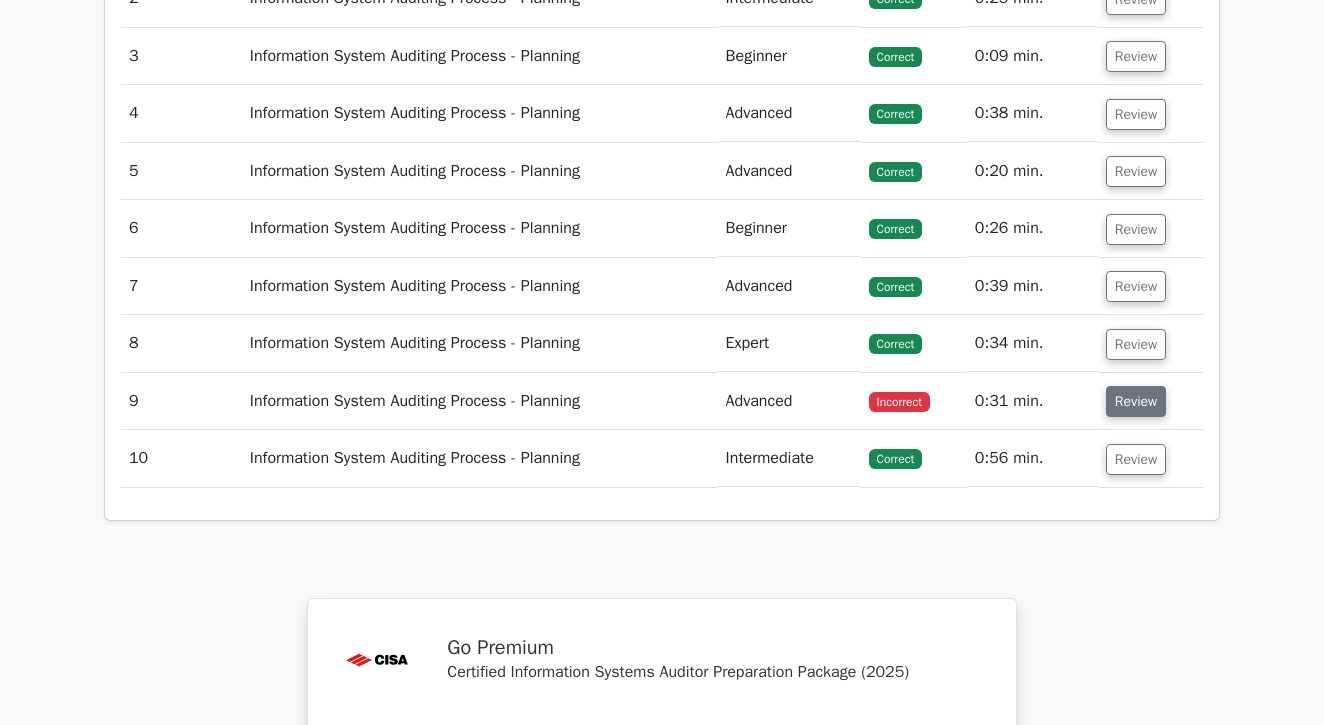 click on "Review" at bounding box center (1136, 401) 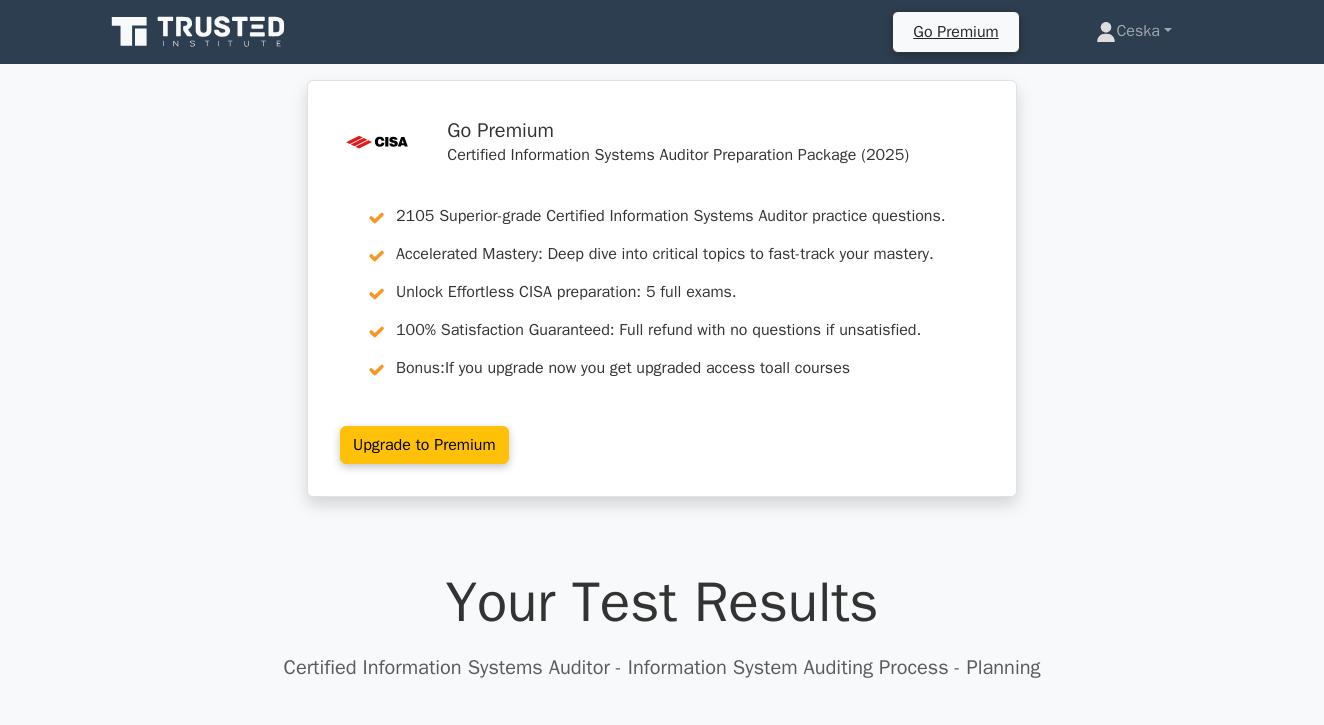 scroll, scrollTop: 0, scrollLeft: 0, axis: both 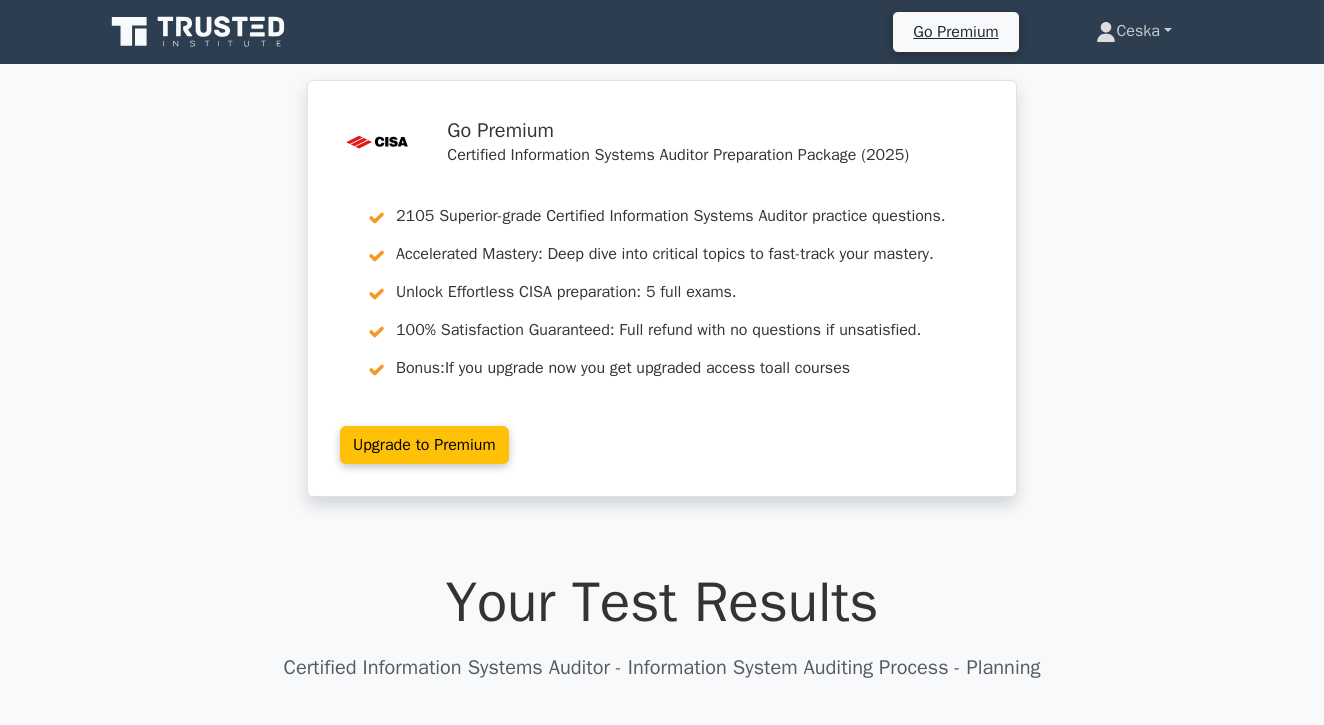 click on "Ceska" at bounding box center [1134, 31] 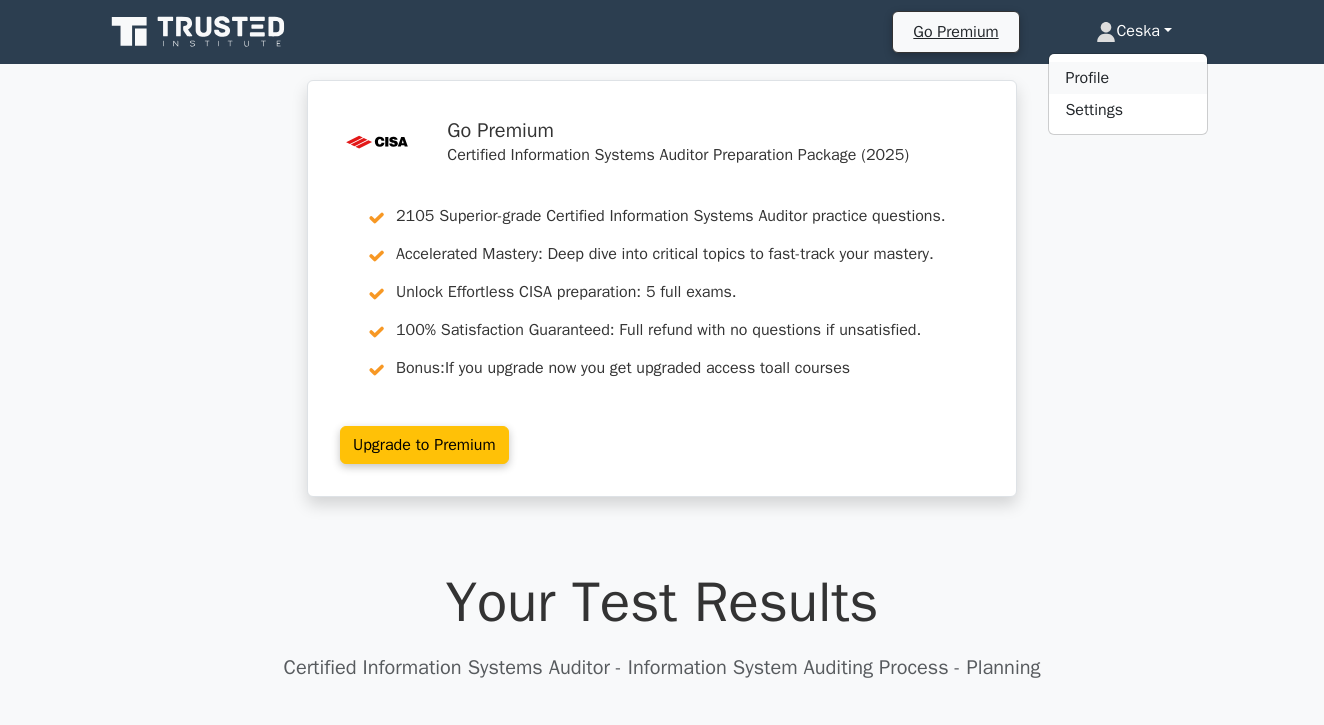 click on "Profile" at bounding box center [1128, 78] 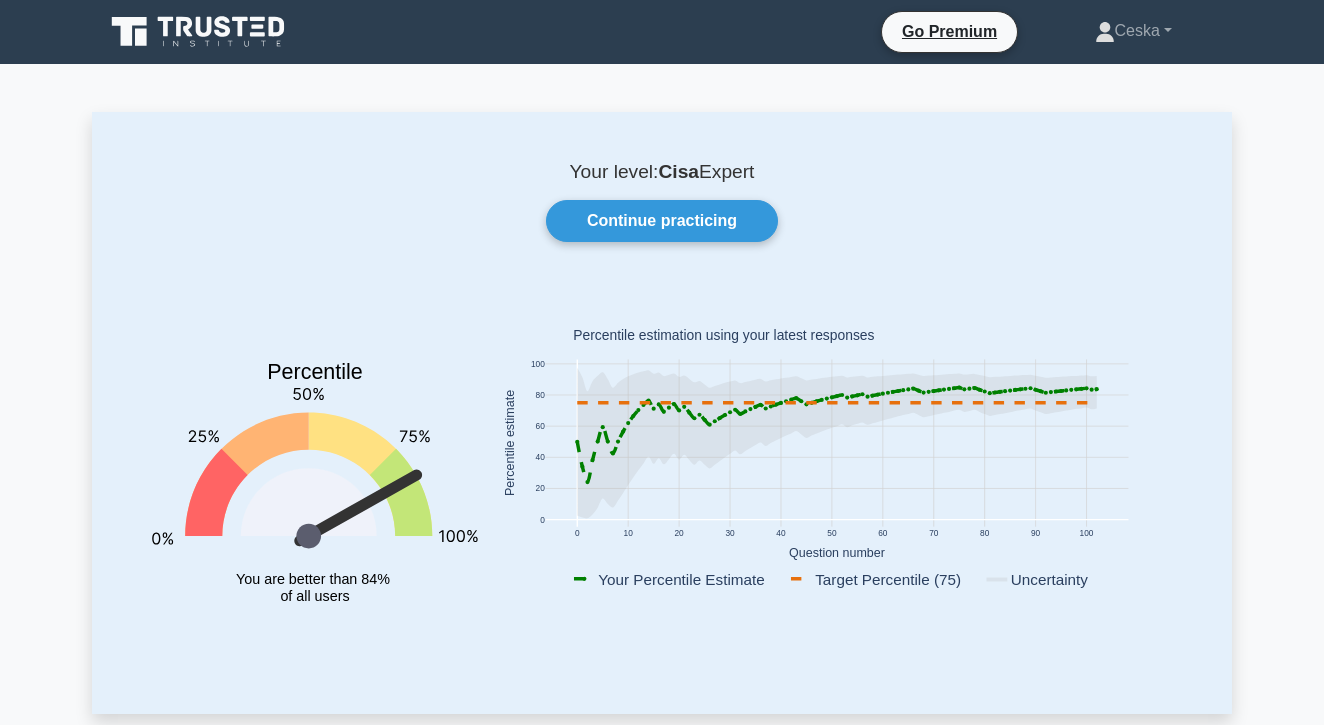scroll, scrollTop: 0, scrollLeft: 0, axis: both 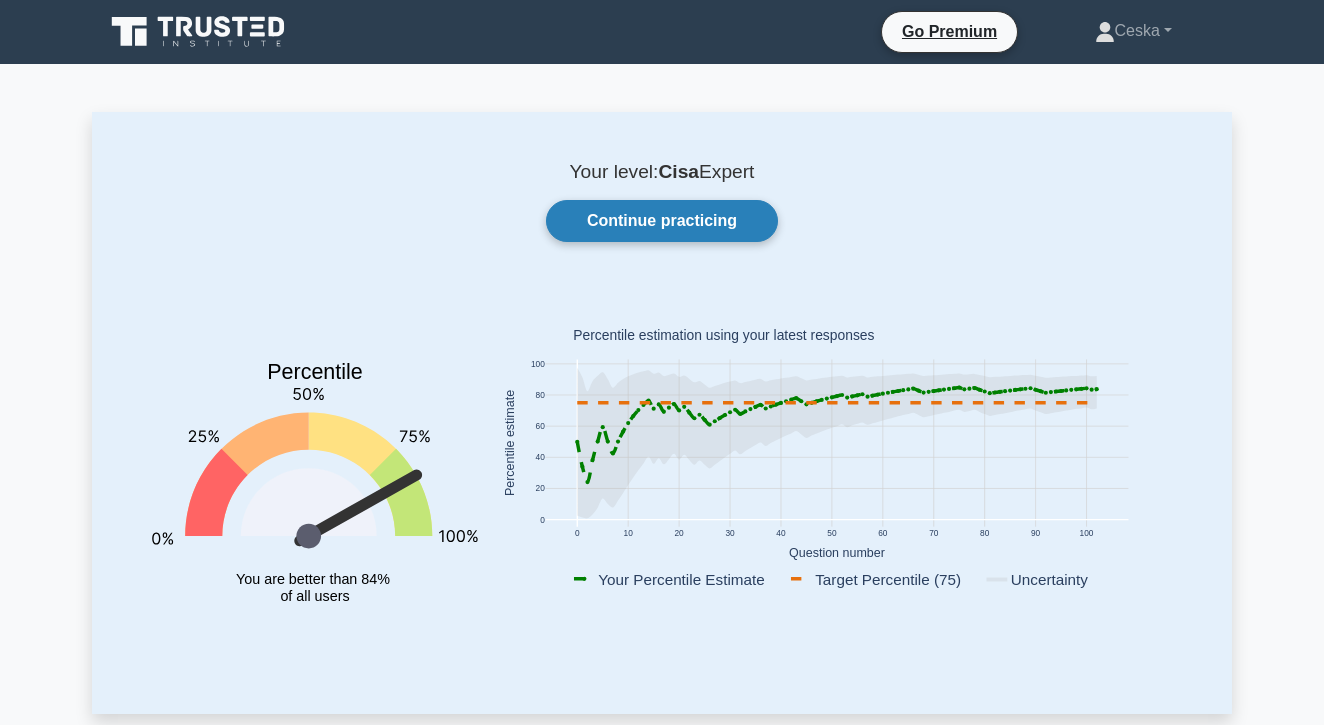 click on "Continue practicing" at bounding box center (662, 221) 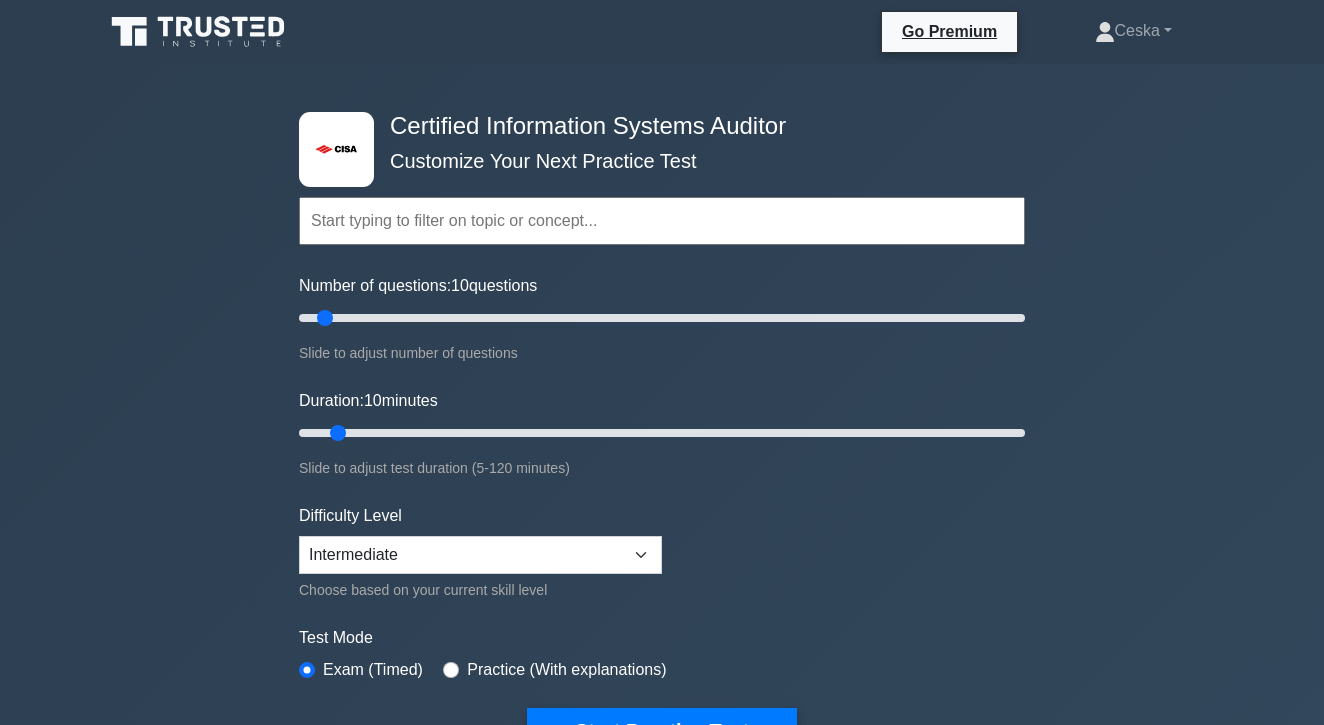 scroll, scrollTop: 0, scrollLeft: 0, axis: both 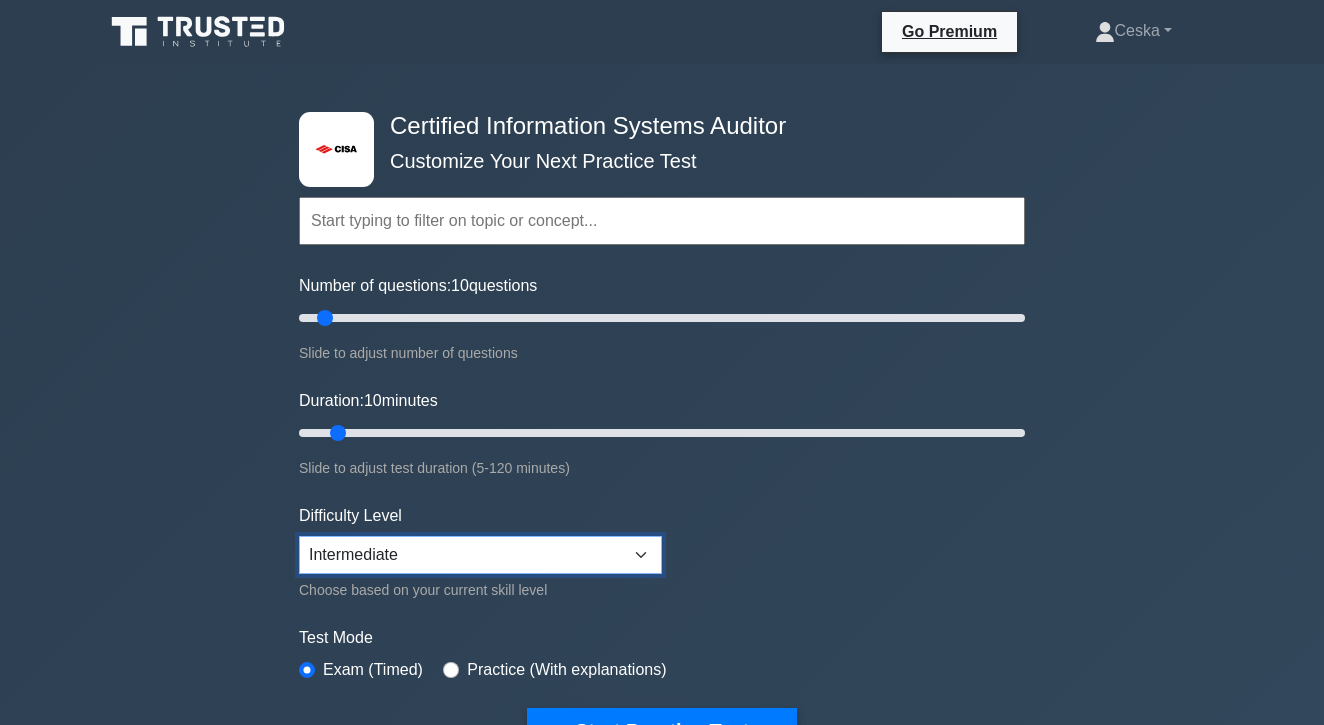 select on "expert" 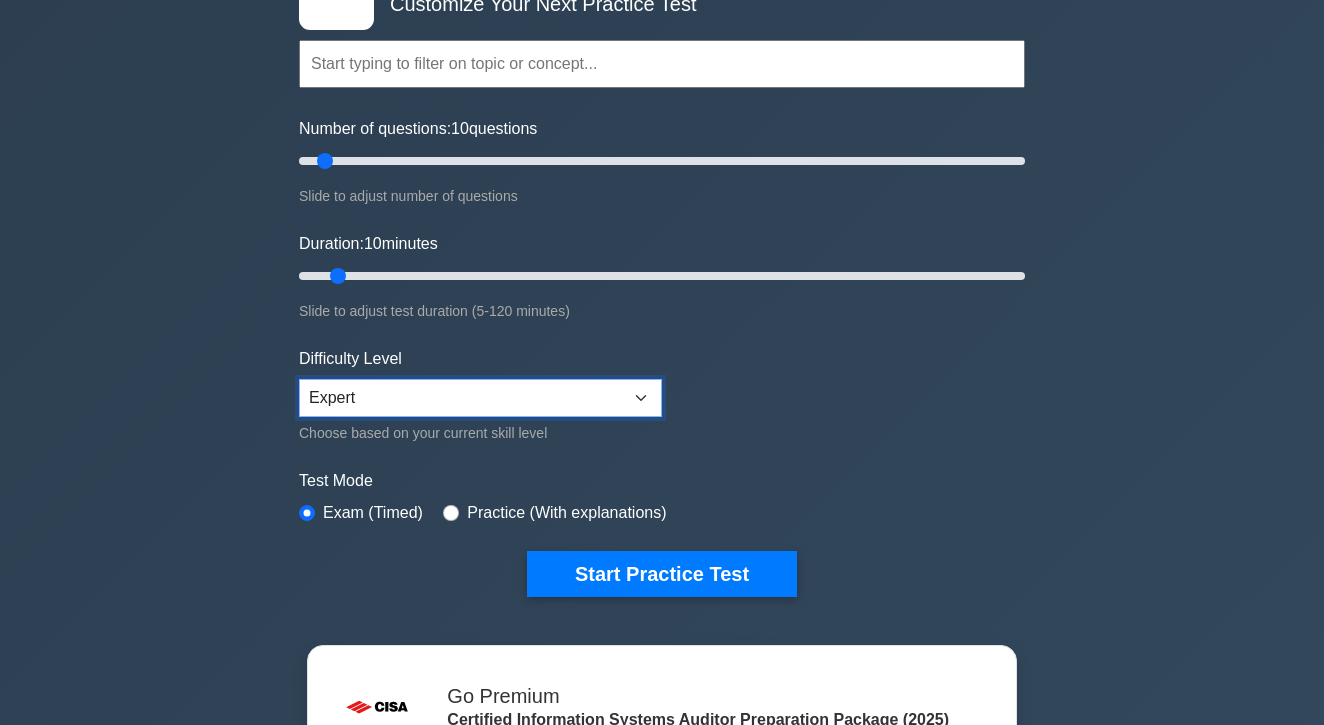 scroll, scrollTop: 158, scrollLeft: 0, axis: vertical 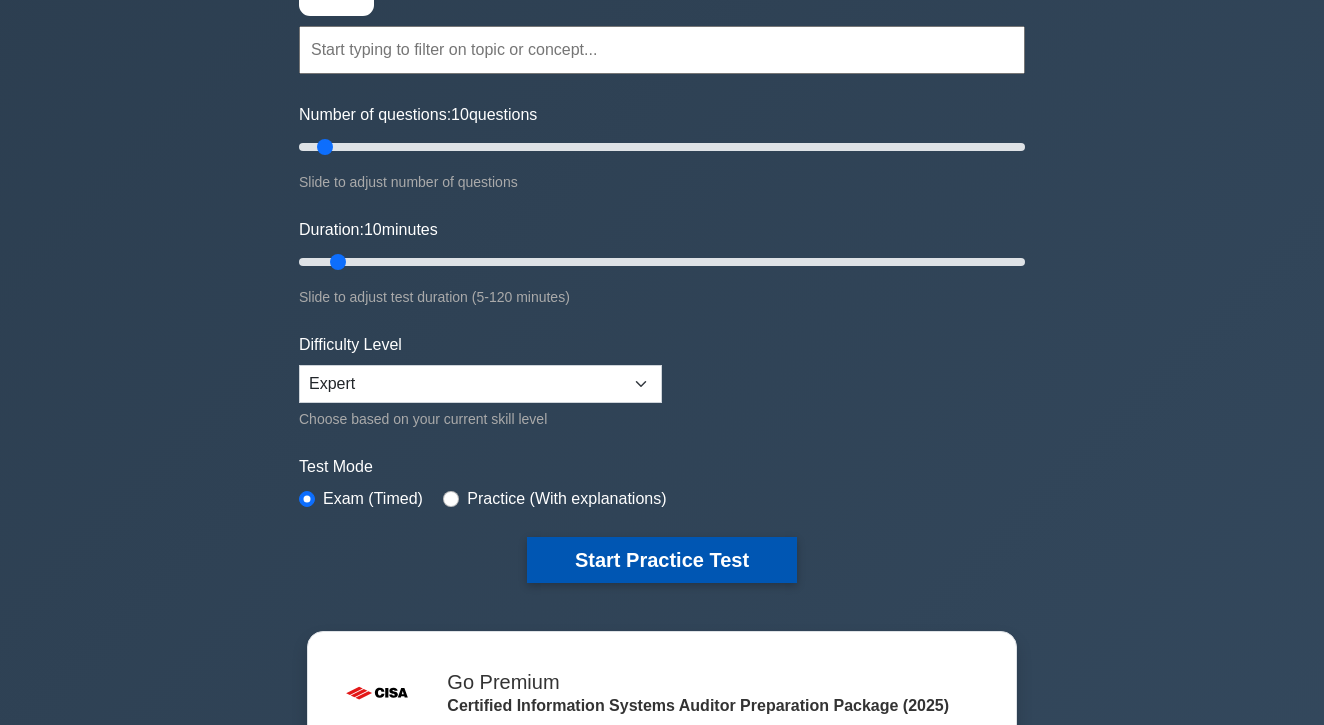 click on "Start Practice Test" at bounding box center [662, 560] 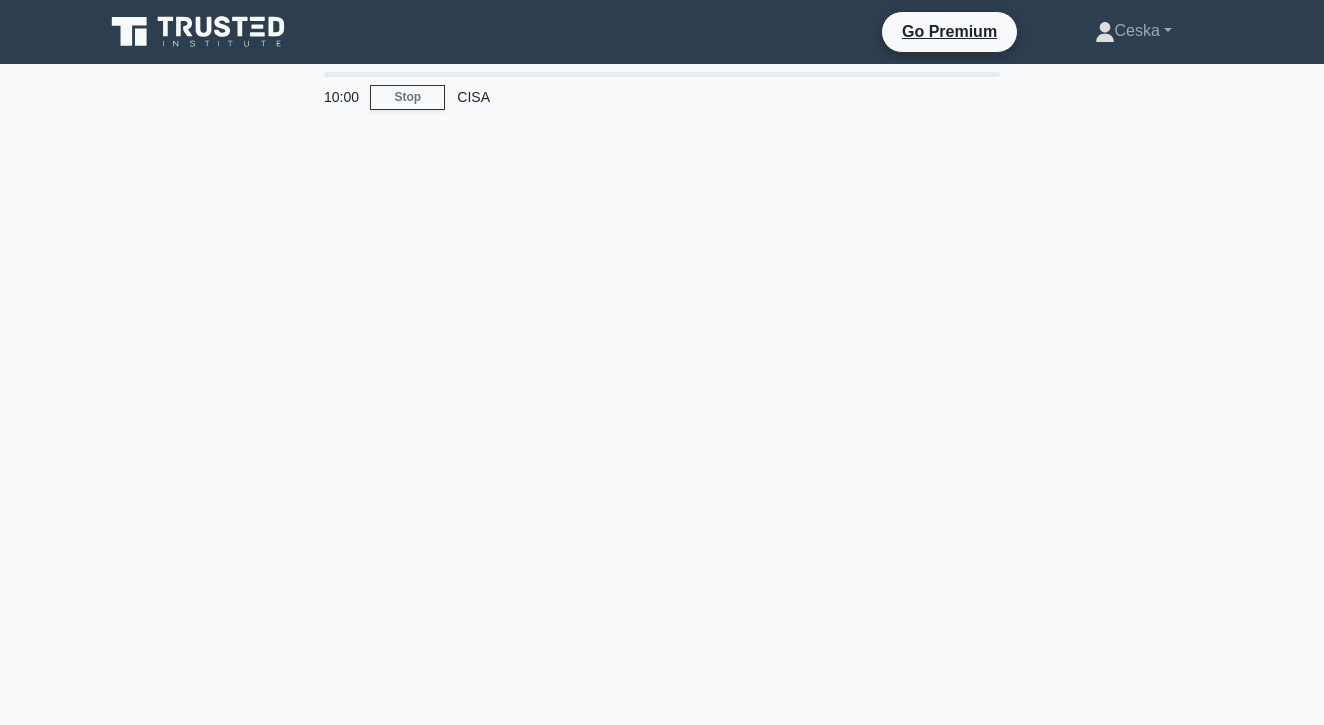 scroll, scrollTop: 0, scrollLeft: 0, axis: both 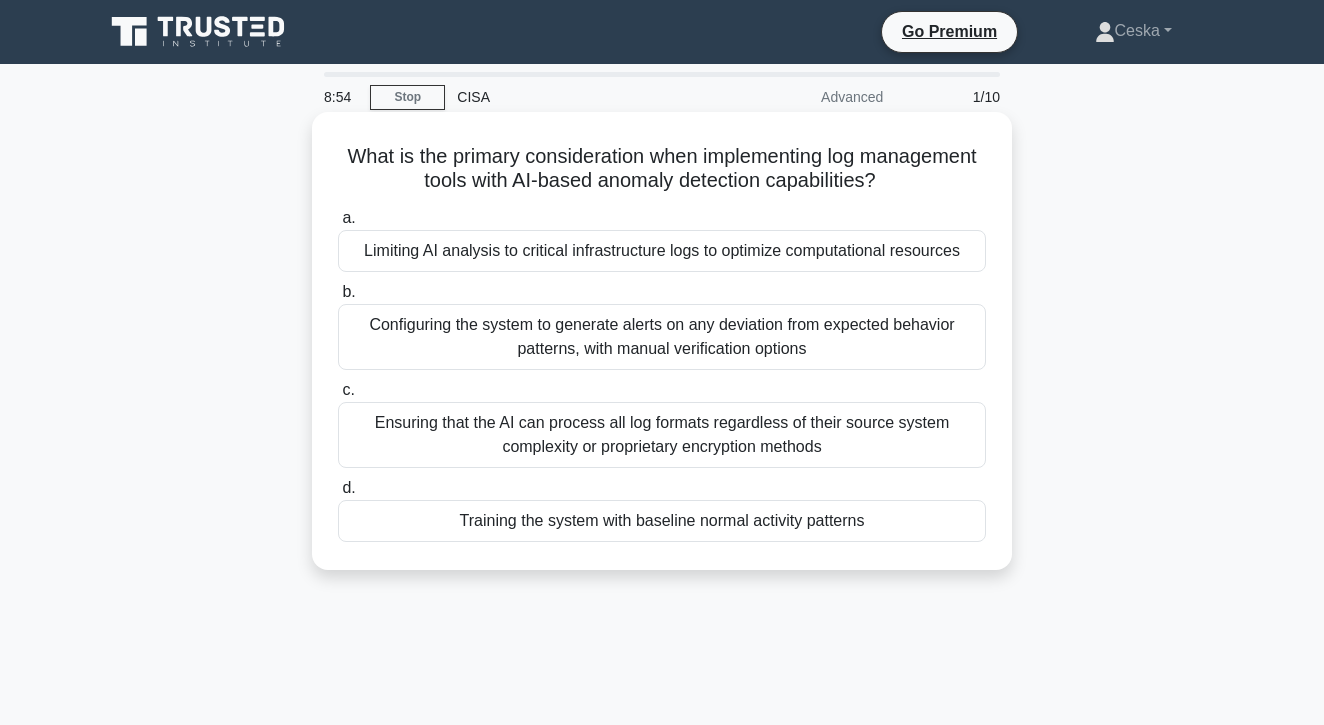 click on "Configuring the system to generate alerts on any deviation from expected behavior patterns, with manual verification options" at bounding box center (662, 337) 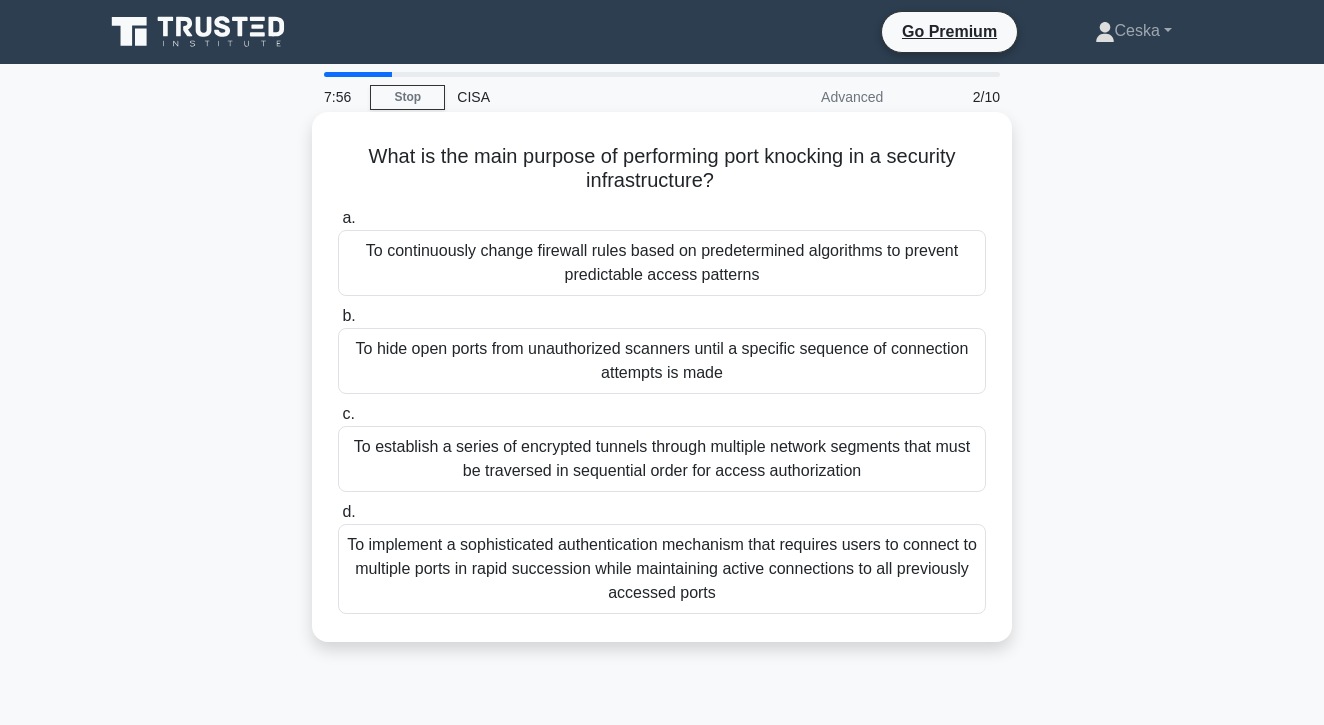 click on "To establish a series of encrypted tunnels through multiple network segments that must be traversed in sequential order for access authorization" at bounding box center [662, 459] 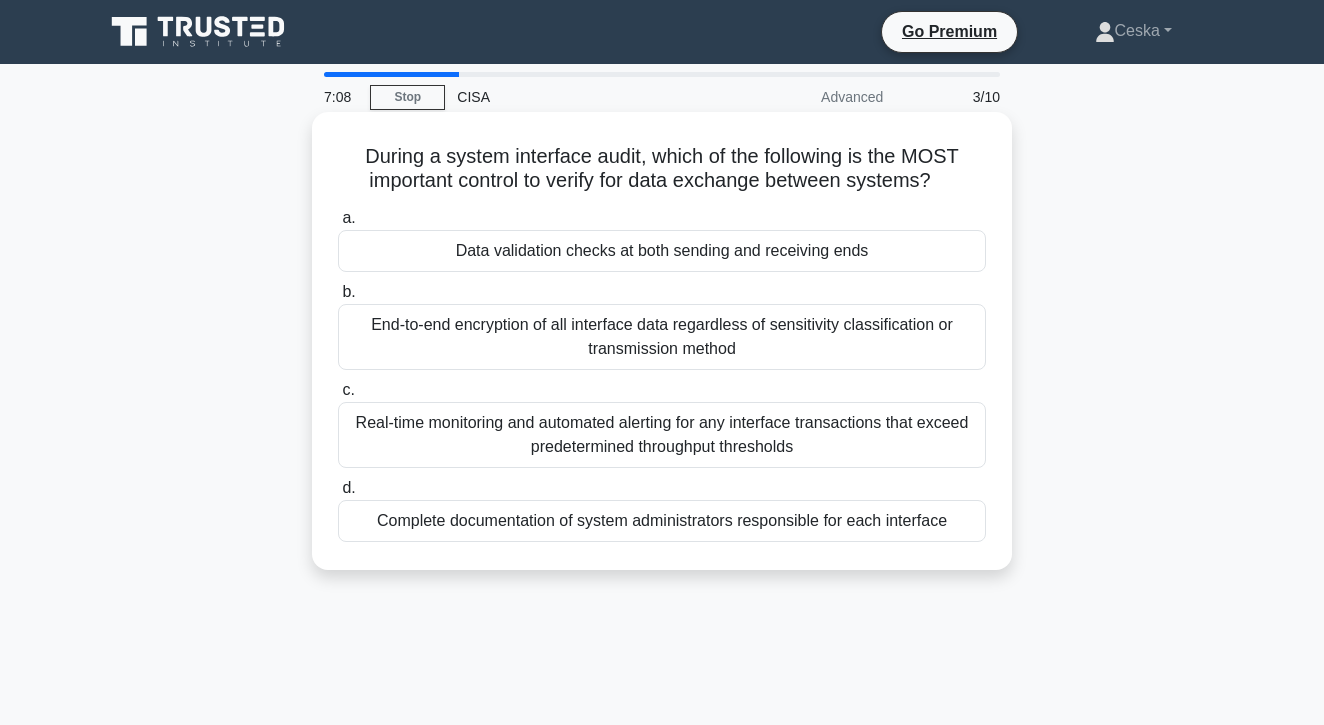 click on "Data validation checks at both sending and receiving ends" at bounding box center (662, 251) 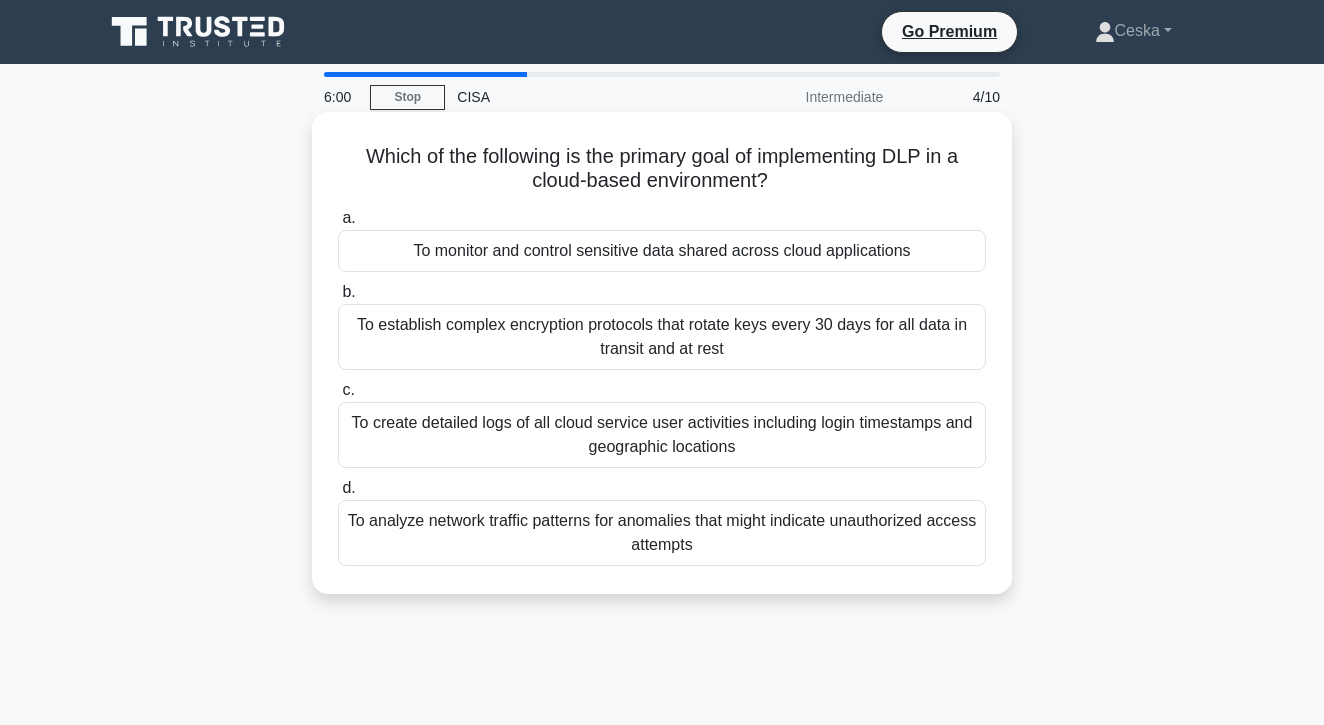 click on "To create detailed logs of all cloud service user activities including login timestamps and geographic locations" at bounding box center (662, 435) 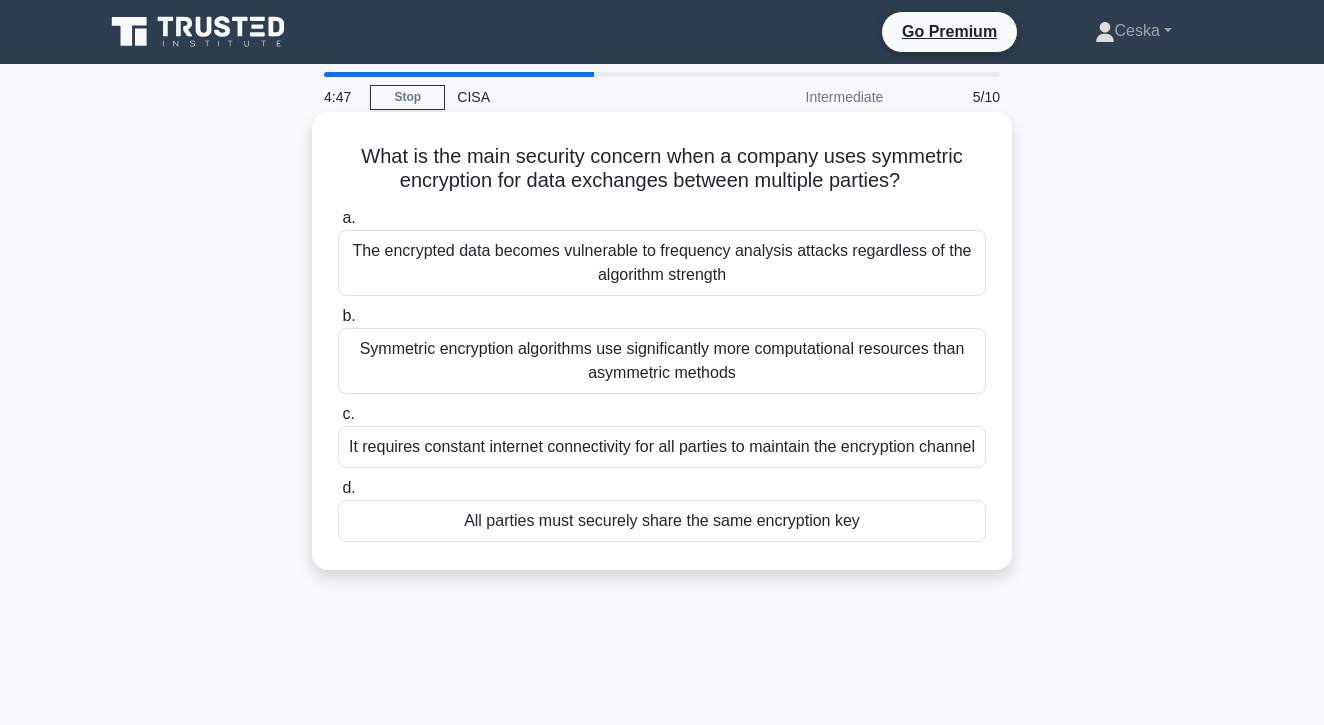click on "The encrypted data becomes vulnerable to frequency analysis attacks regardless of the algorithm strength" at bounding box center [662, 263] 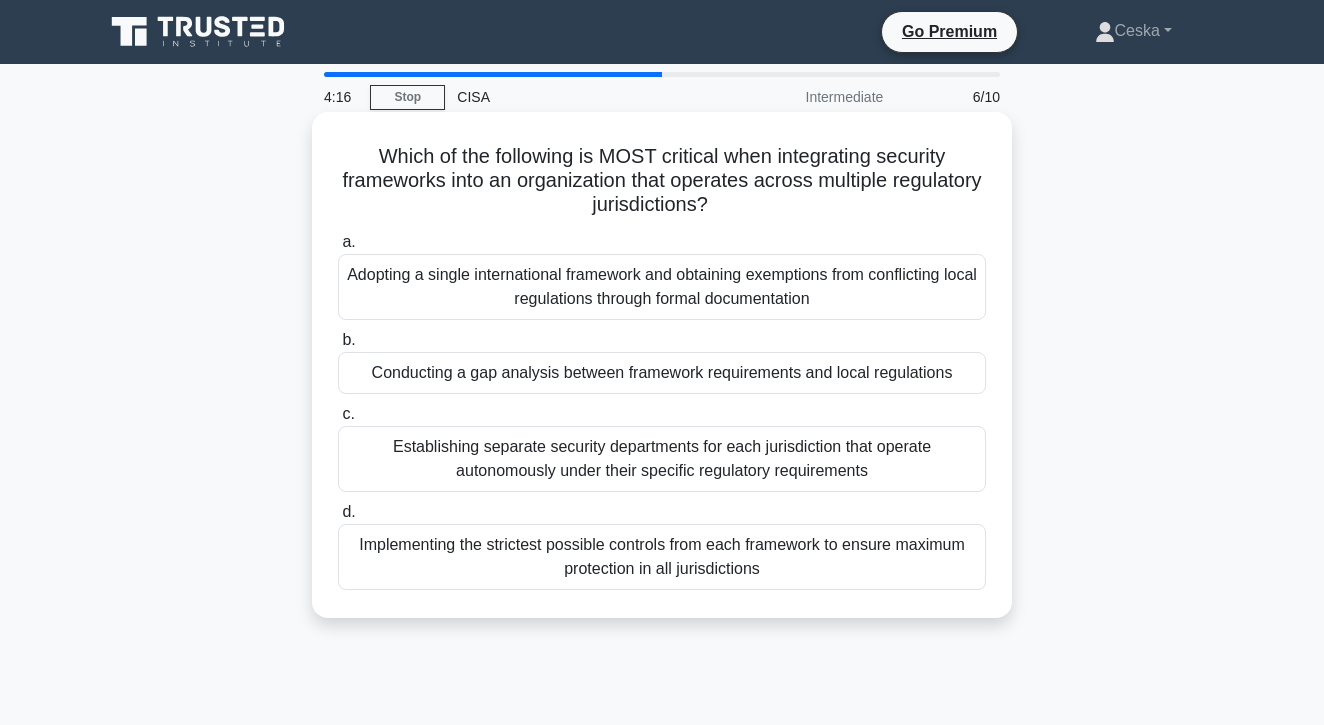 click on "Conducting a gap analysis between framework requirements and local regulations" at bounding box center [662, 373] 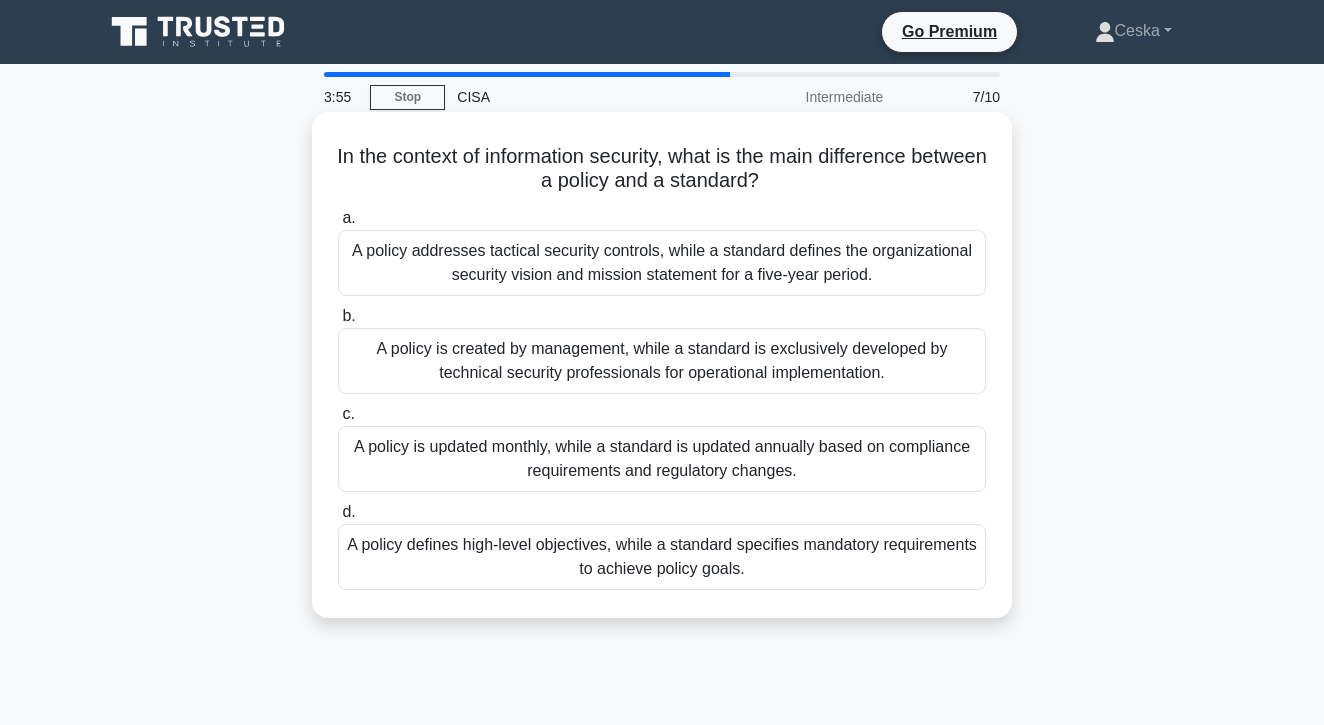 click on "A policy defines high-level objectives, while a standard specifies mandatory requirements to achieve policy goals." at bounding box center (662, 557) 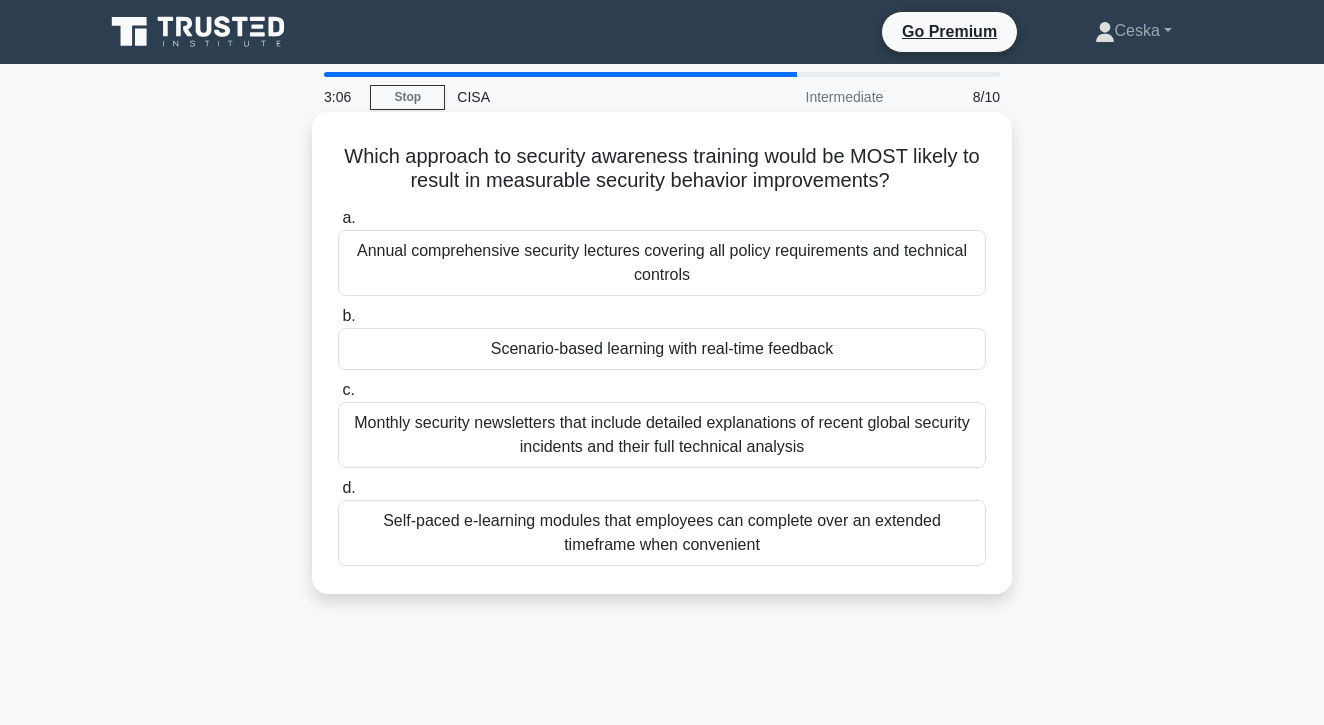 click on "Scenario-based learning with real-time feedback" at bounding box center (662, 349) 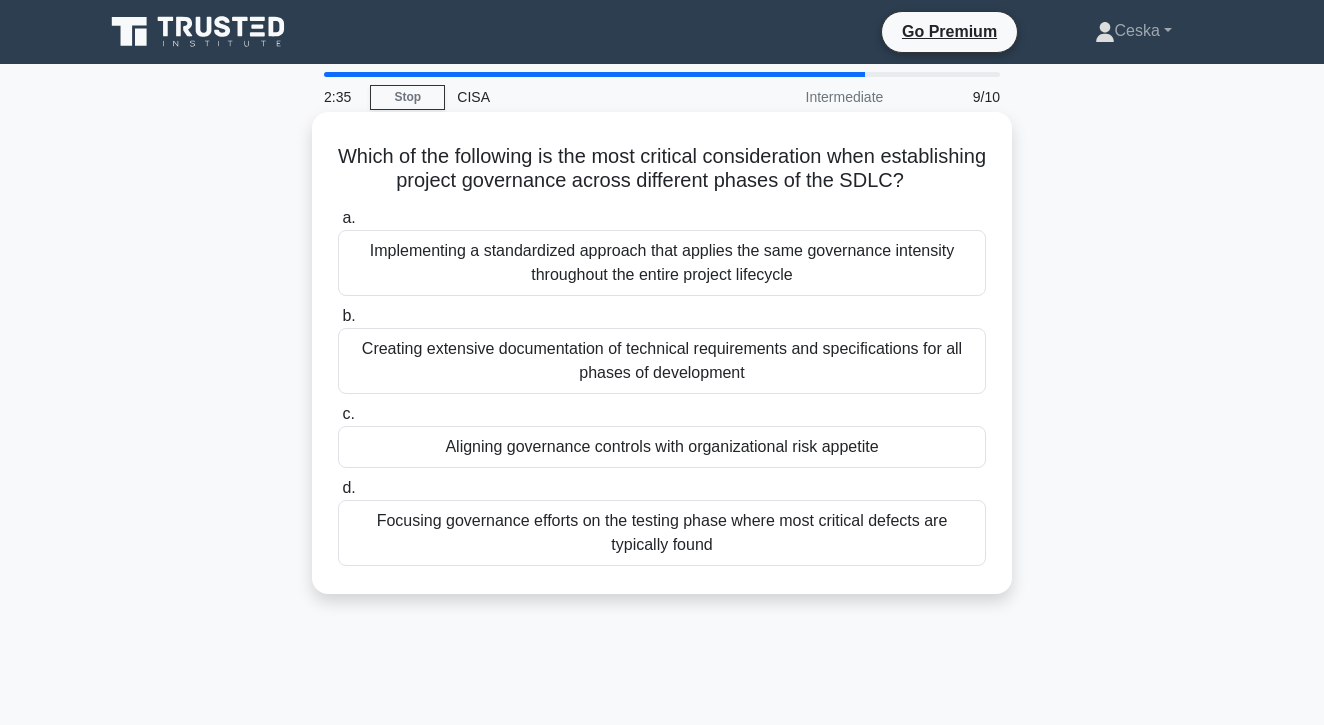 click on "Aligning governance controls with organizational risk appetite" at bounding box center [662, 447] 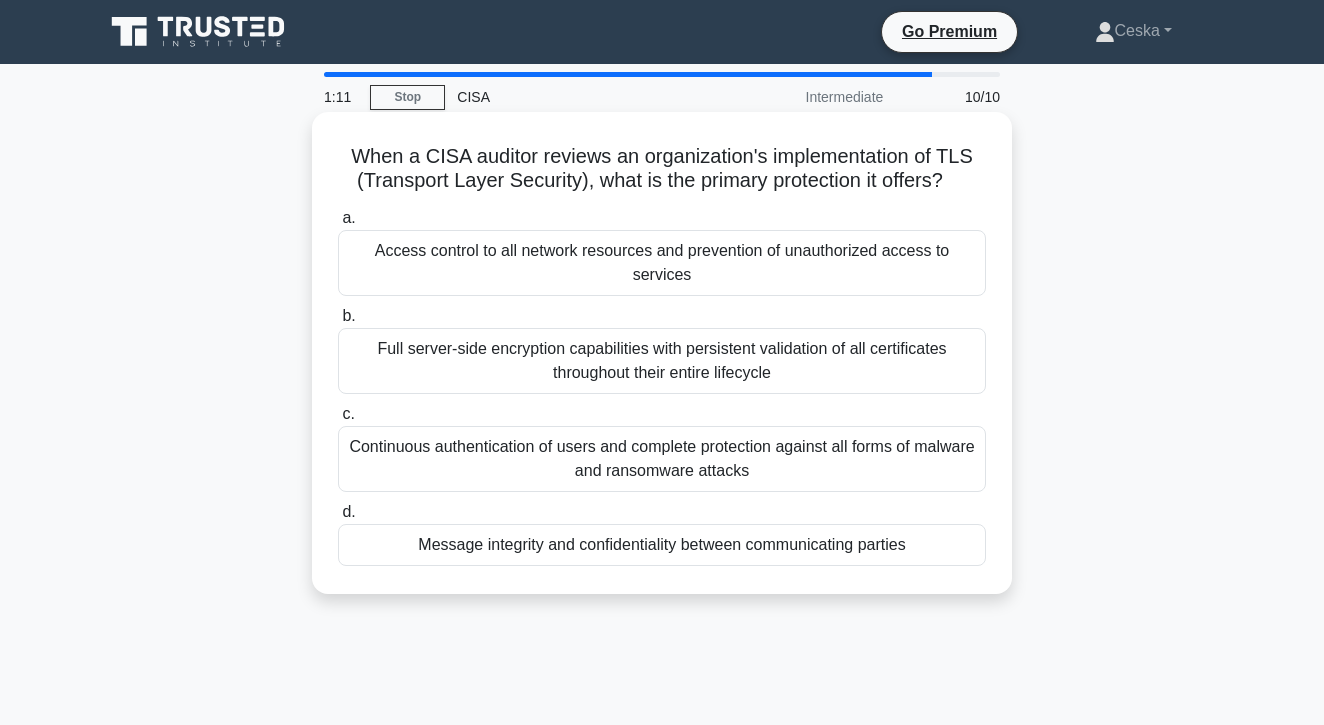 click on "Message integrity and confidentiality between communicating parties" at bounding box center (662, 545) 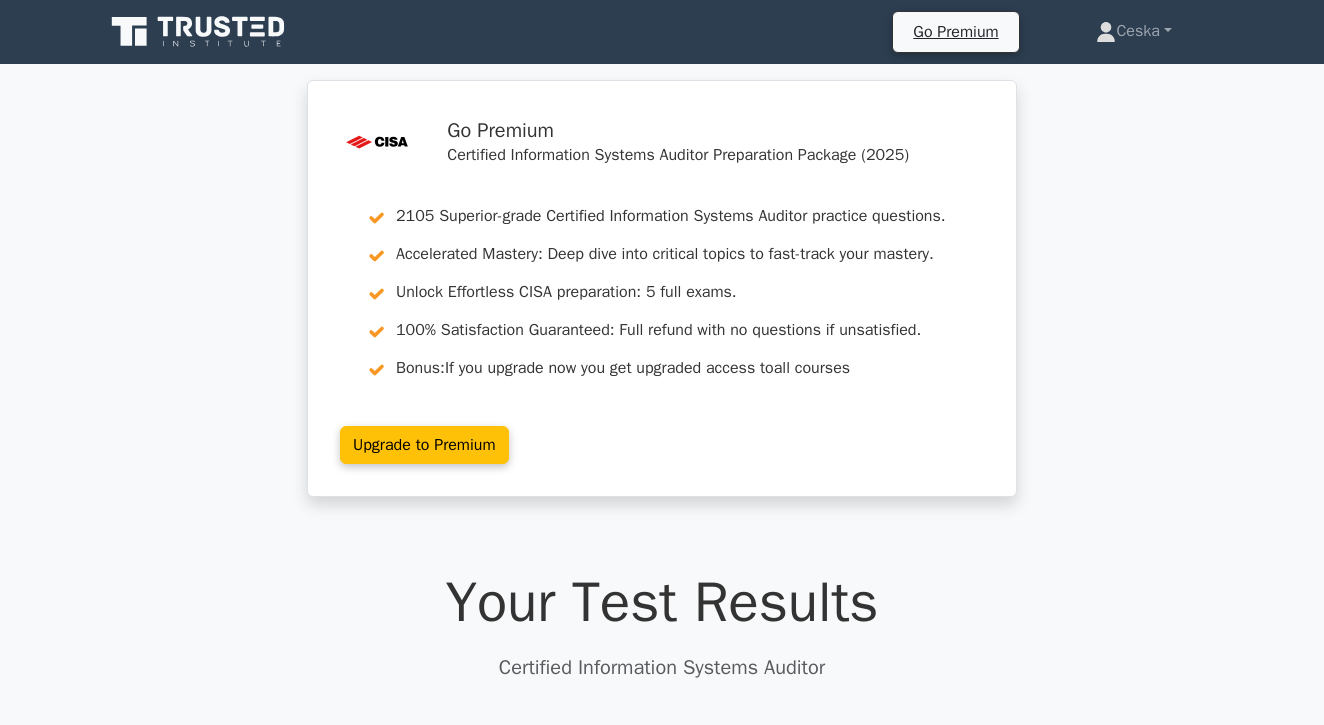 scroll, scrollTop: 2601, scrollLeft: 0, axis: vertical 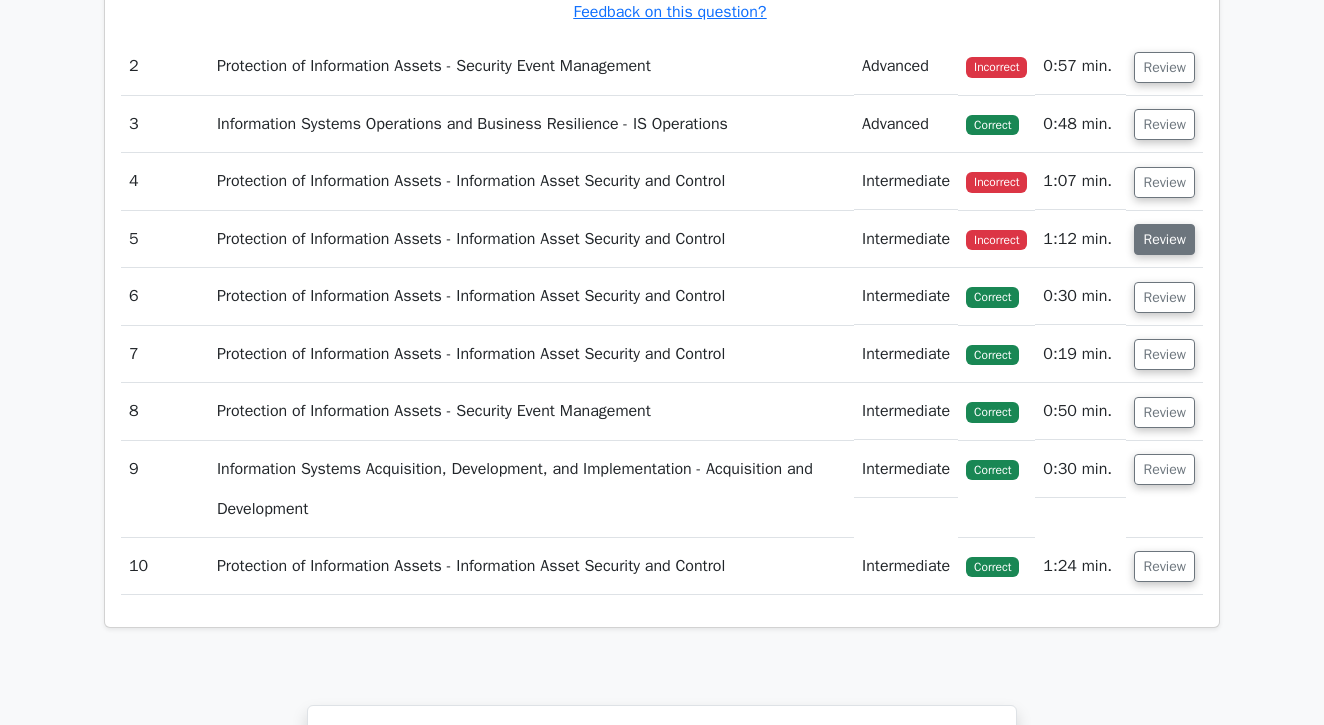 click on "Review" at bounding box center [1164, 239] 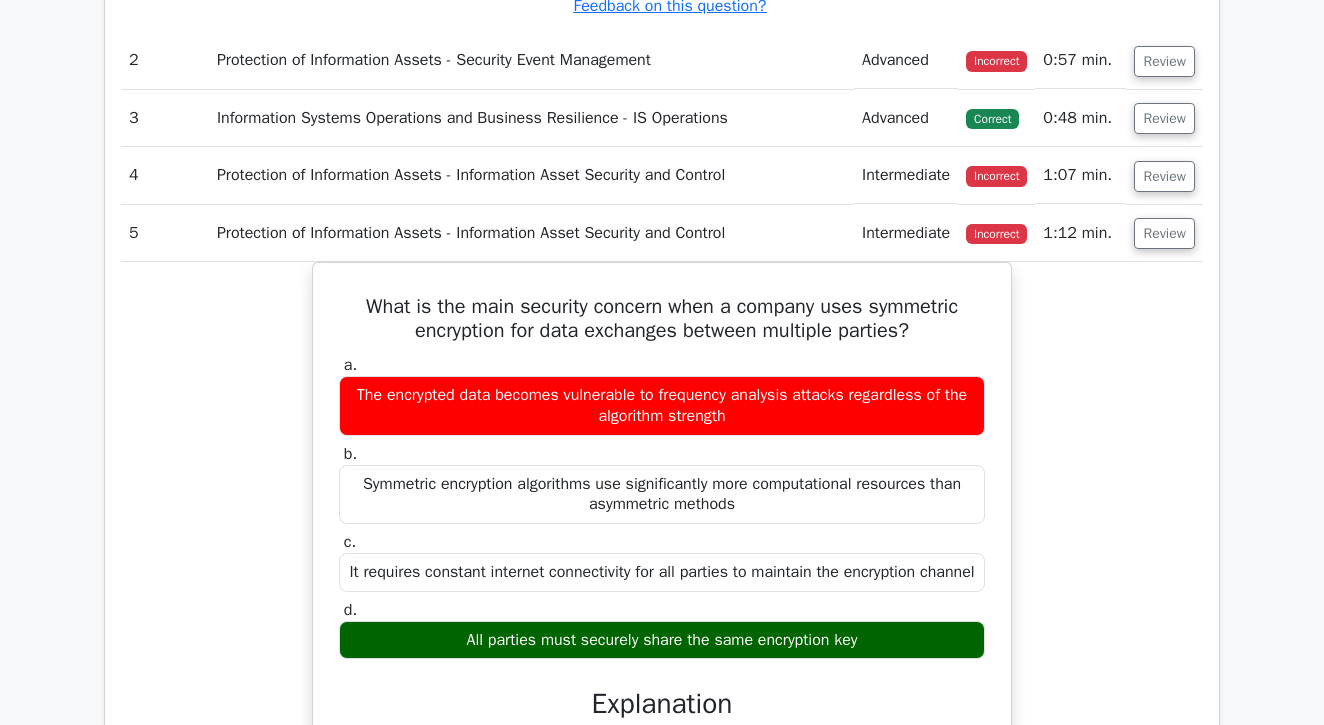 scroll, scrollTop: 2597, scrollLeft: 0, axis: vertical 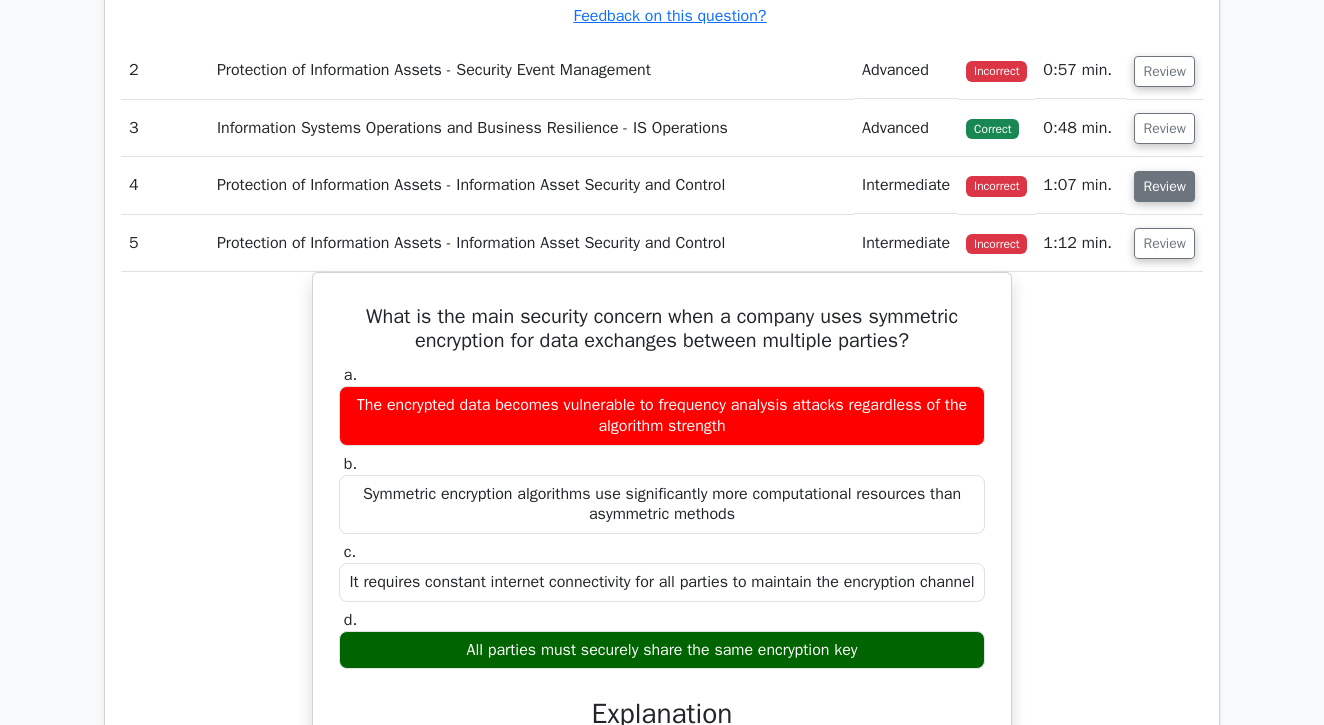 click on "Review" at bounding box center [1164, 186] 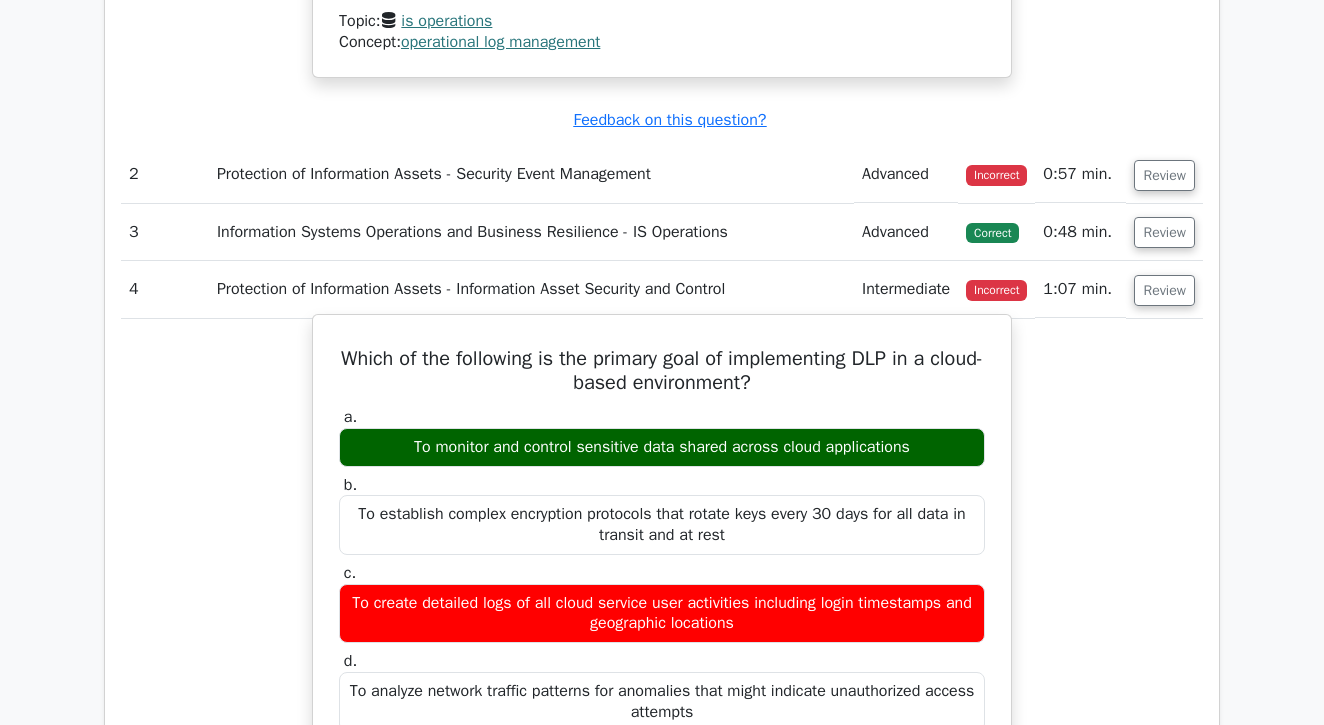 scroll, scrollTop: 2491, scrollLeft: 0, axis: vertical 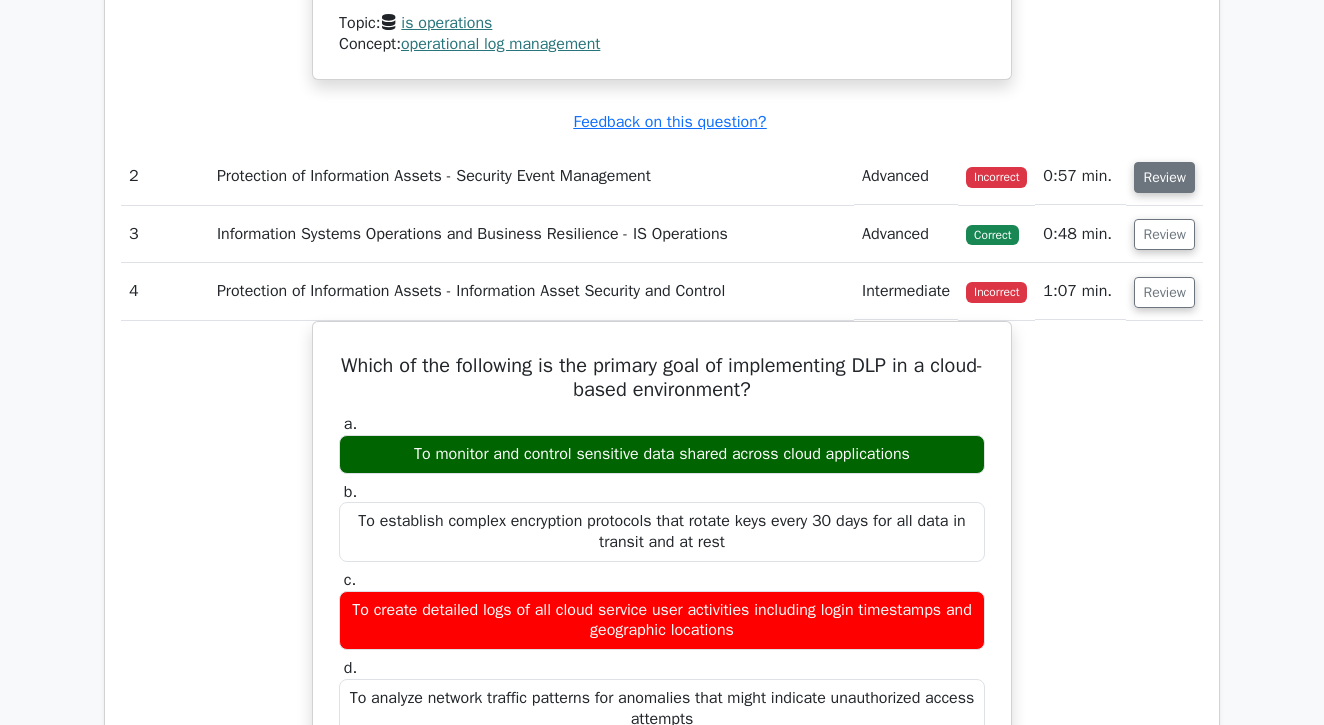 click on "Review" at bounding box center [1164, 177] 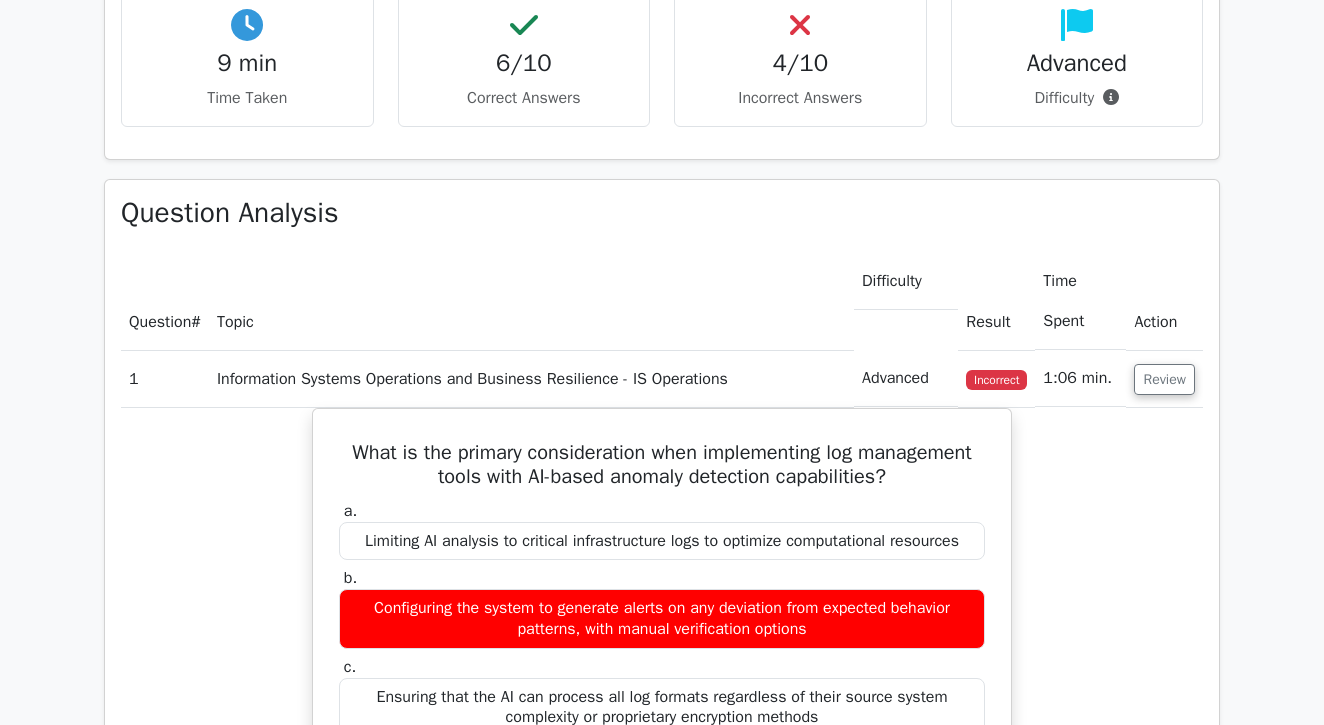 scroll, scrollTop: 1162, scrollLeft: 0, axis: vertical 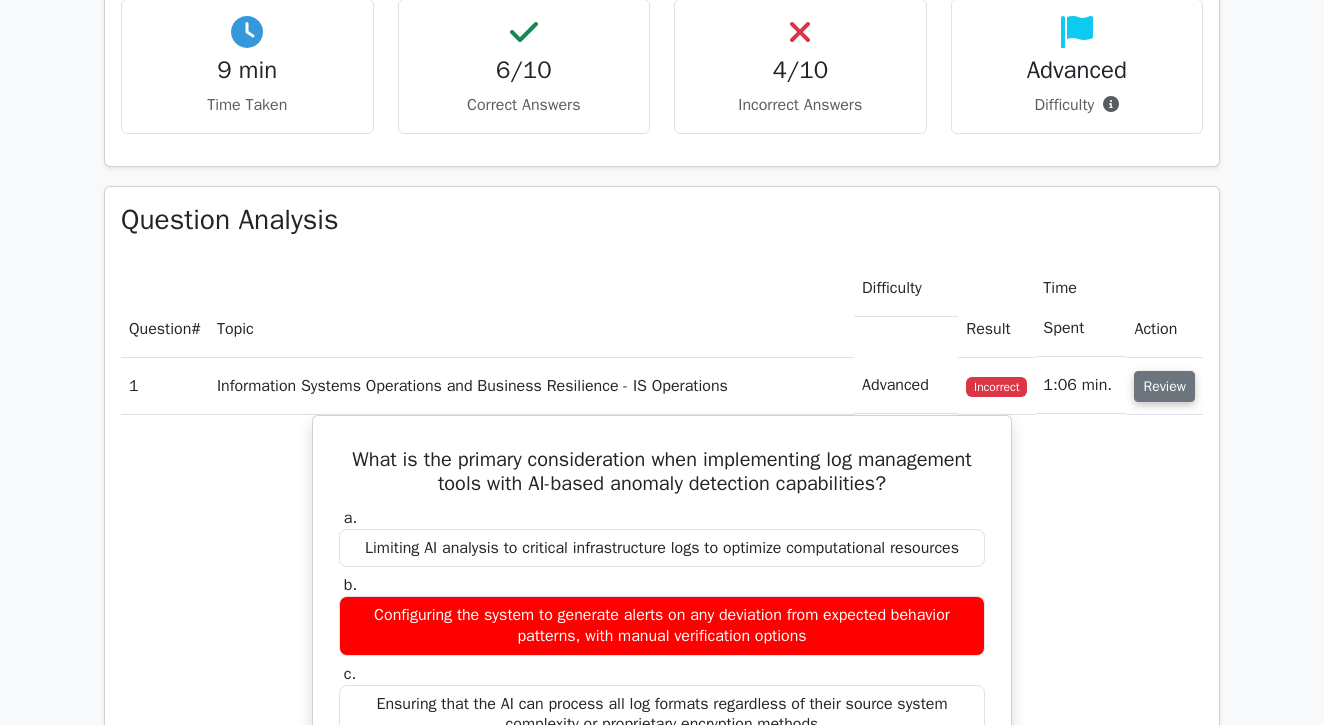 click on "Review" at bounding box center (1164, 386) 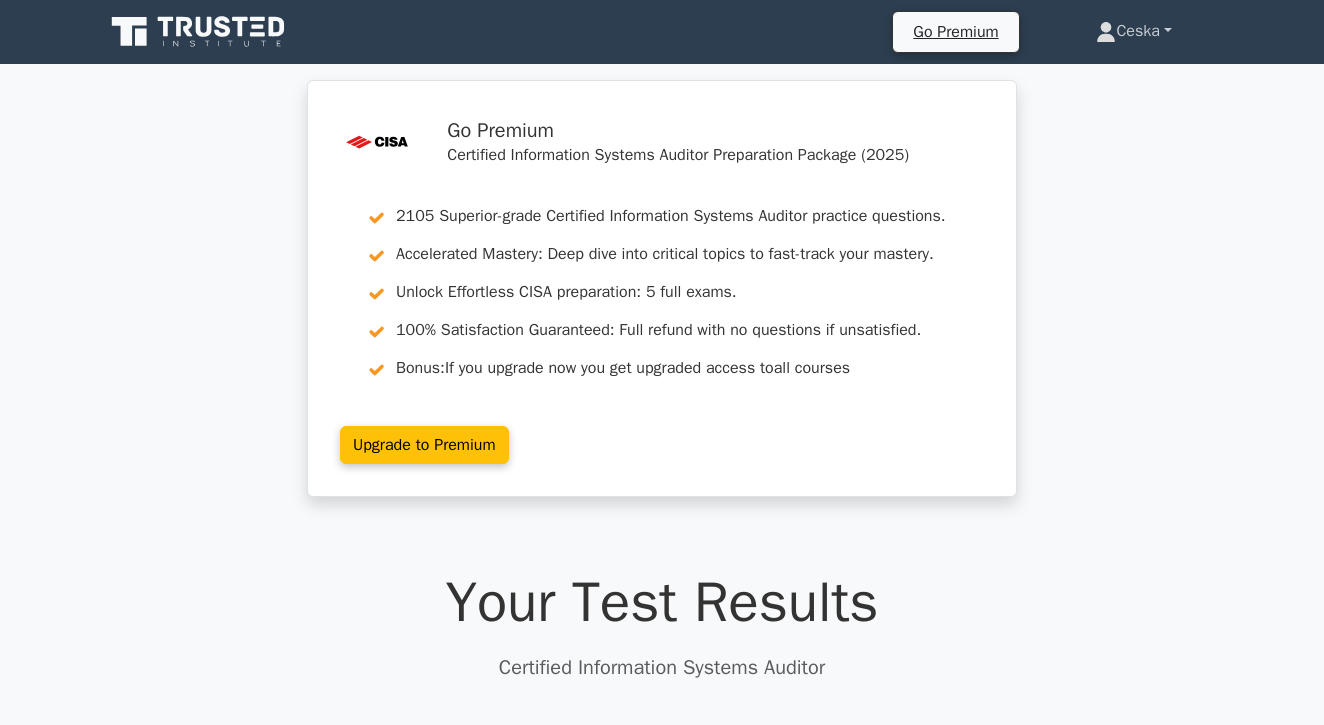 scroll, scrollTop: 0, scrollLeft: 0, axis: both 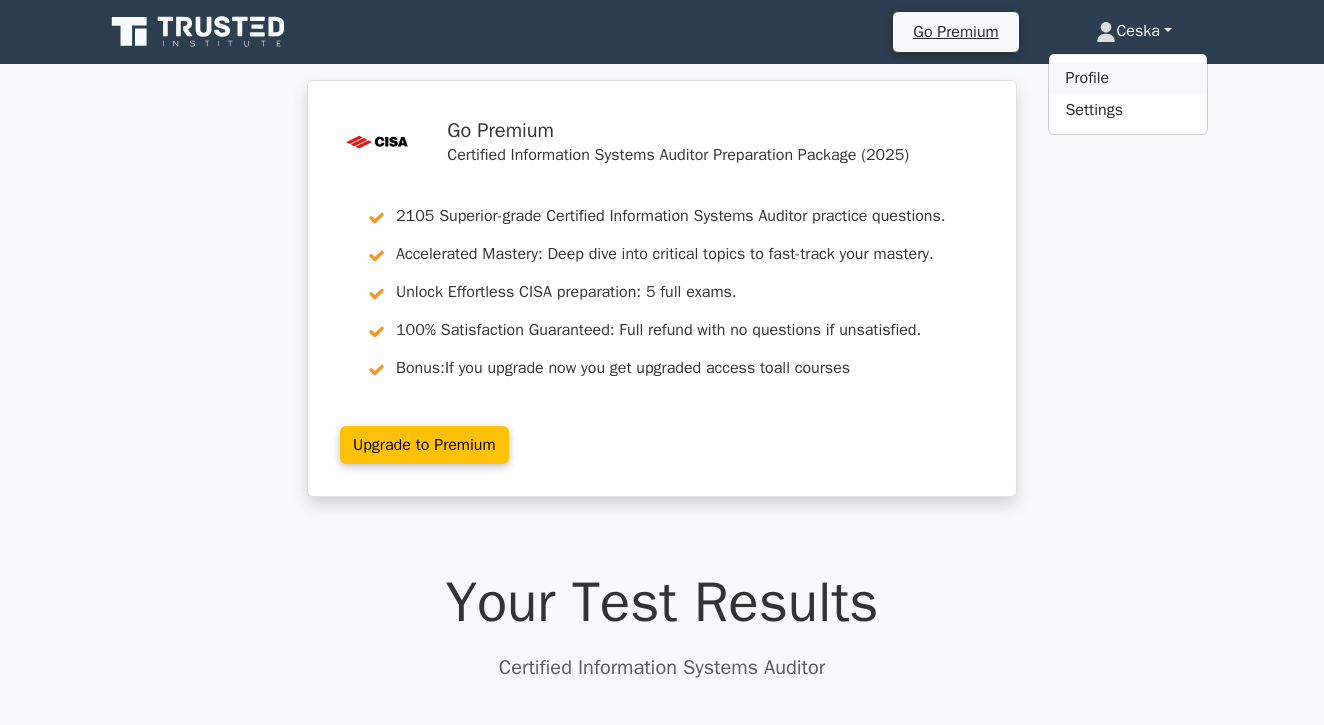 click on "Profile" at bounding box center (1128, 78) 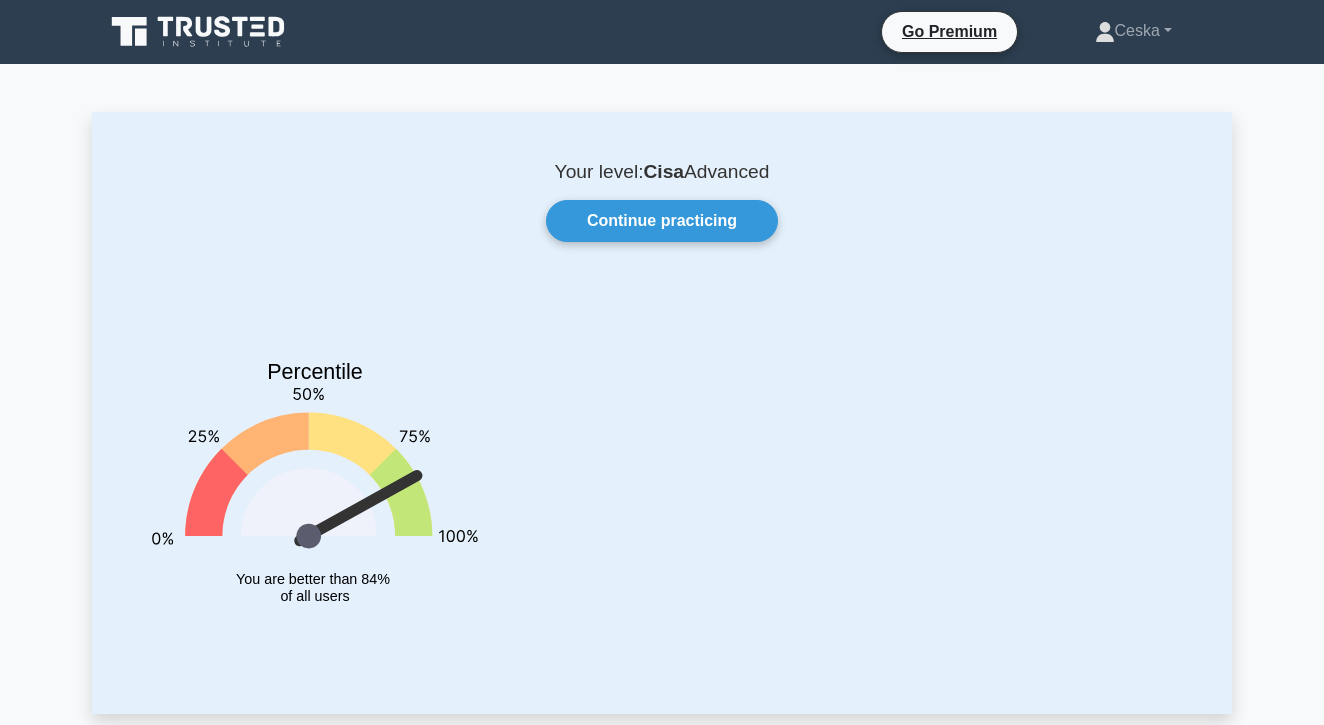 scroll, scrollTop: 0, scrollLeft: 0, axis: both 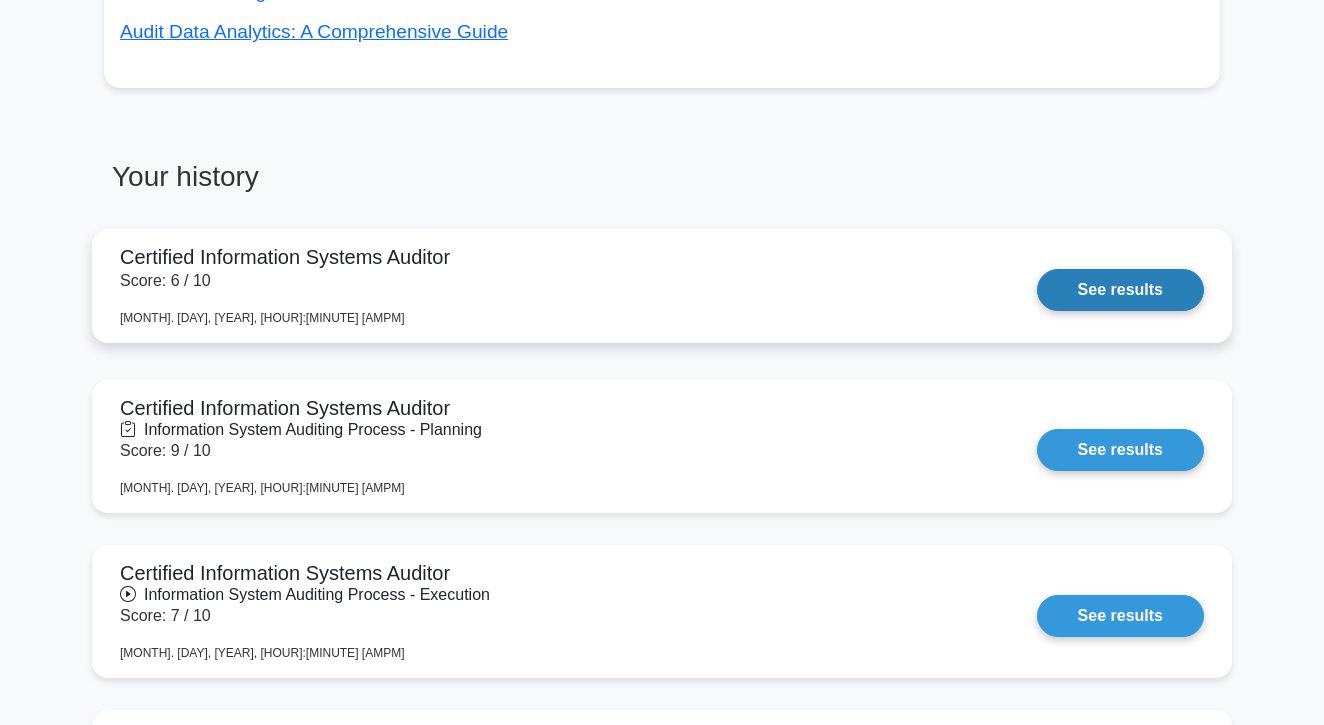 click on "See results" at bounding box center [1120, 290] 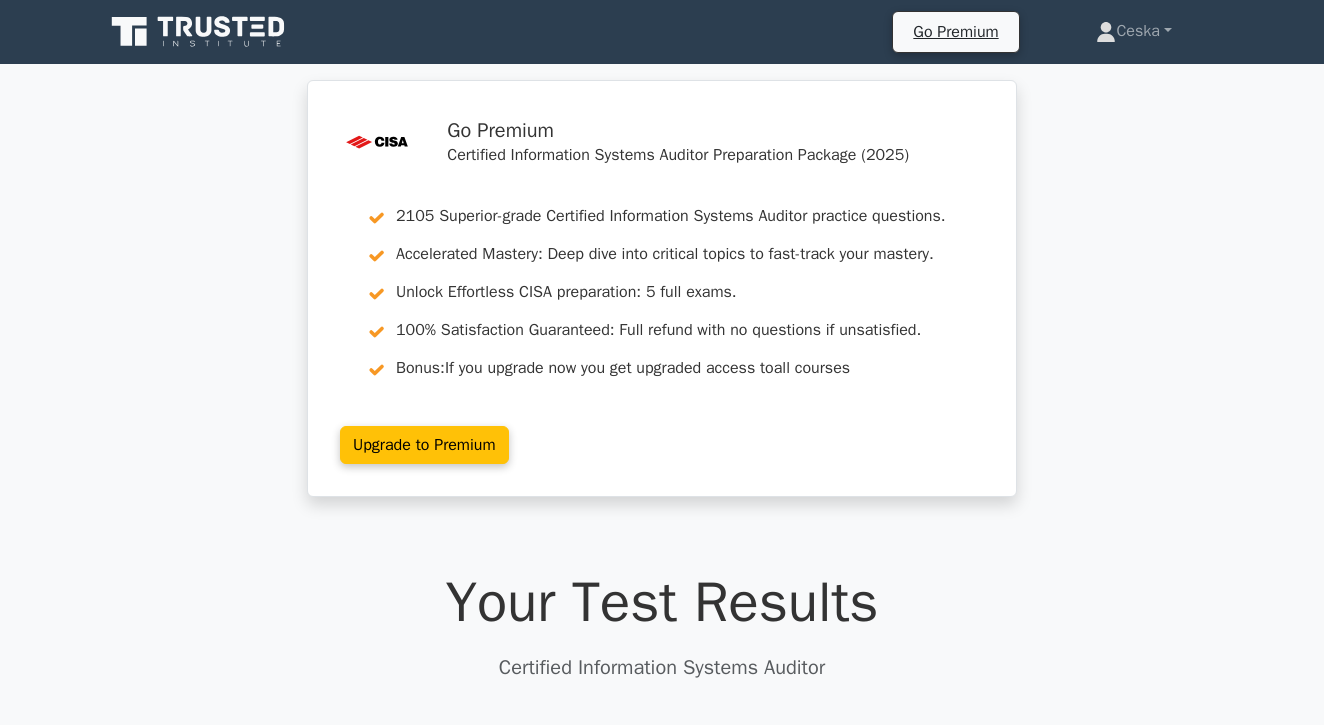 scroll, scrollTop: 0, scrollLeft: 0, axis: both 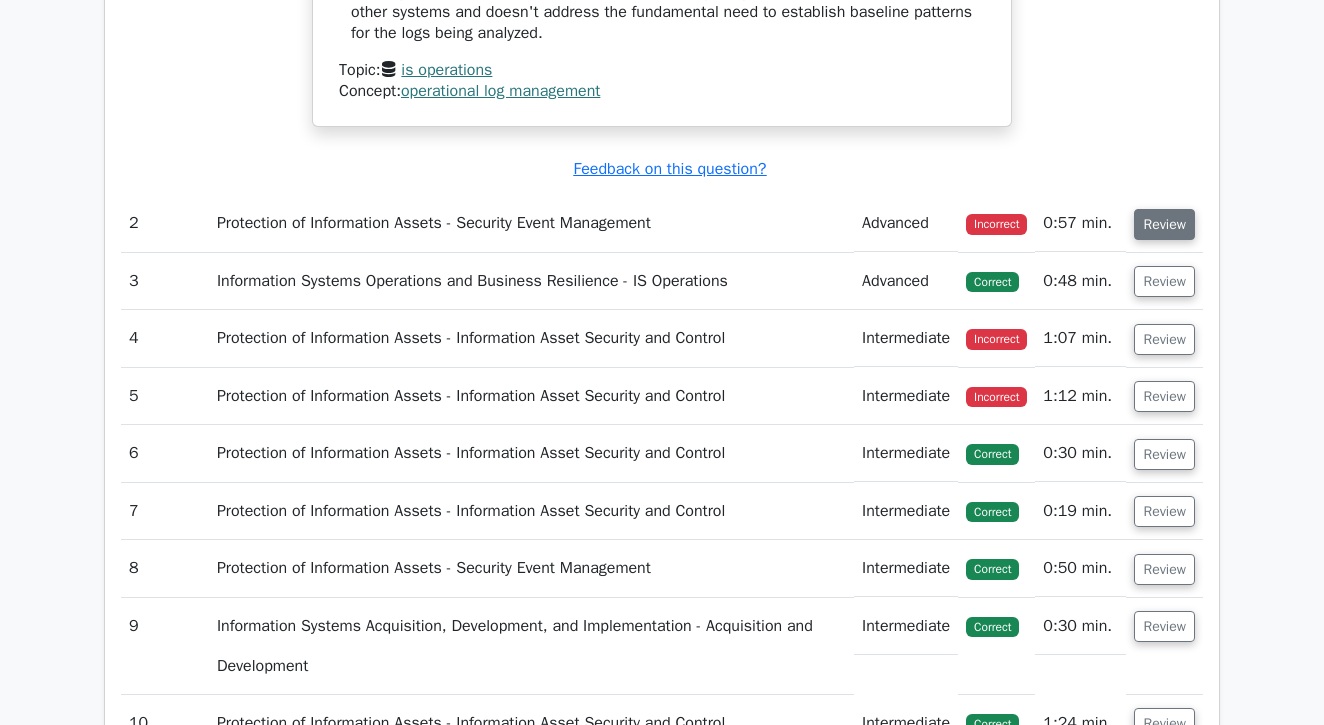 click on "Review" at bounding box center [1164, 224] 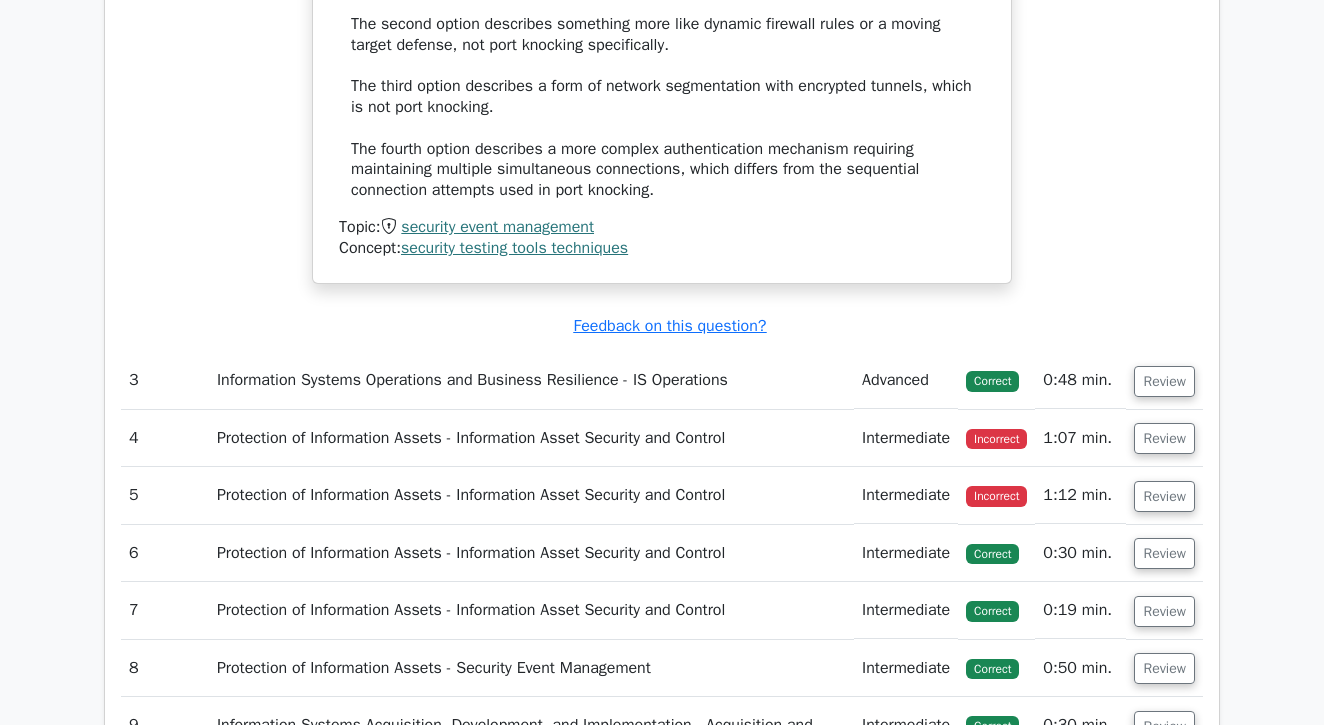 scroll, scrollTop: 3419, scrollLeft: 0, axis: vertical 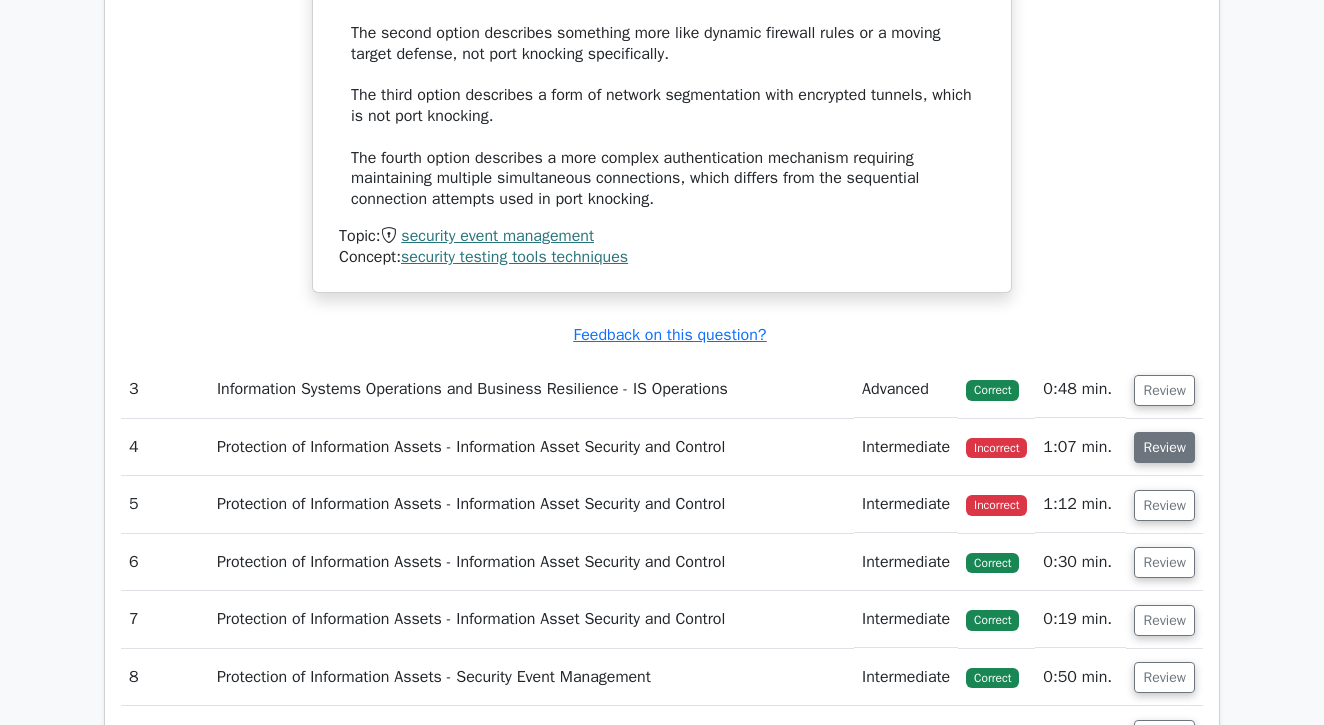 click on "Review" at bounding box center [1164, 447] 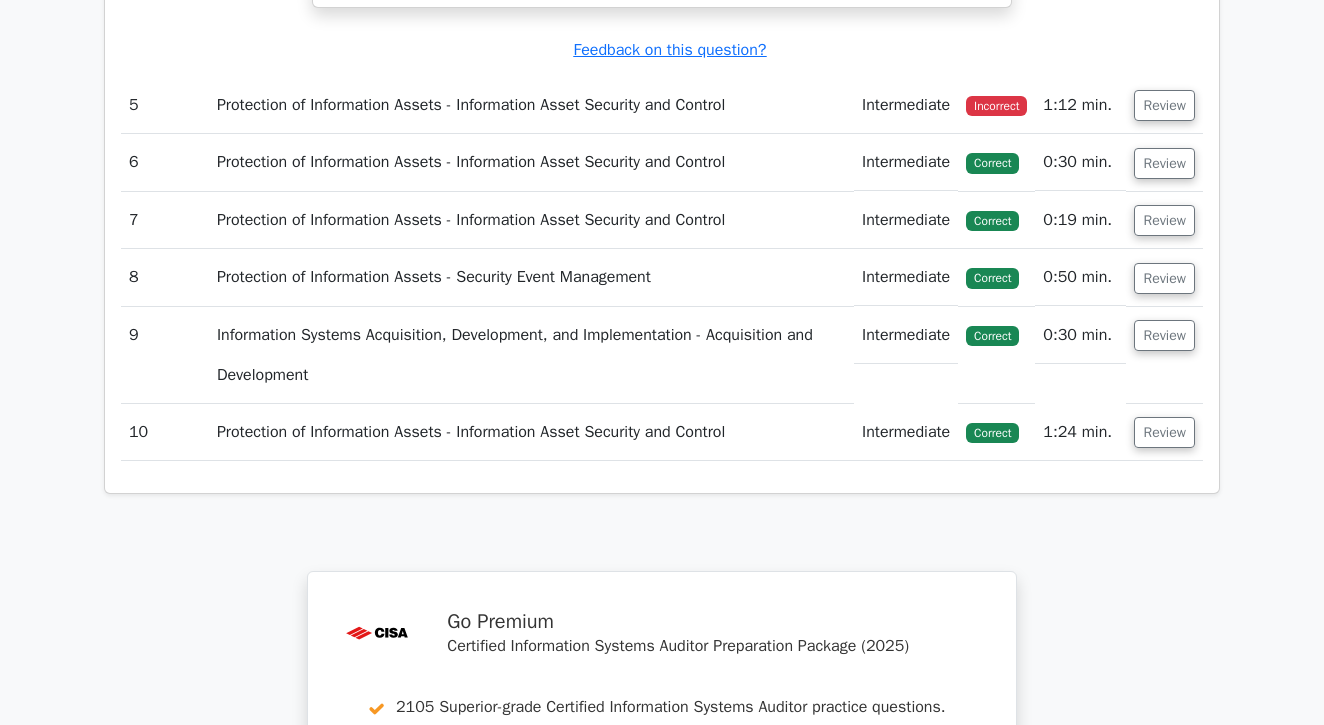 scroll, scrollTop: 4905, scrollLeft: 0, axis: vertical 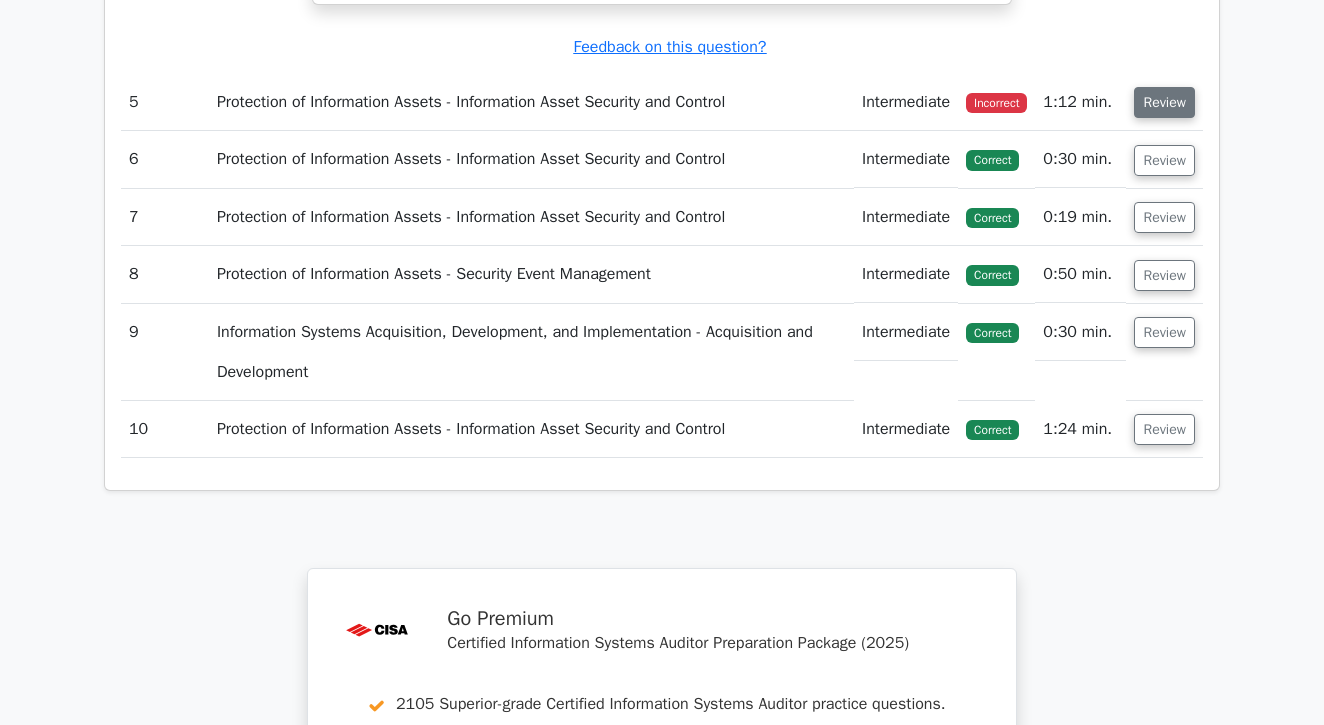 click on "Review" at bounding box center (1164, 102) 